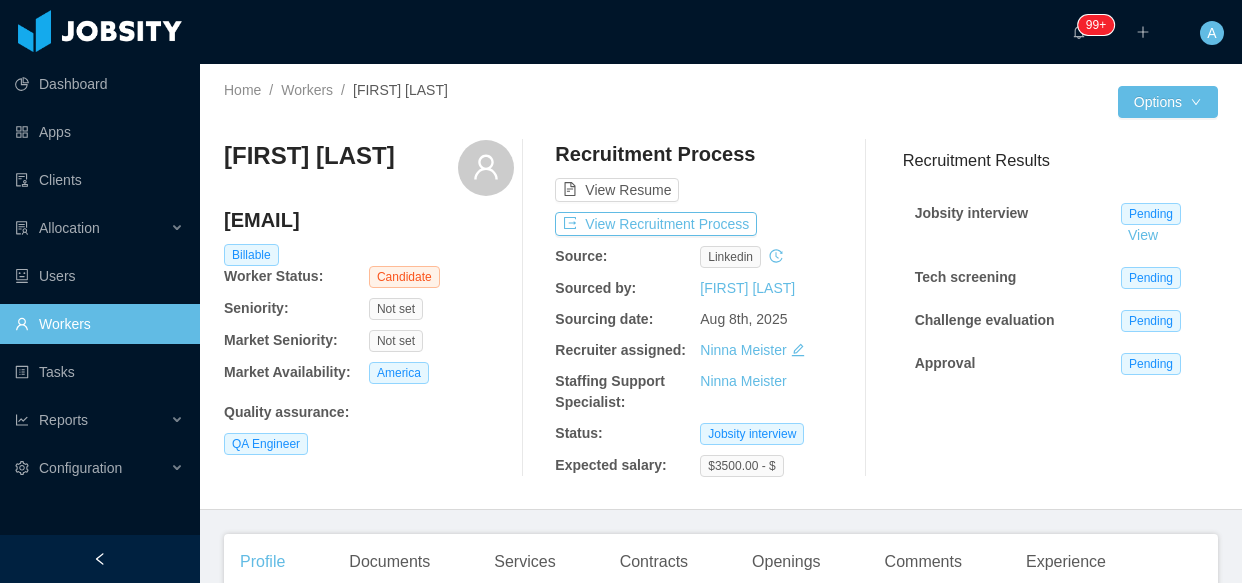click on "Workers" at bounding box center (99, 324) 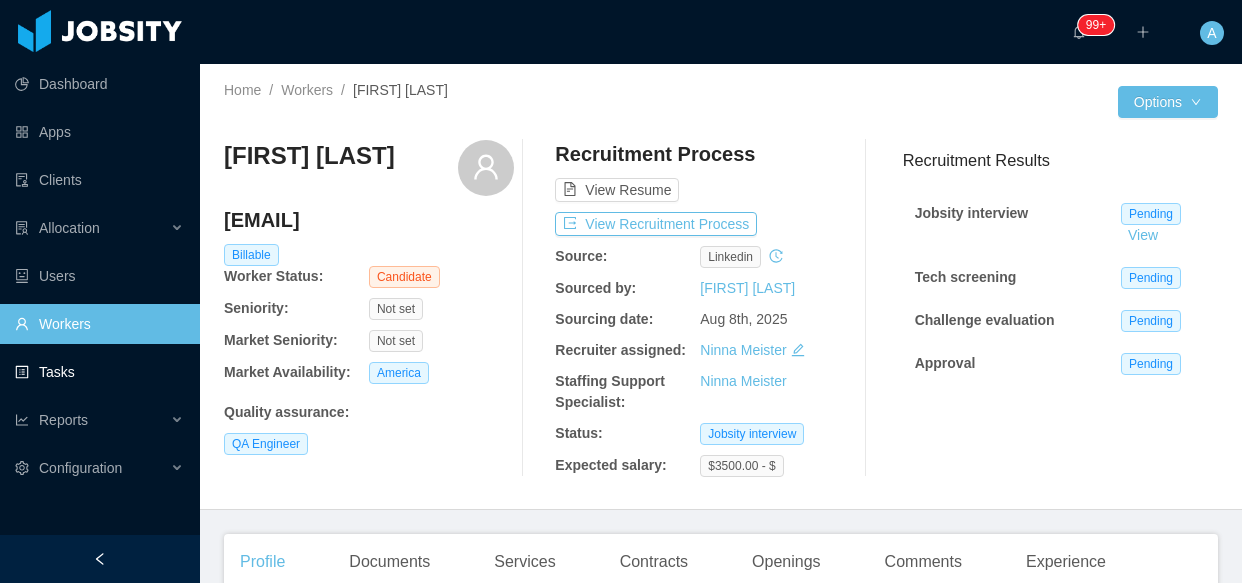 scroll, scrollTop: 0, scrollLeft: 0, axis: both 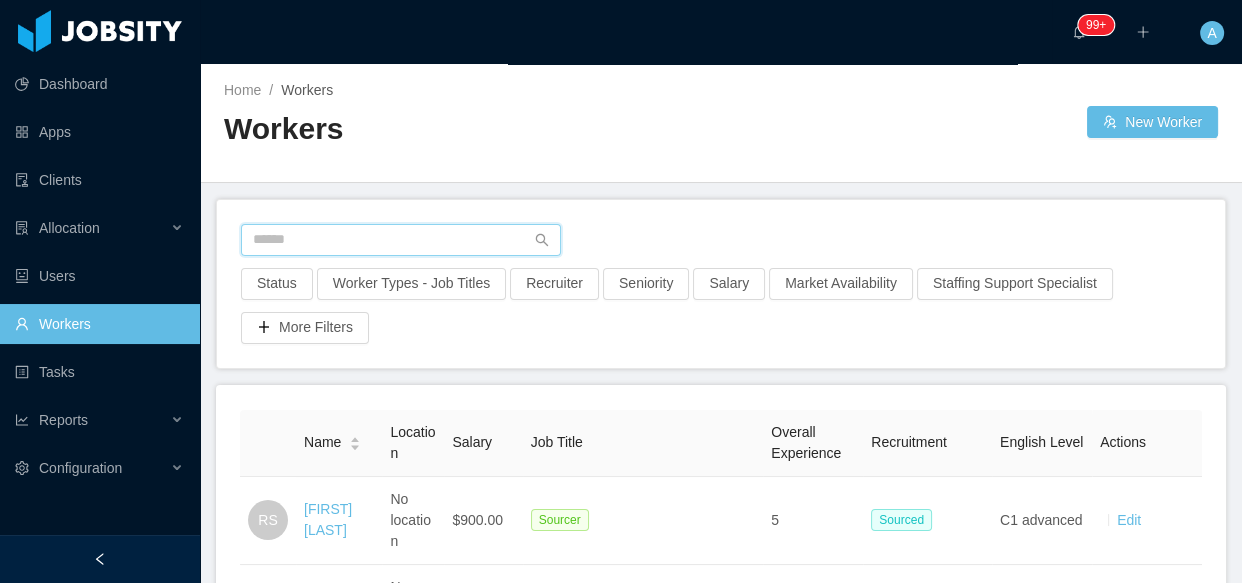 click at bounding box center (401, 240) 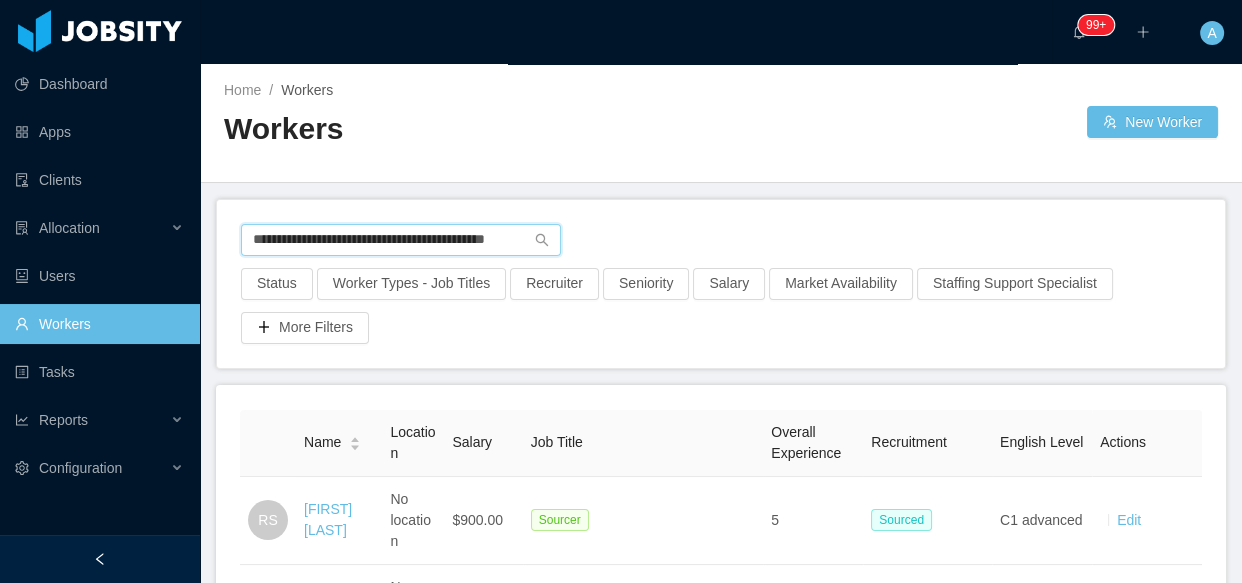 scroll, scrollTop: 0, scrollLeft: 25, axis: horizontal 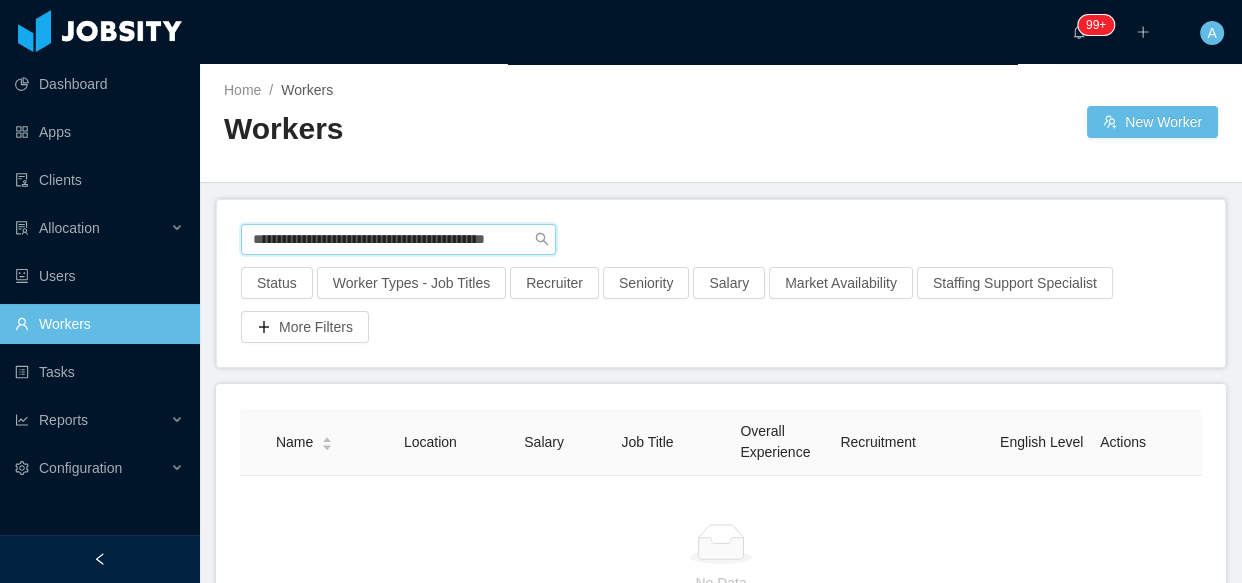 drag, startPoint x: 259, startPoint y: 243, endPoint x: 840, endPoint y: 215, distance: 581.6743 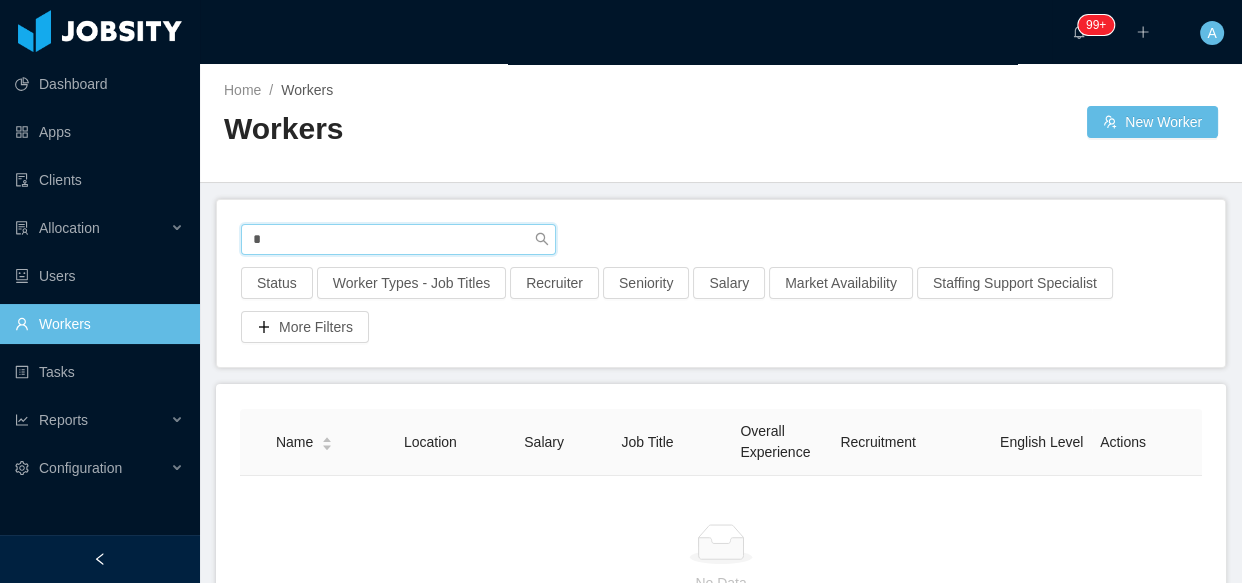scroll, scrollTop: 0, scrollLeft: 0, axis: both 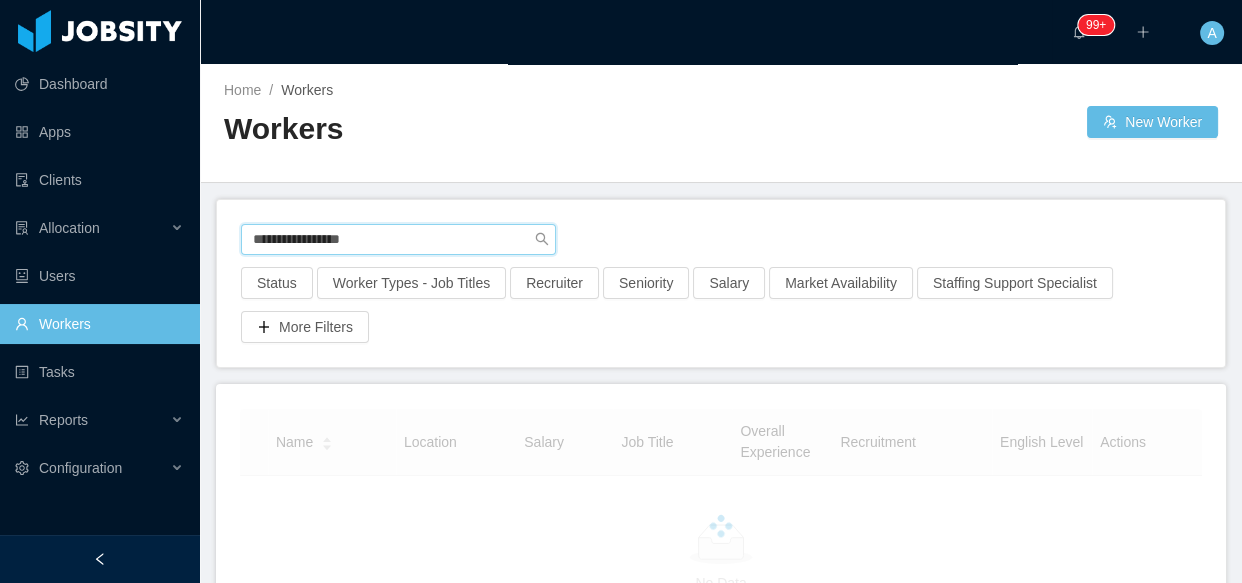 type on "**********" 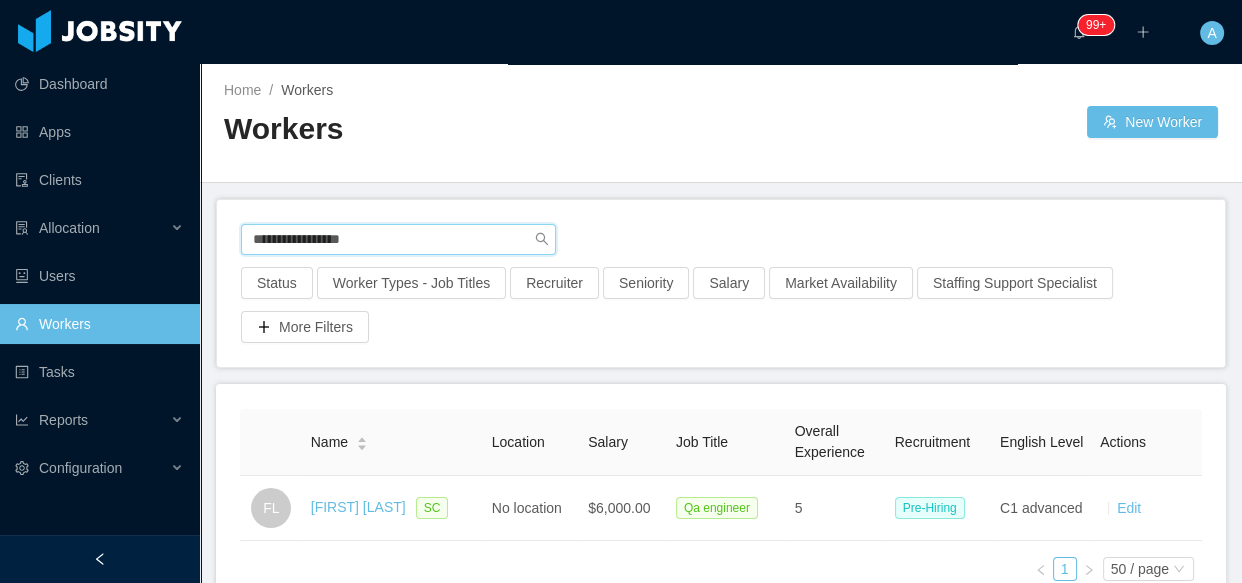 scroll, scrollTop: 90, scrollLeft: 0, axis: vertical 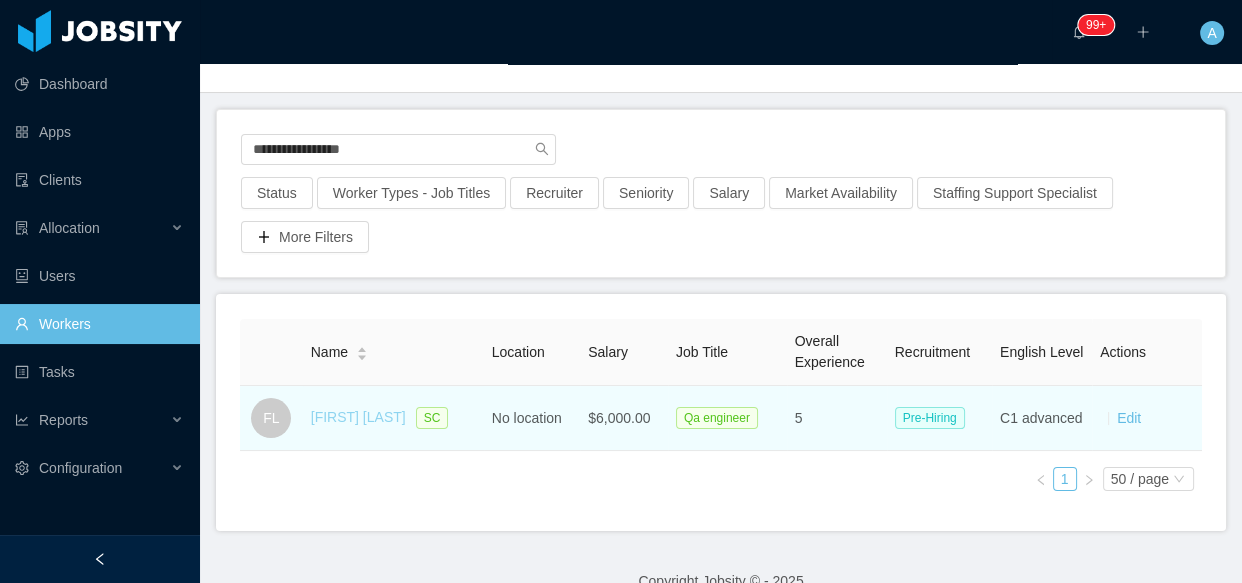 click on "[FIRST] [LAST]" at bounding box center (358, 417) 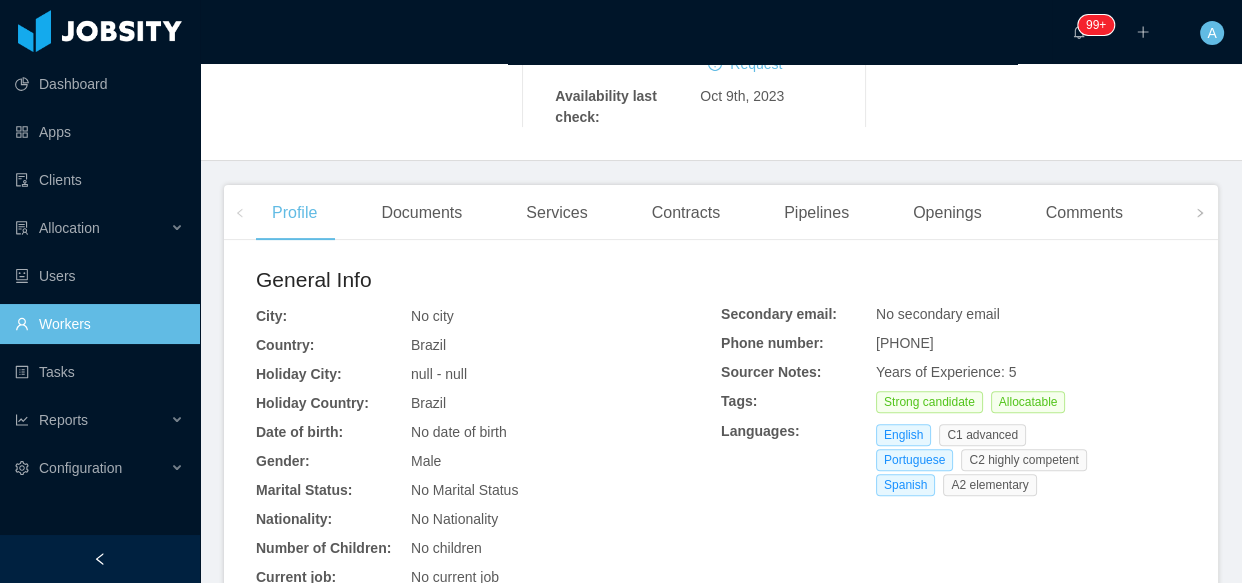 scroll, scrollTop: 309, scrollLeft: 0, axis: vertical 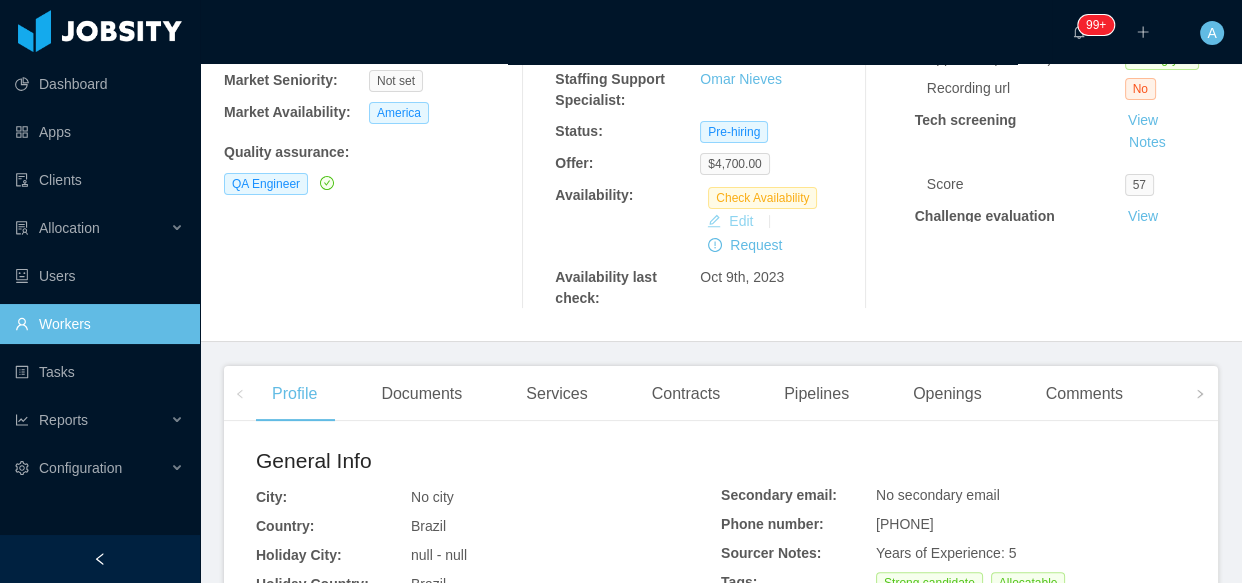 click on "Edit" at bounding box center [730, 221] 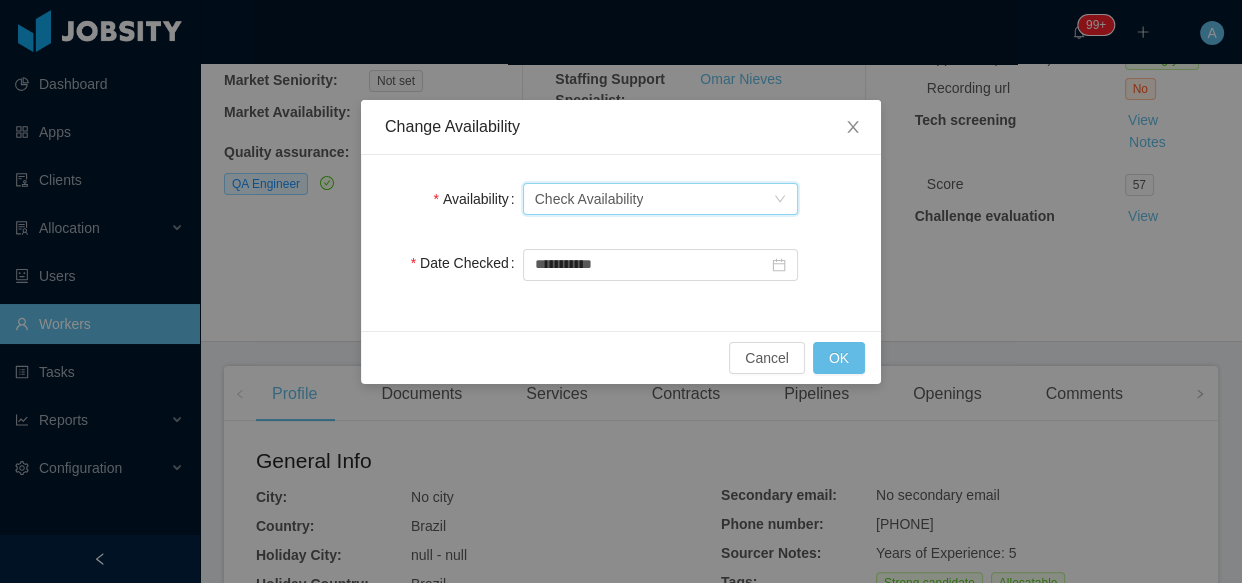 click on "Check Availability" at bounding box center (589, 199) 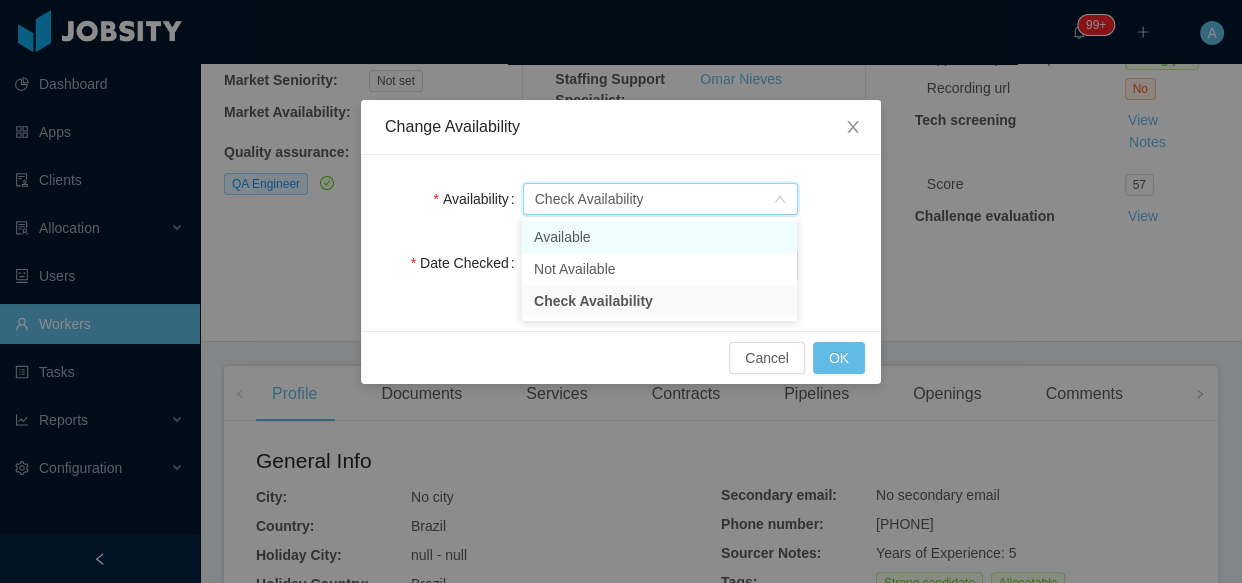 click on "Available" at bounding box center [659, 237] 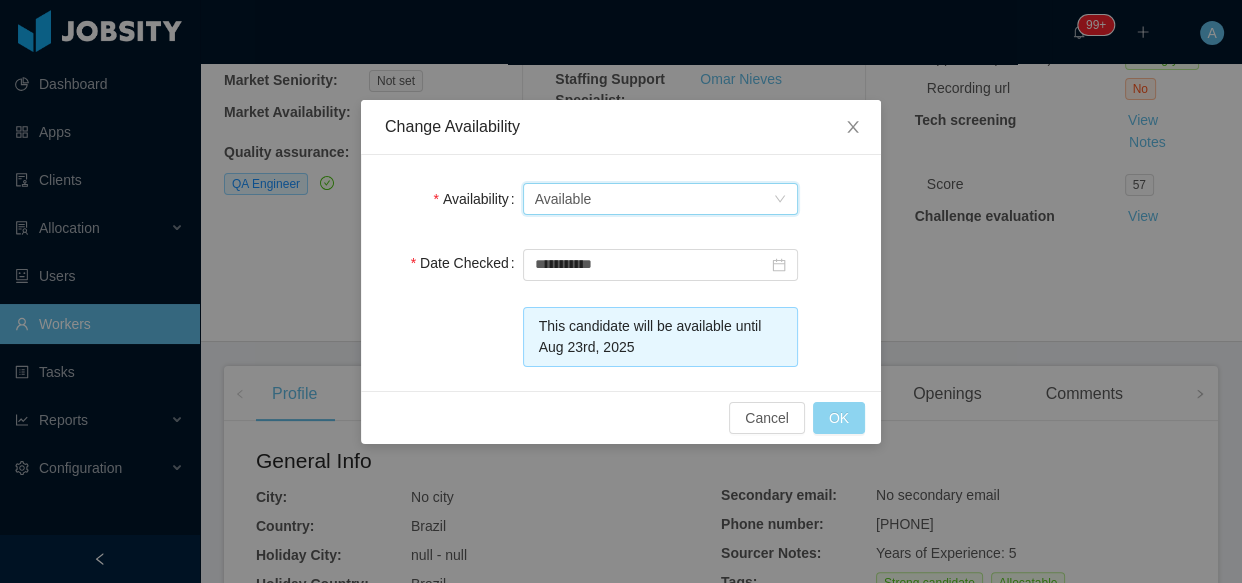 click on "OK" at bounding box center [839, 418] 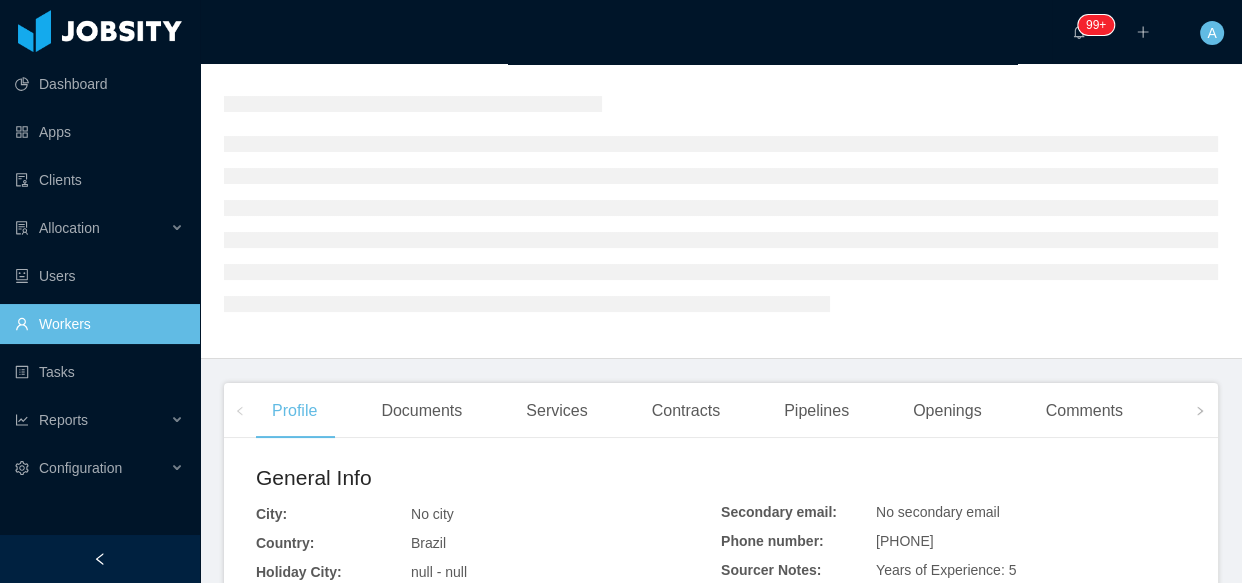 scroll, scrollTop: 36, scrollLeft: 0, axis: vertical 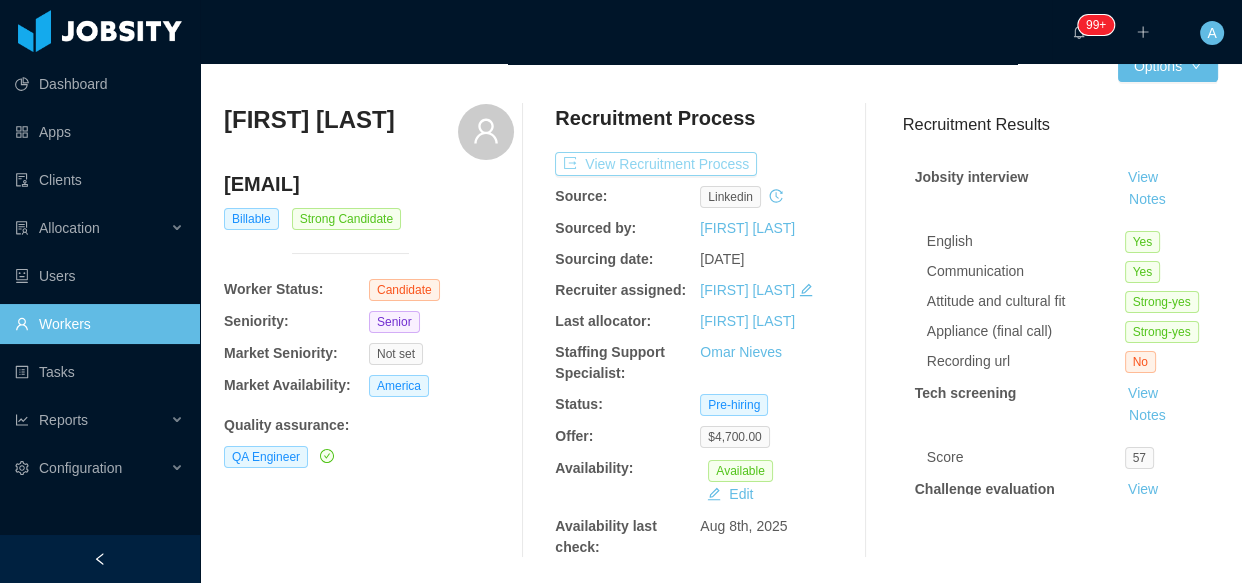 click on "View Recruitment Process" at bounding box center (656, 164) 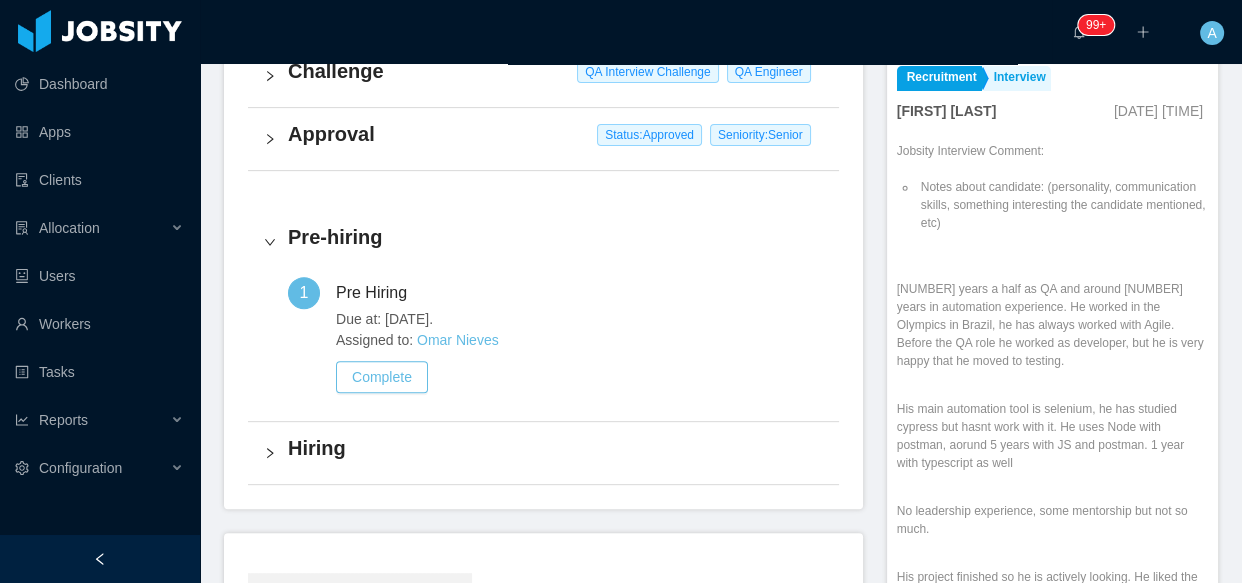 scroll, scrollTop: 626, scrollLeft: 0, axis: vertical 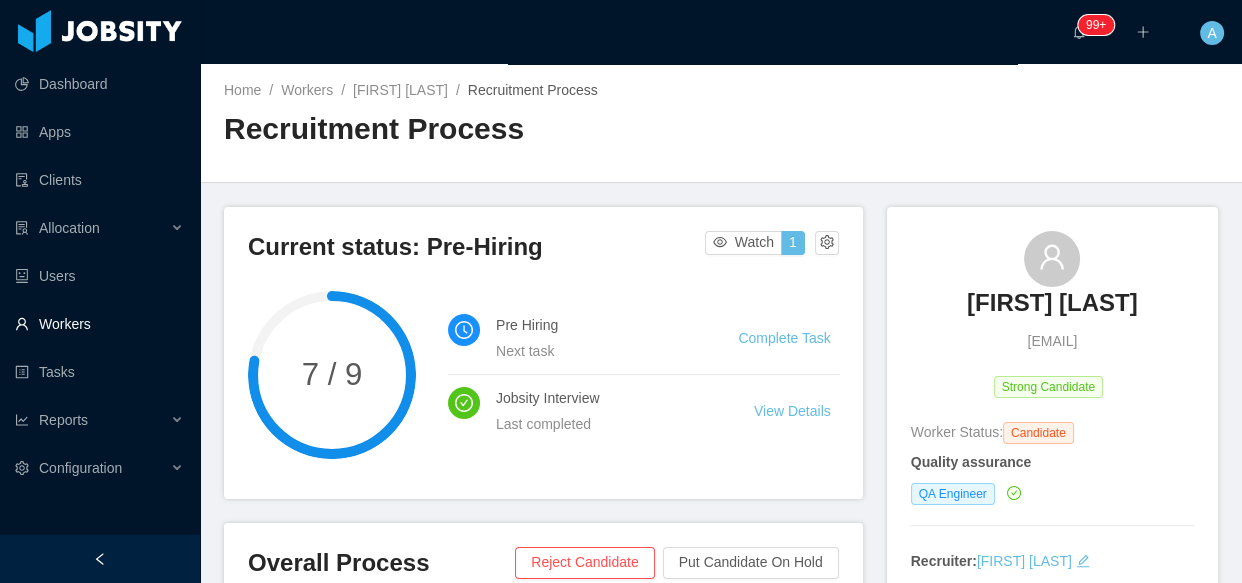 click on "Workers" at bounding box center [99, 324] 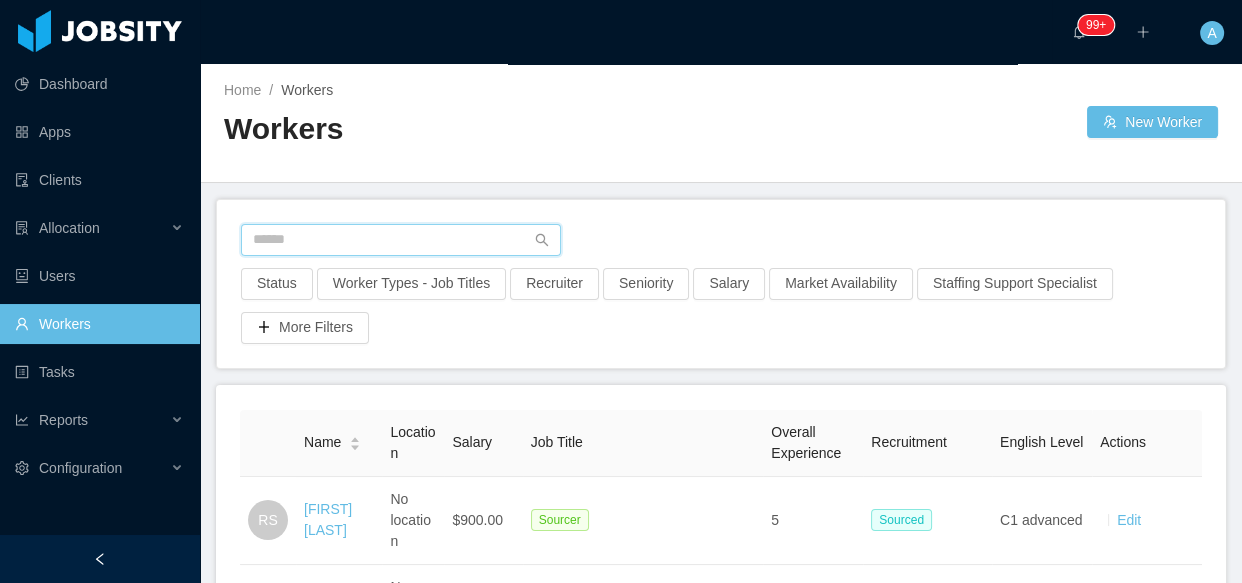 click at bounding box center [401, 240] 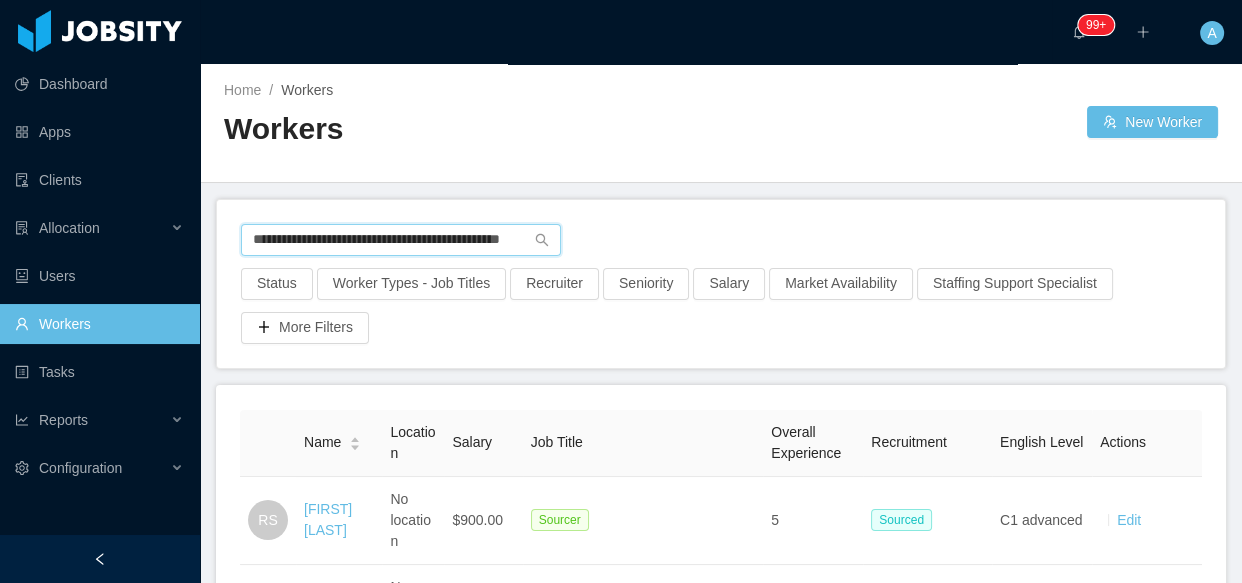 scroll, scrollTop: 0, scrollLeft: 50, axis: horizontal 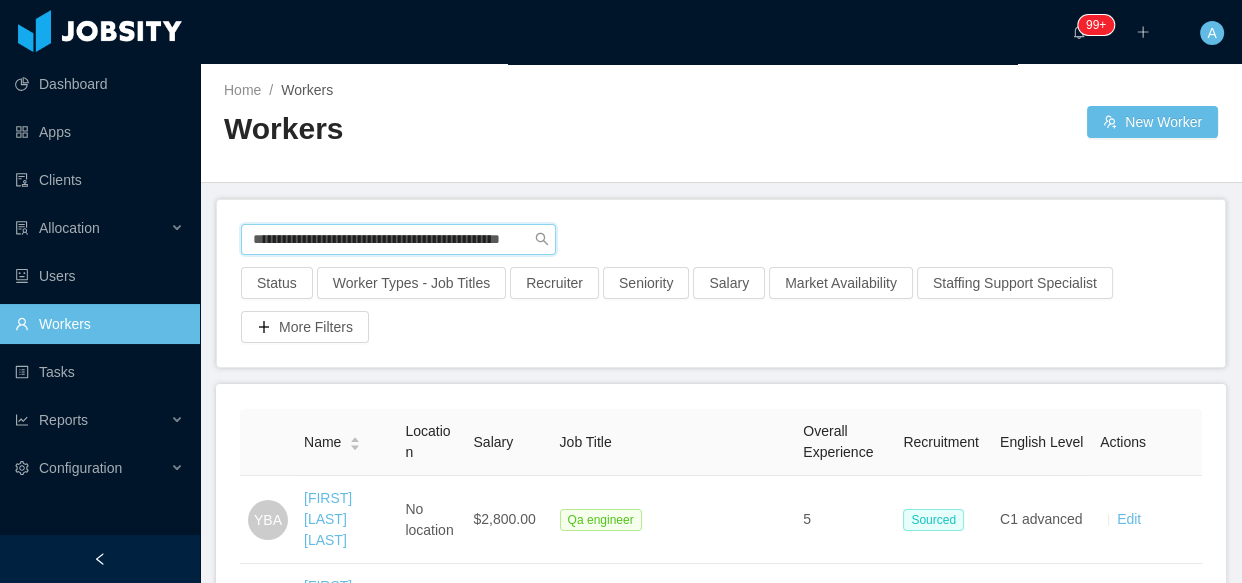 drag, startPoint x: 253, startPoint y: 241, endPoint x: 1223, endPoint y: 243, distance: 970.0021 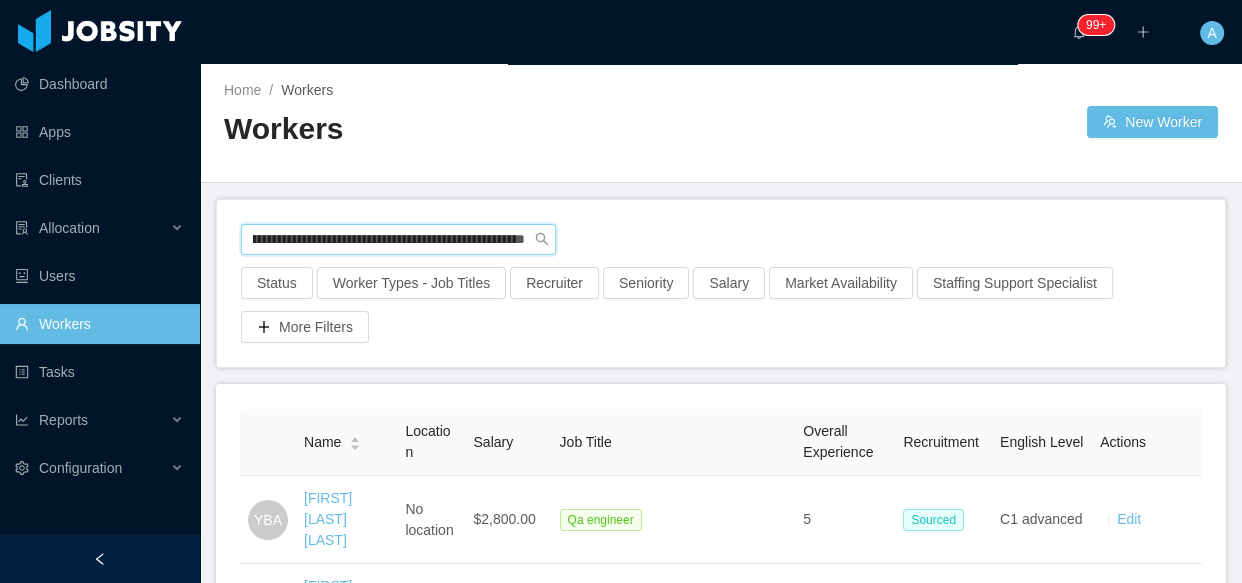 scroll, scrollTop: 0, scrollLeft: 109, axis: horizontal 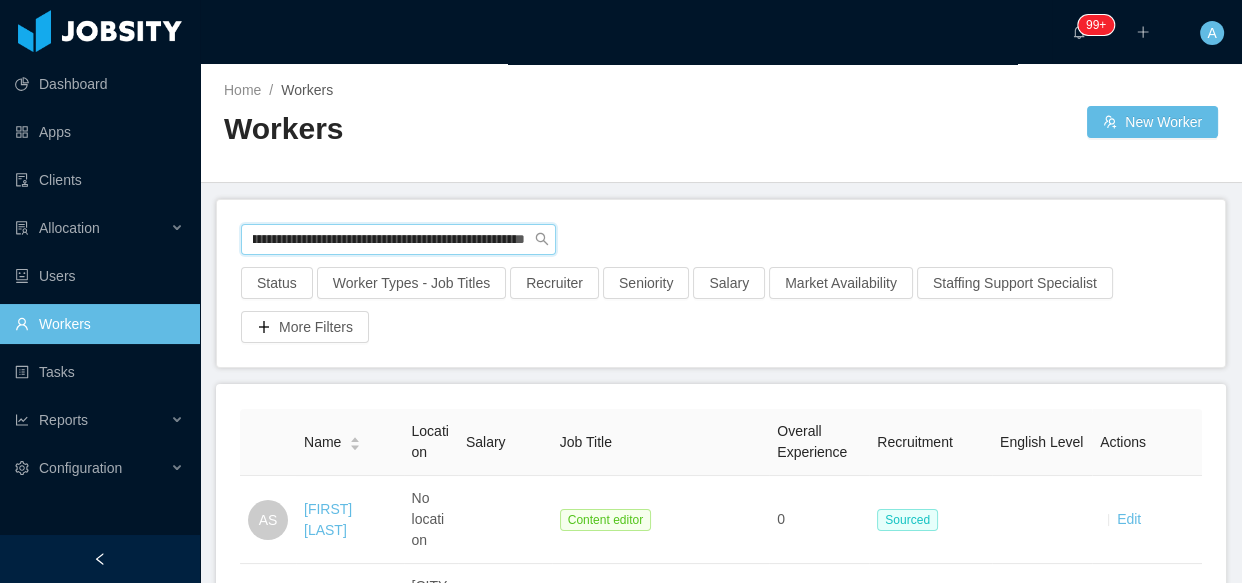 drag, startPoint x: 249, startPoint y: 242, endPoint x: 833, endPoint y: 221, distance: 584.37744 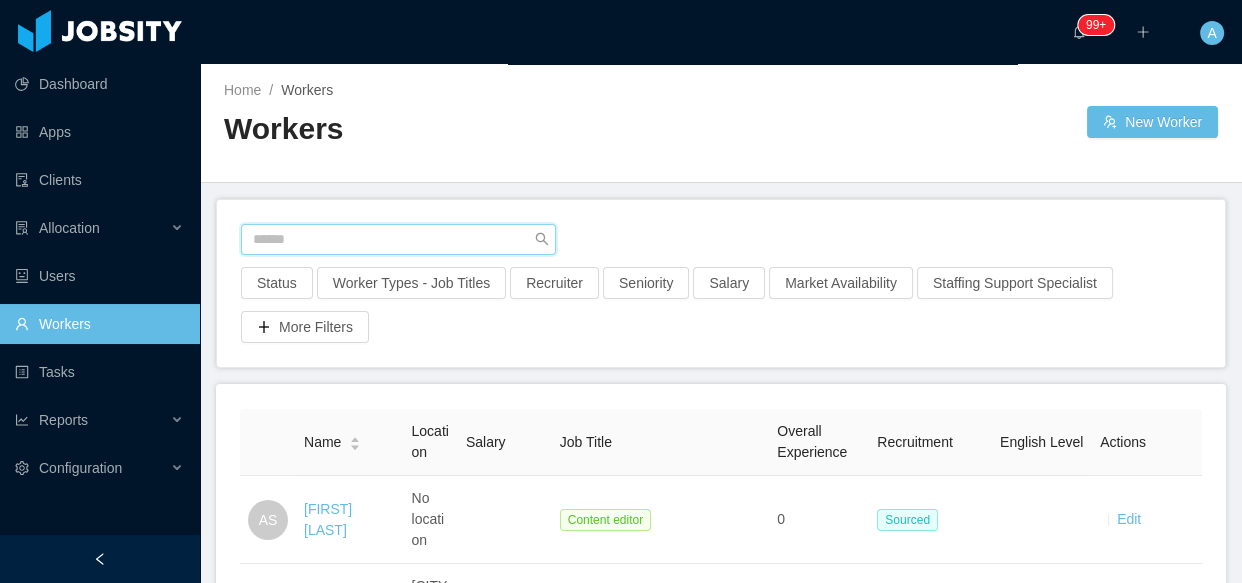 scroll, scrollTop: 0, scrollLeft: 0, axis: both 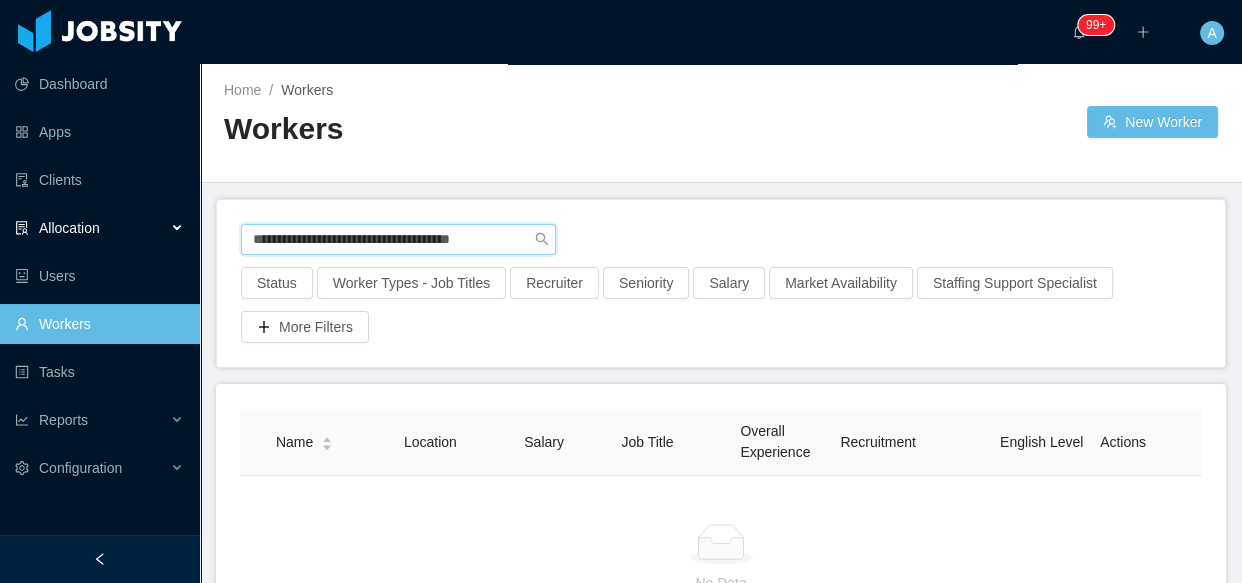 drag, startPoint x: 521, startPoint y: 232, endPoint x: 40, endPoint y: 221, distance: 481.12576 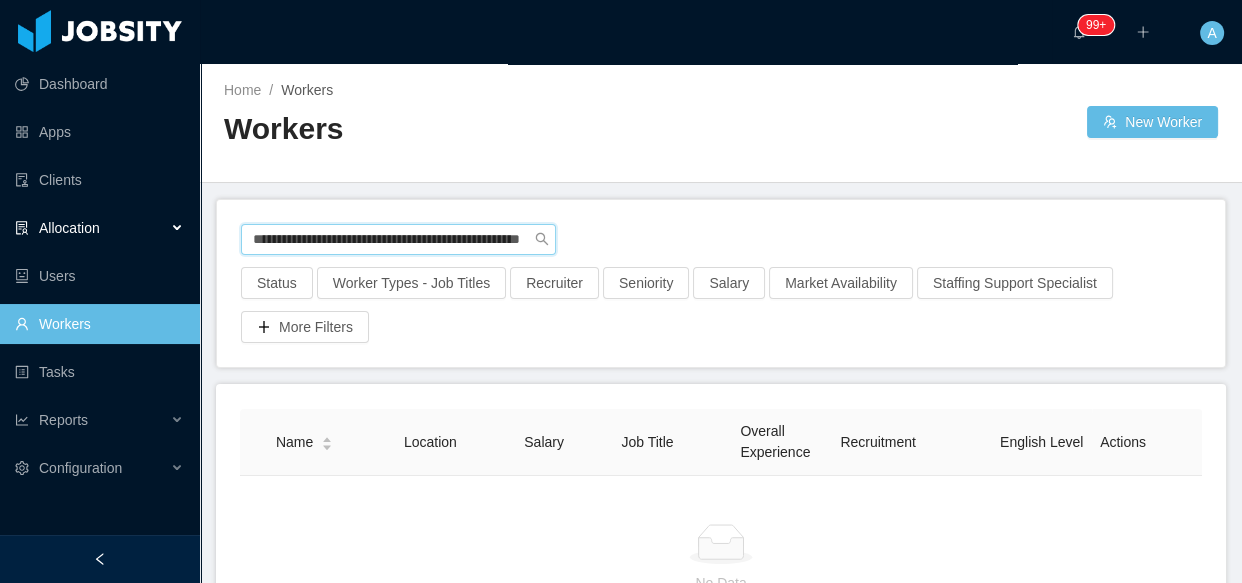 scroll, scrollTop: 0, scrollLeft: 86, axis: horizontal 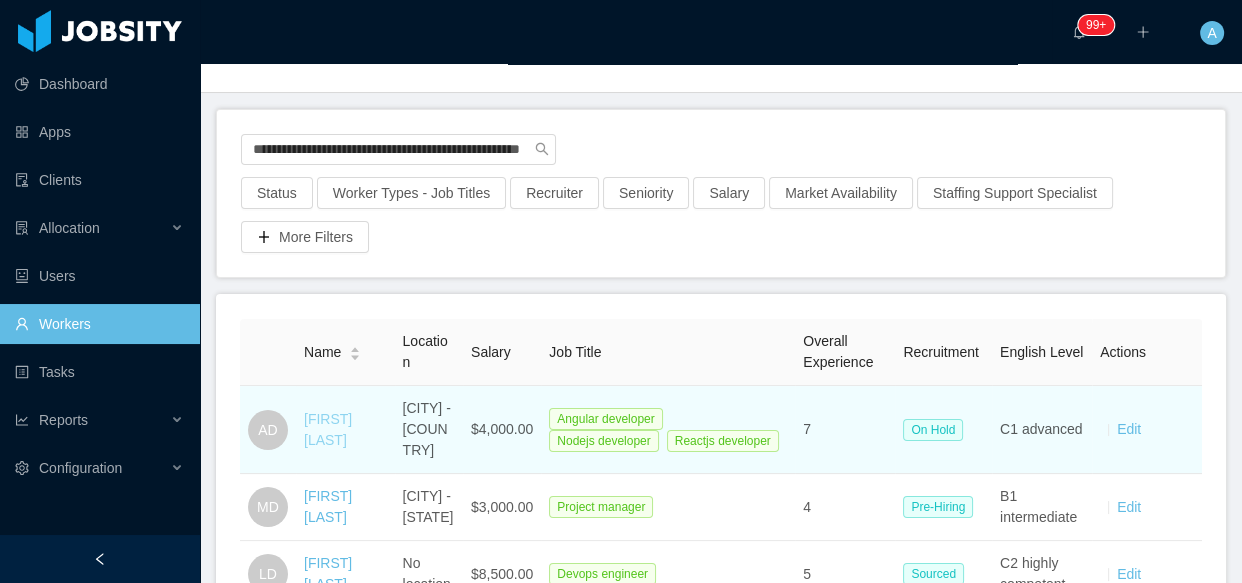 click on "[FIRST] [LAST]" at bounding box center [328, 429] 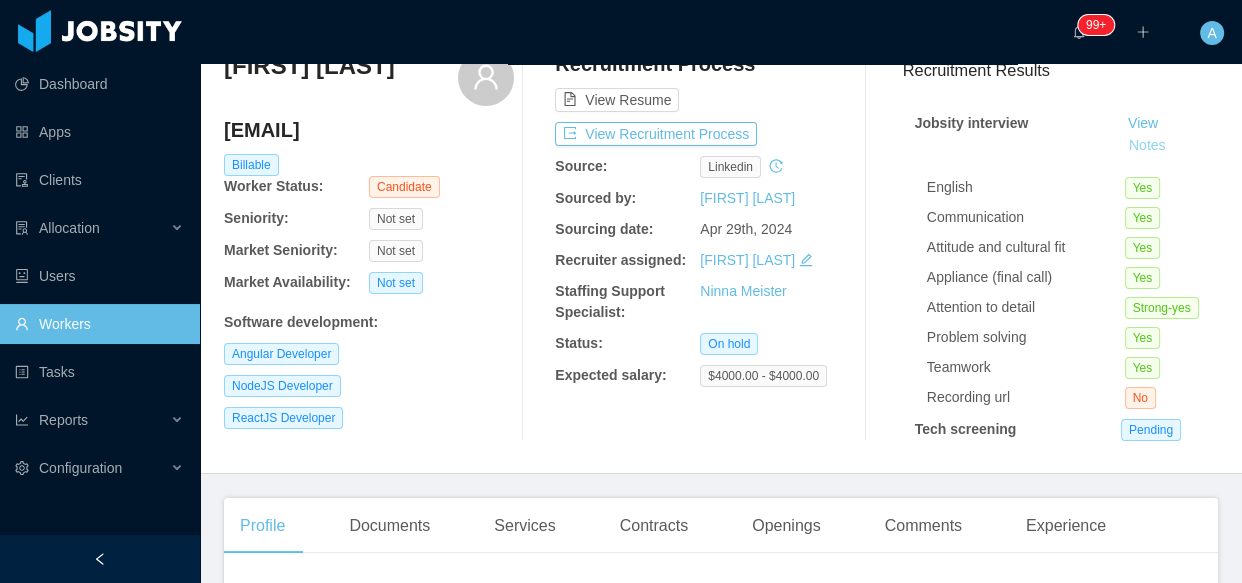 click on "Notes" at bounding box center [1147, 146] 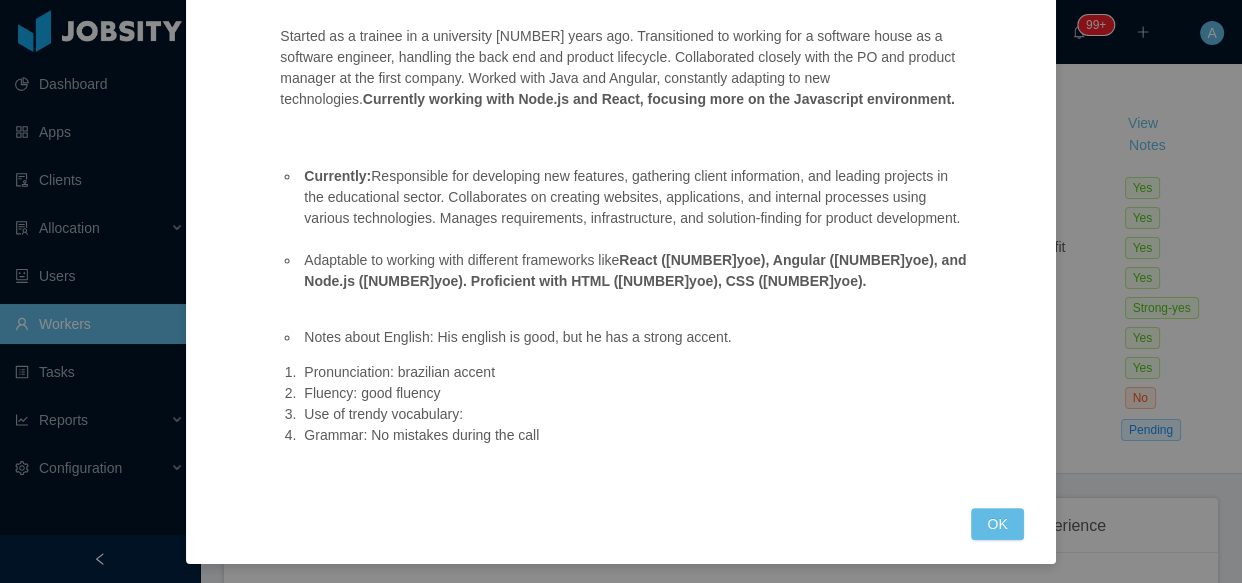 scroll, scrollTop: 409, scrollLeft: 0, axis: vertical 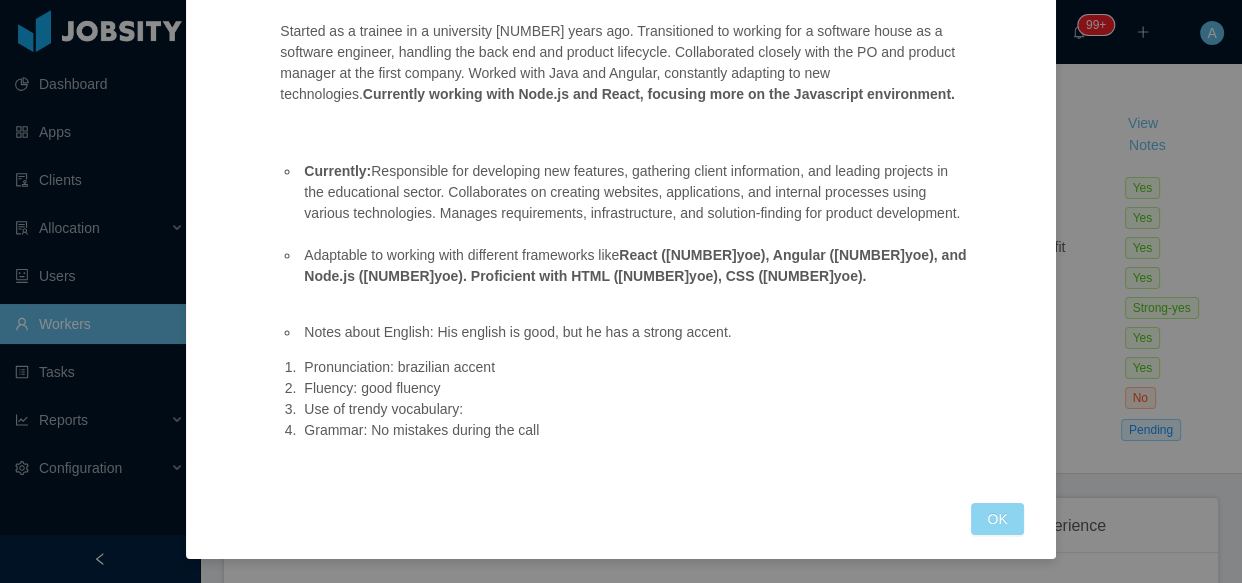 click on "OK" at bounding box center [997, 519] 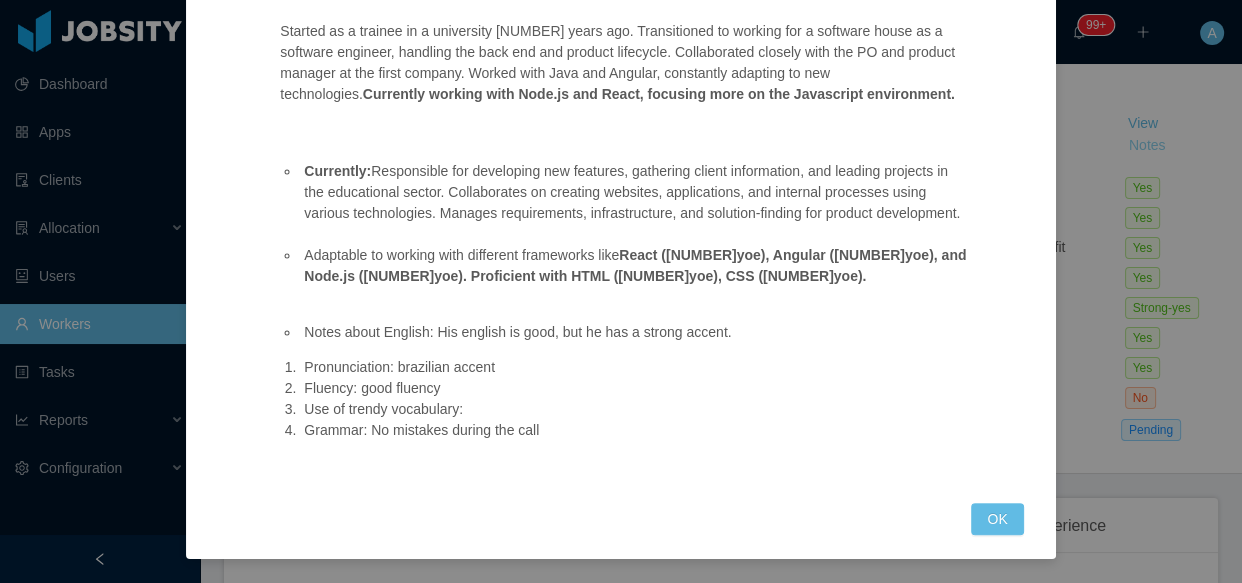scroll, scrollTop: 318, scrollLeft: 0, axis: vertical 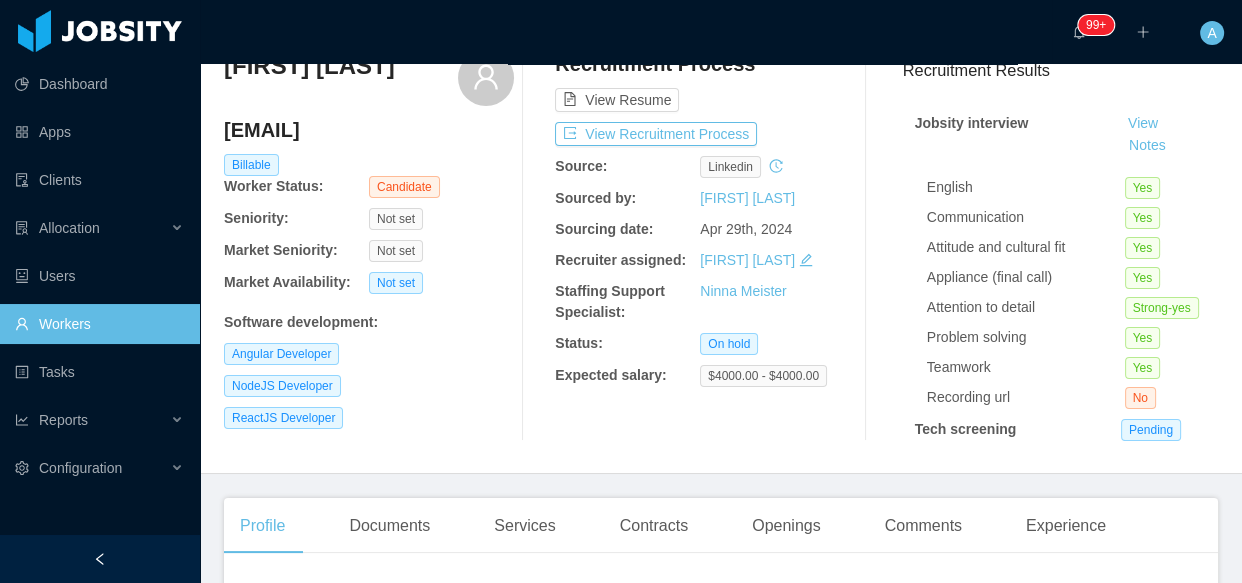 click on "Workers" at bounding box center [99, 324] 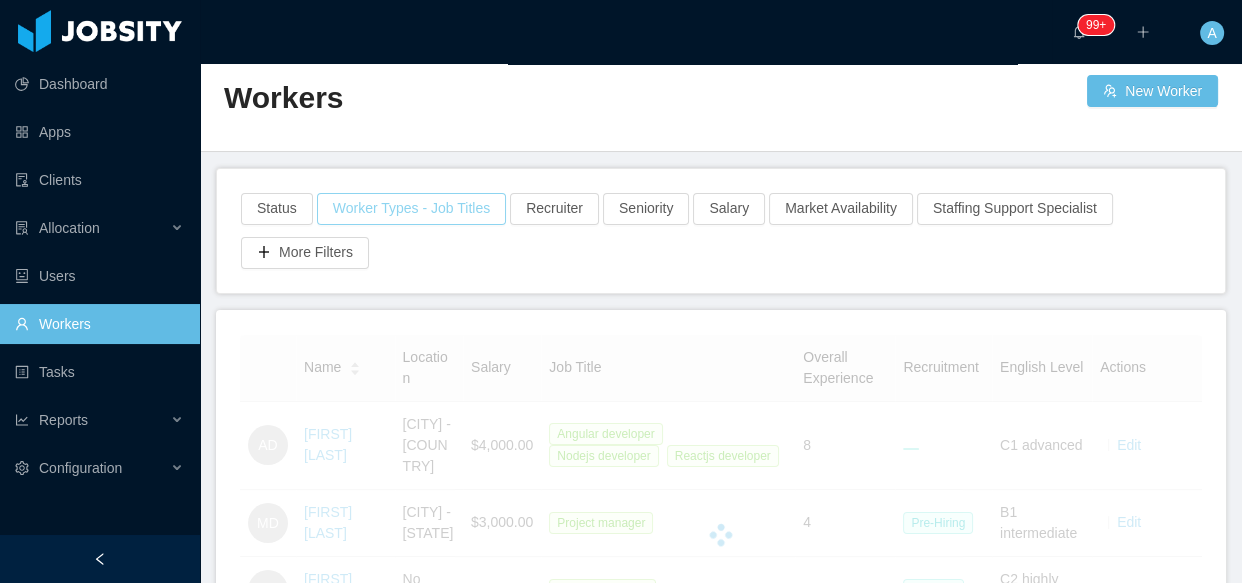 scroll, scrollTop: 0, scrollLeft: 0, axis: both 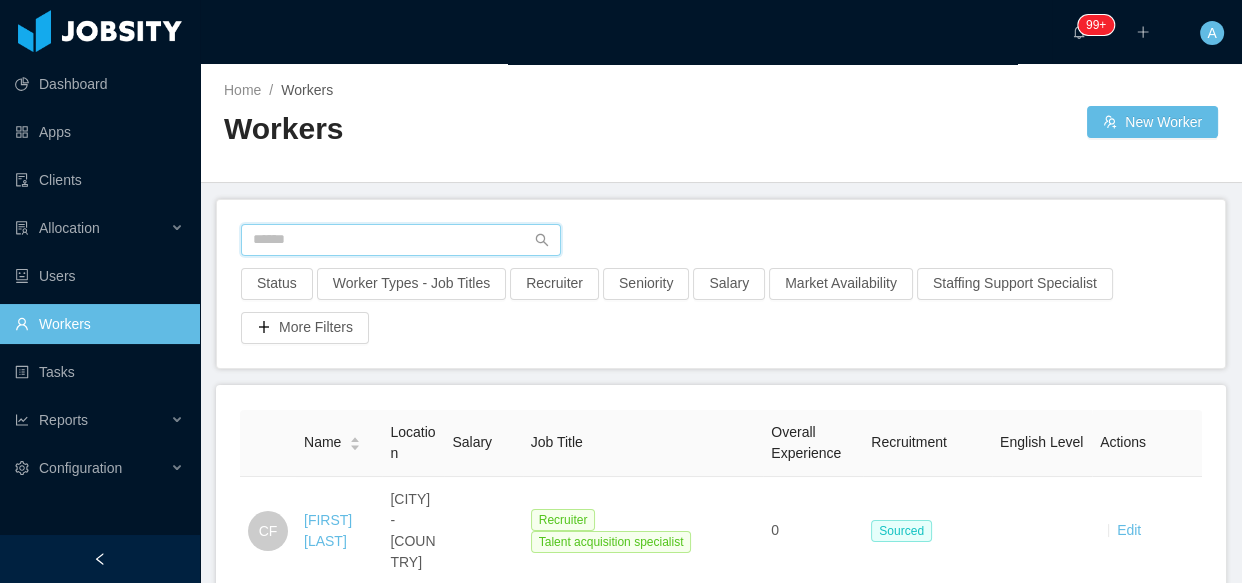 click at bounding box center [401, 240] 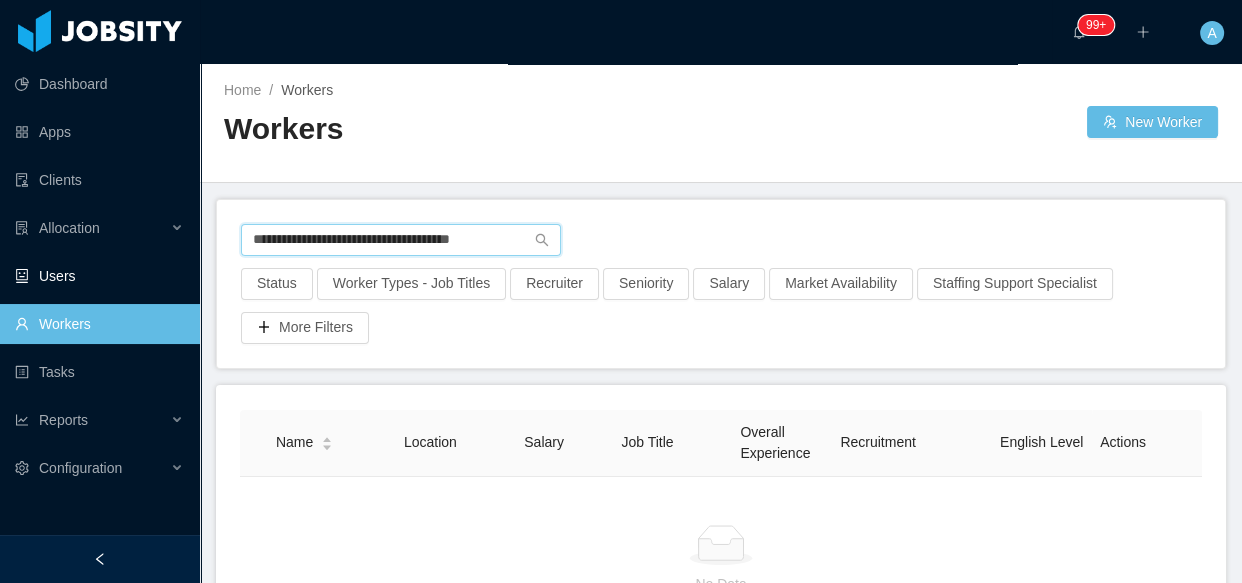 drag, startPoint x: 513, startPoint y: 235, endPoint x: 0, endPoint y: 257, distance: 513.4715 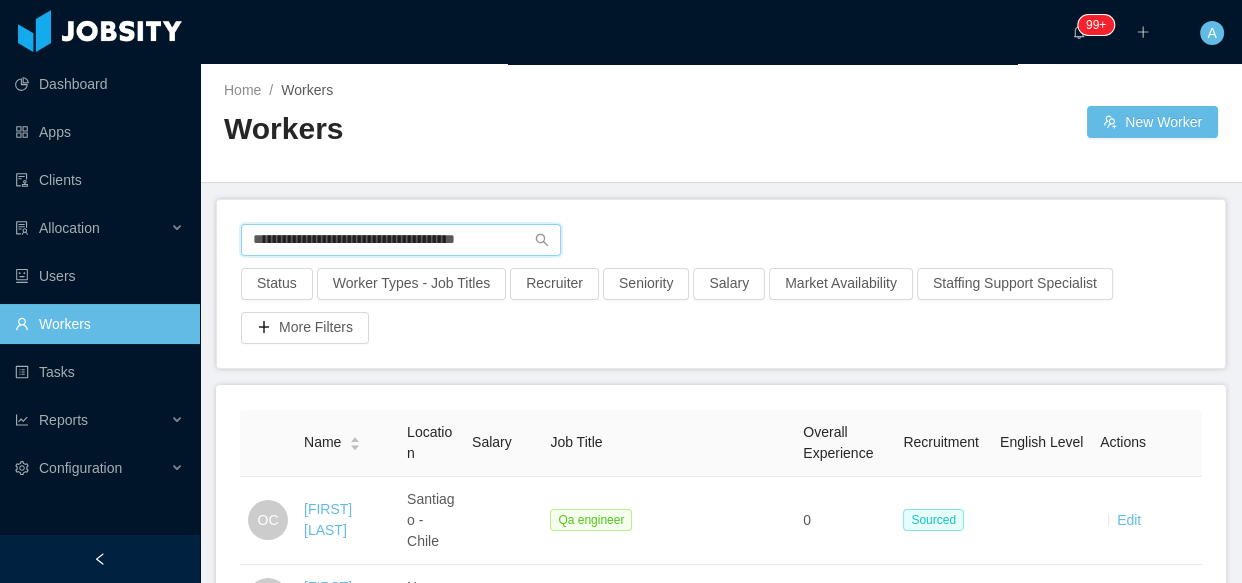 drag, startPoint x: 517, startPoint y: 246, endPoint x: 226, endPoint y: 243, distance: 291.01547 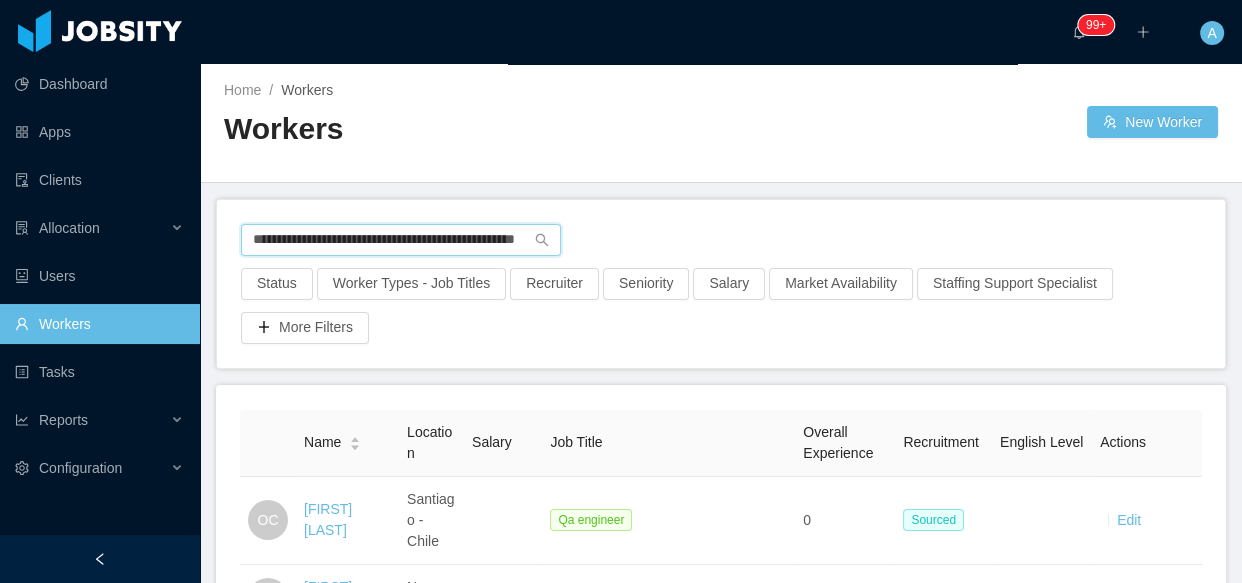 scroll, scrollTop: 0, scrollLeft: 67, axis: horizontal 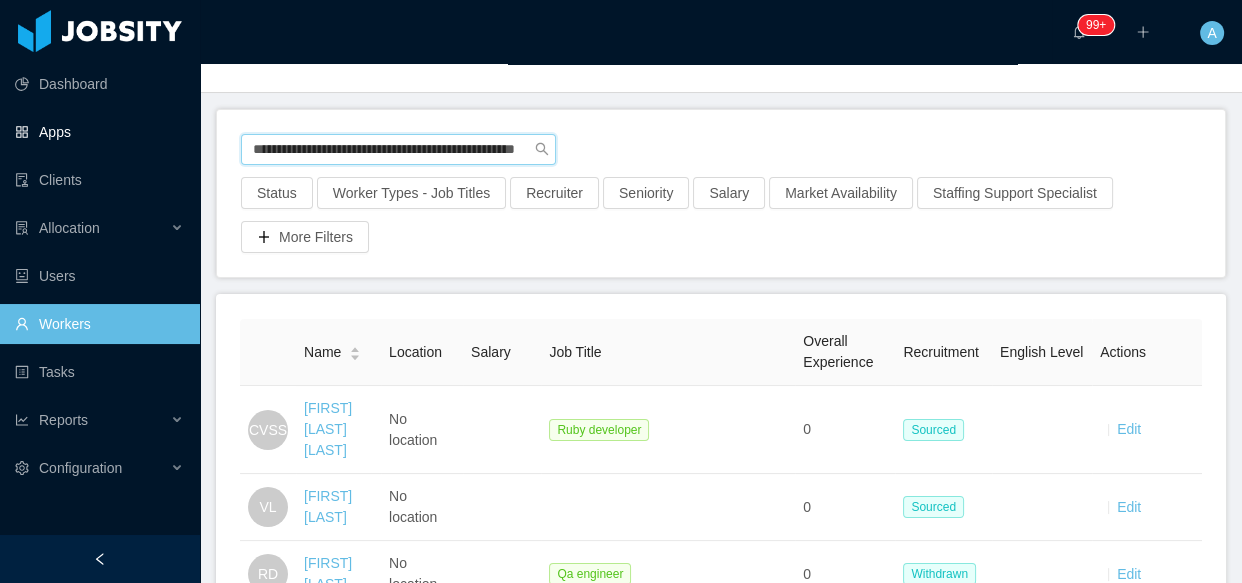 drag, startPoint x: 523, startPoint y: 139, endPoint x: 11, endPoint y: 133, distance: 512.03516 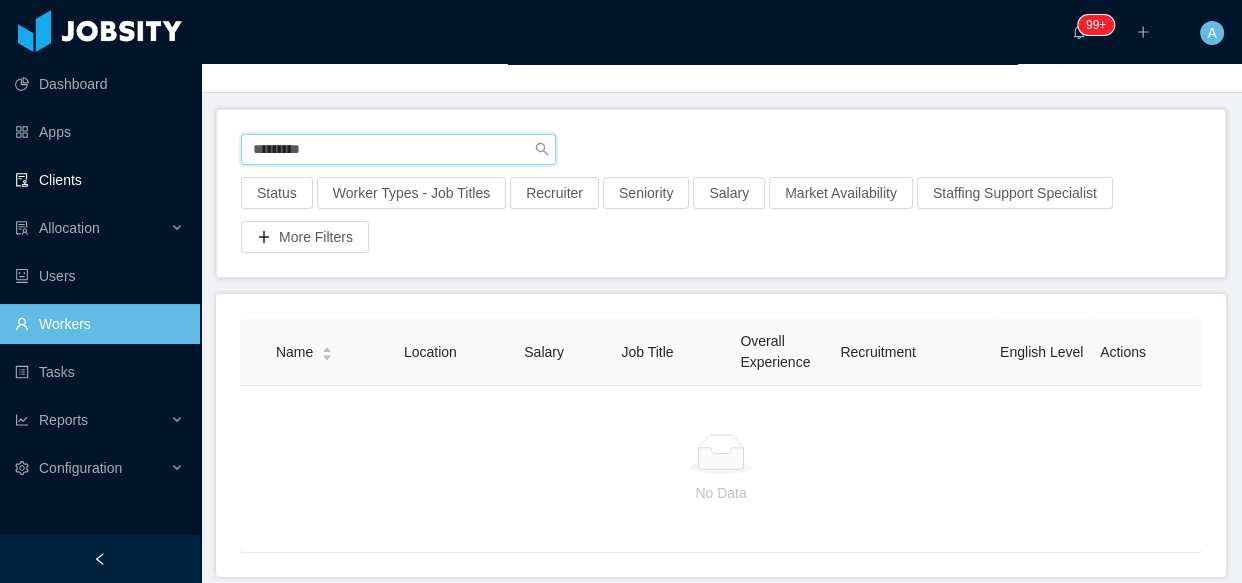 drag, startPoint x: 421, startPoint y: 156, endPoint x: 0, endPoint y: 181, distance: 421.74164 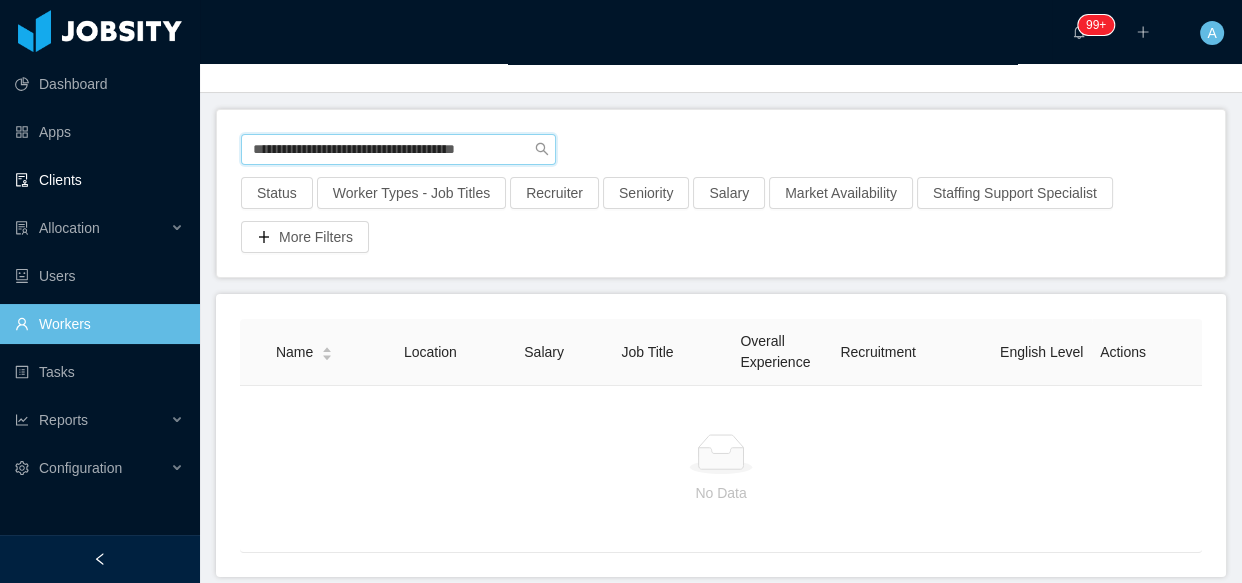 type on "**********" 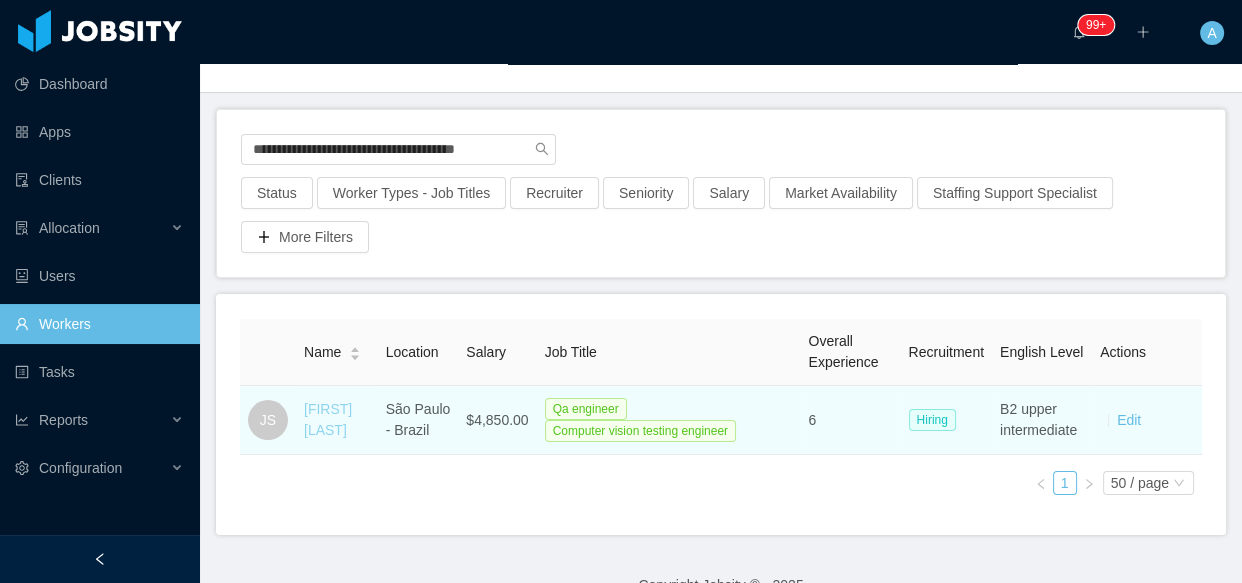 click on "[FIRST] [LAST]" at bounding box center (328, 419) 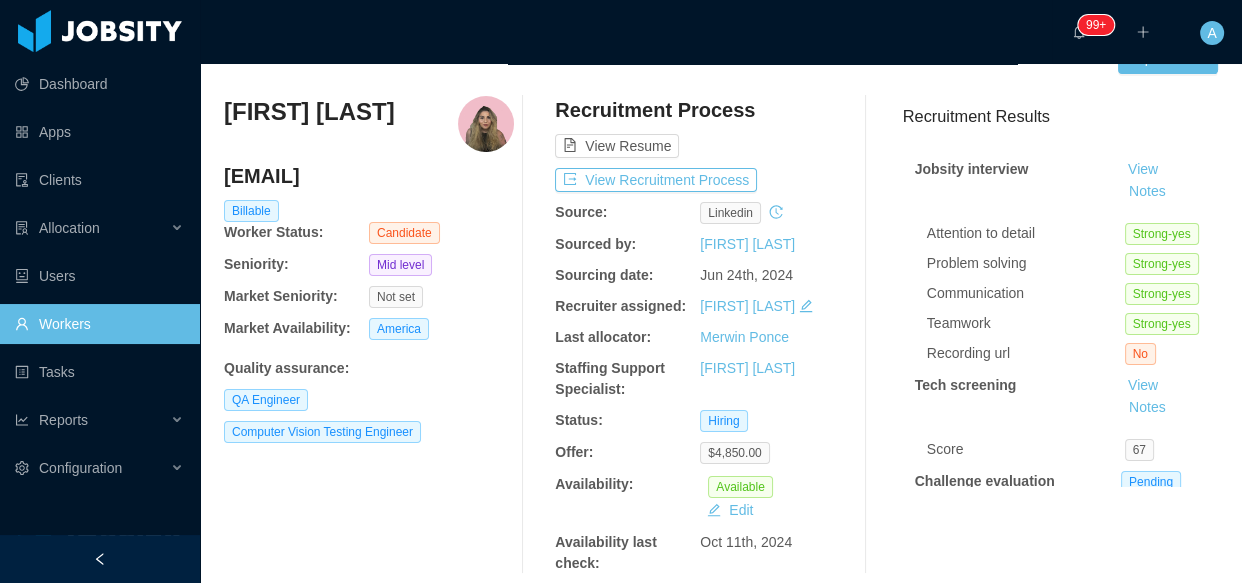 scroll, scrollTop: 0, scrollLeft: 0, axis: both 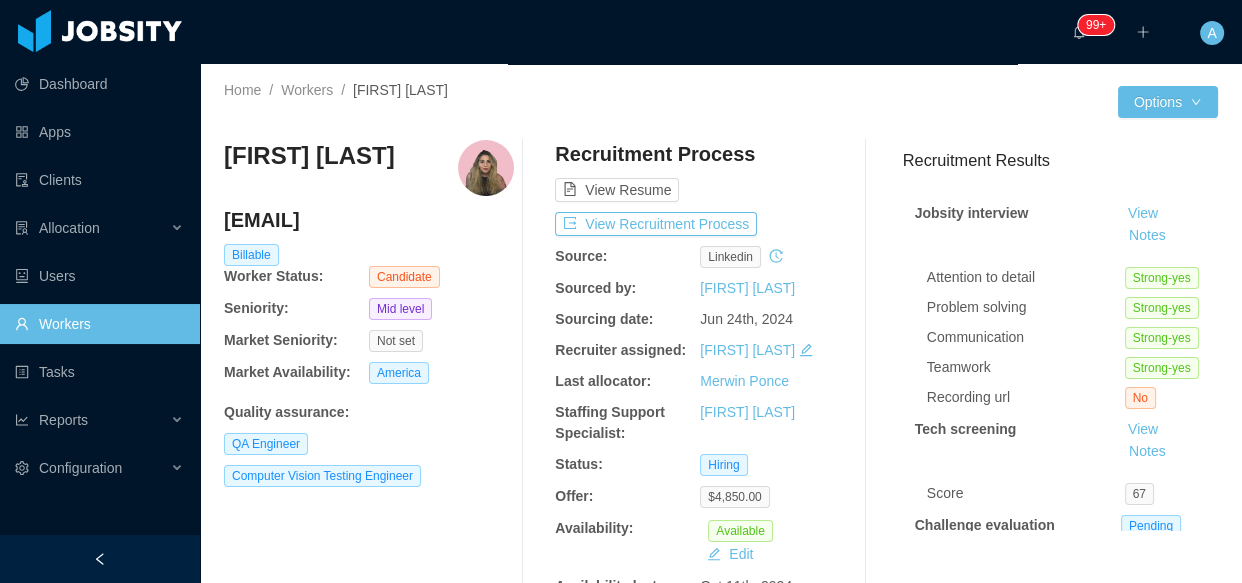 click on "Recruitment Process View Resume View Recruitment Process Source: linkedin Sourced by: [PERSON] Sourcing date: [MONTH] [DAY]th, [YEAR] Recruiter assigned: [PERSON] Last allocator: [PERSON] Staffing Support Specialist: [PERSON] Status: Hiring Offer: [PRICE] Availability: Available Edit Availability last check: [MONTH] [DAY]th, [YEAR]" at bounding box center [700, 379] 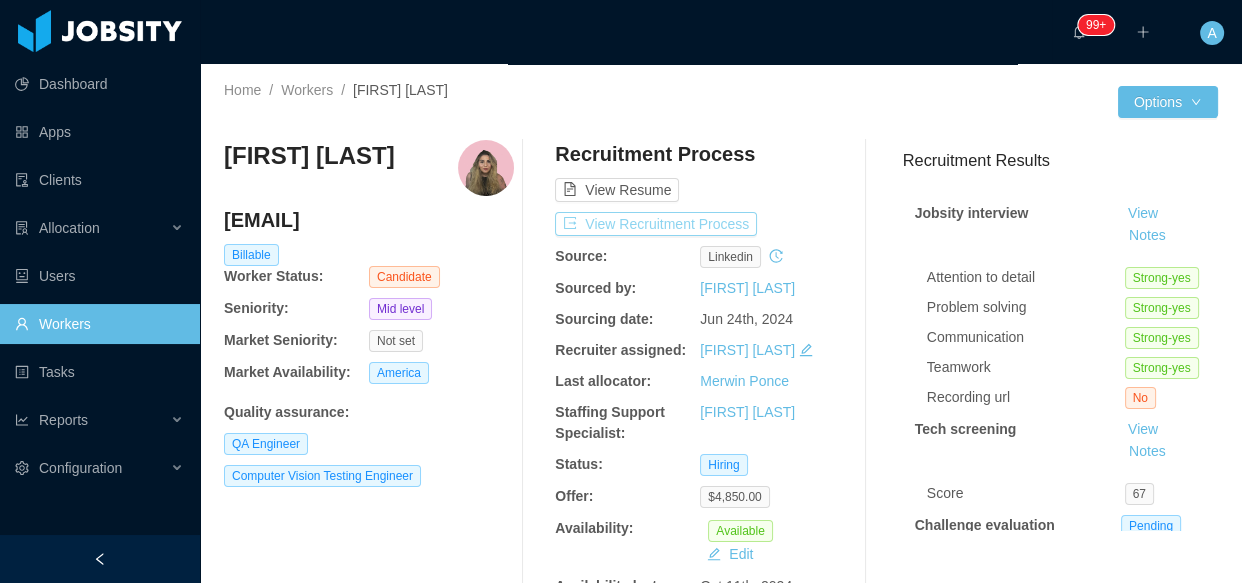 click on "View Recruitment Process" at bounding box center (656, 224) 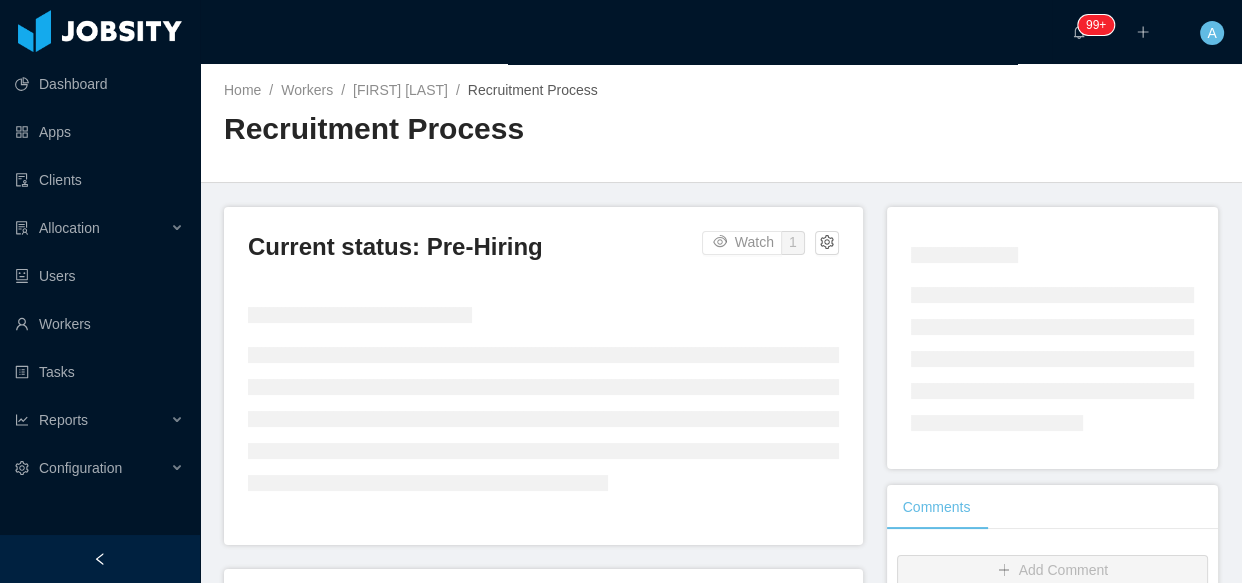 scroll, scrollTop: 363, scrollLeft: 0, axis: vertical 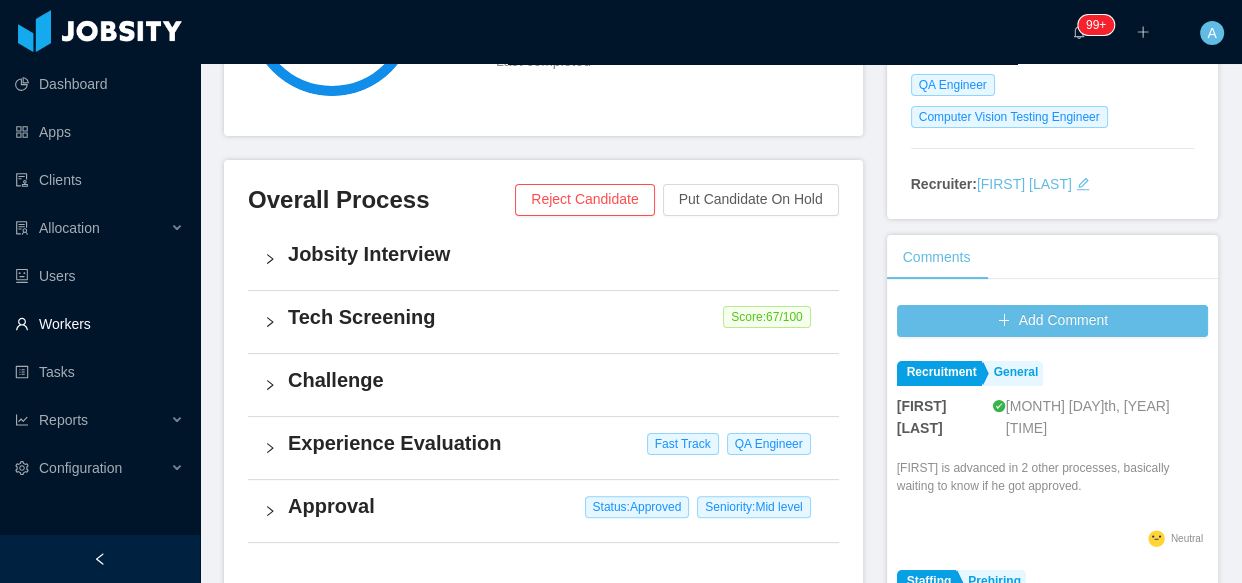 drag, startPoint x: 114, startPoint y: 312, endPoint x: 541, endPoint y: 0, distance: 528.8412 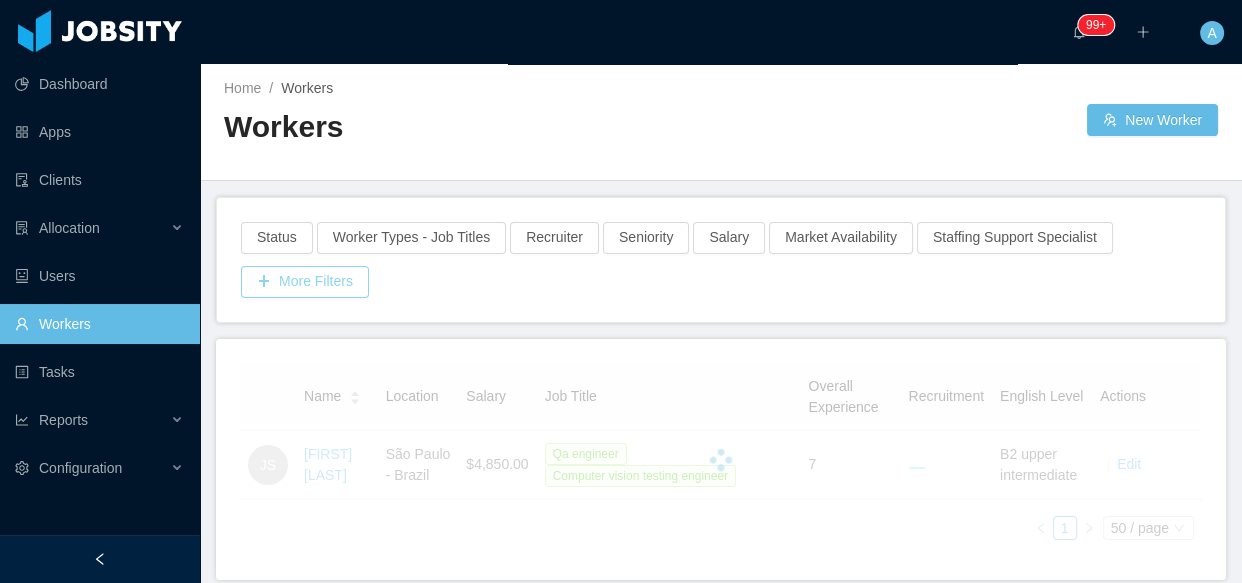 scroll, scrollTop: 0, scrollLeft: 0, axis: both 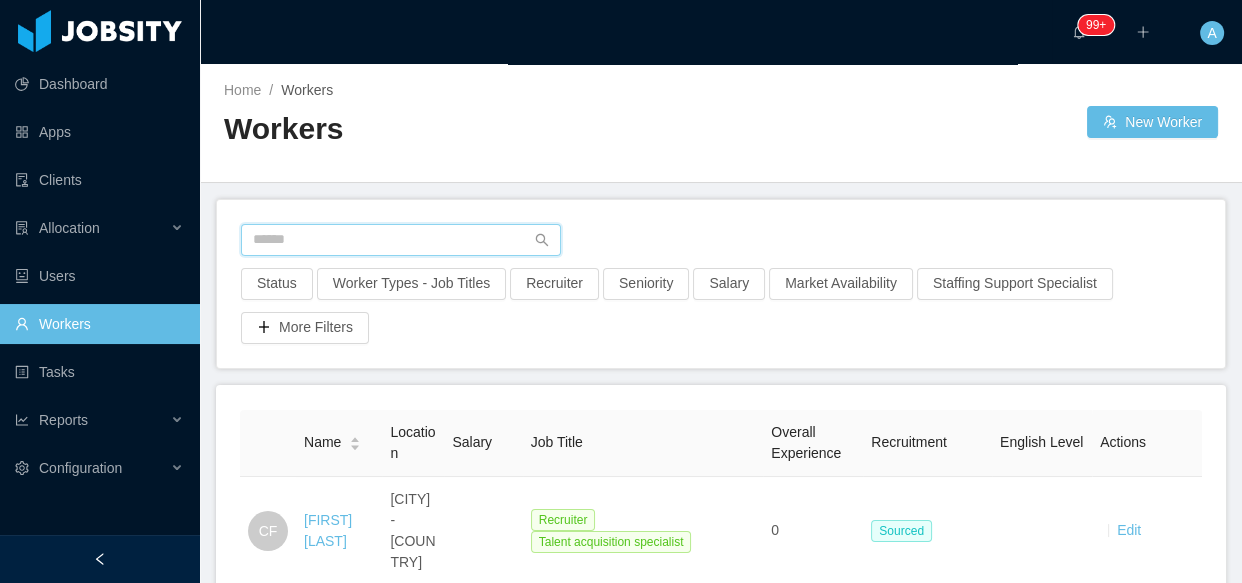click at bounding box center [401, 240] 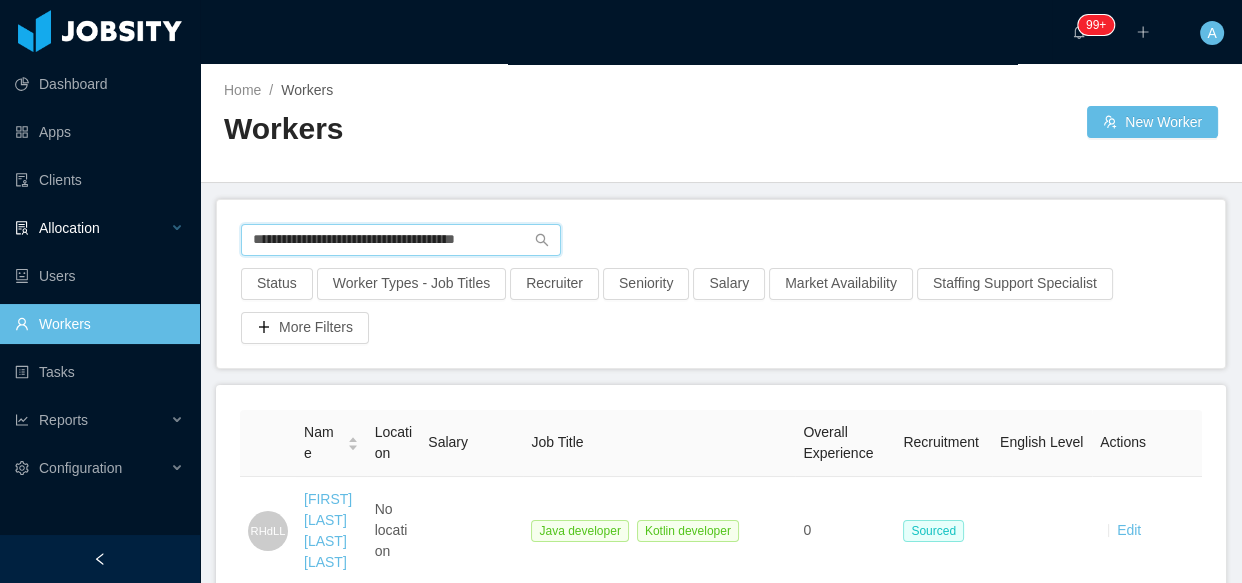 drag, startPoint x: 516, startPoint y: 239, endPoint x: 0, endPoint y: 241, distance: 516.0039 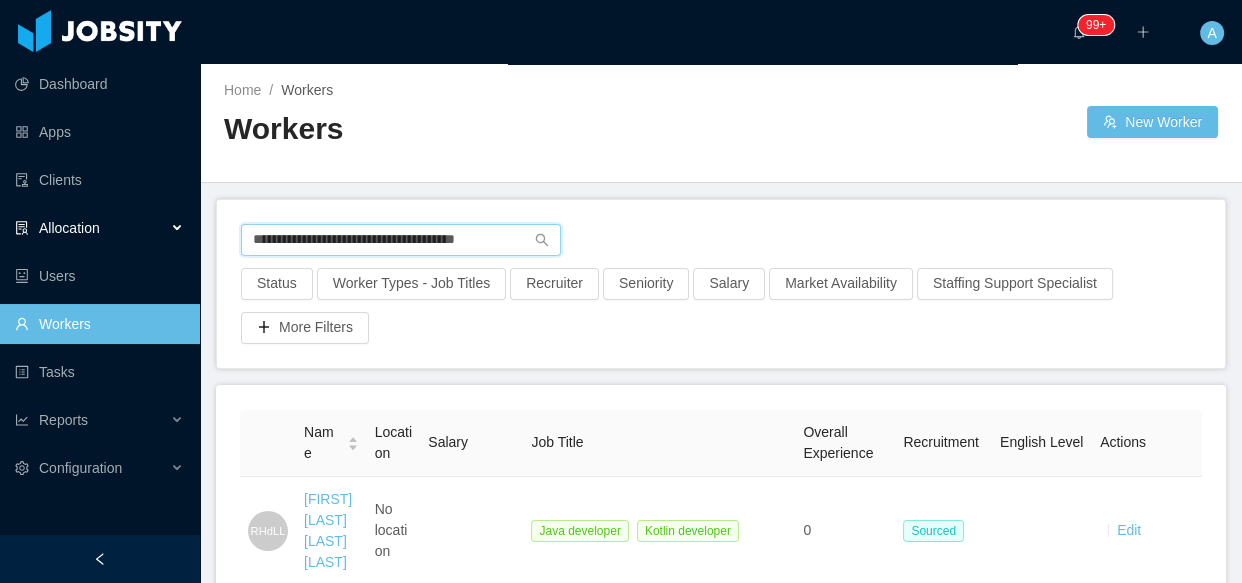 paste on "**********" 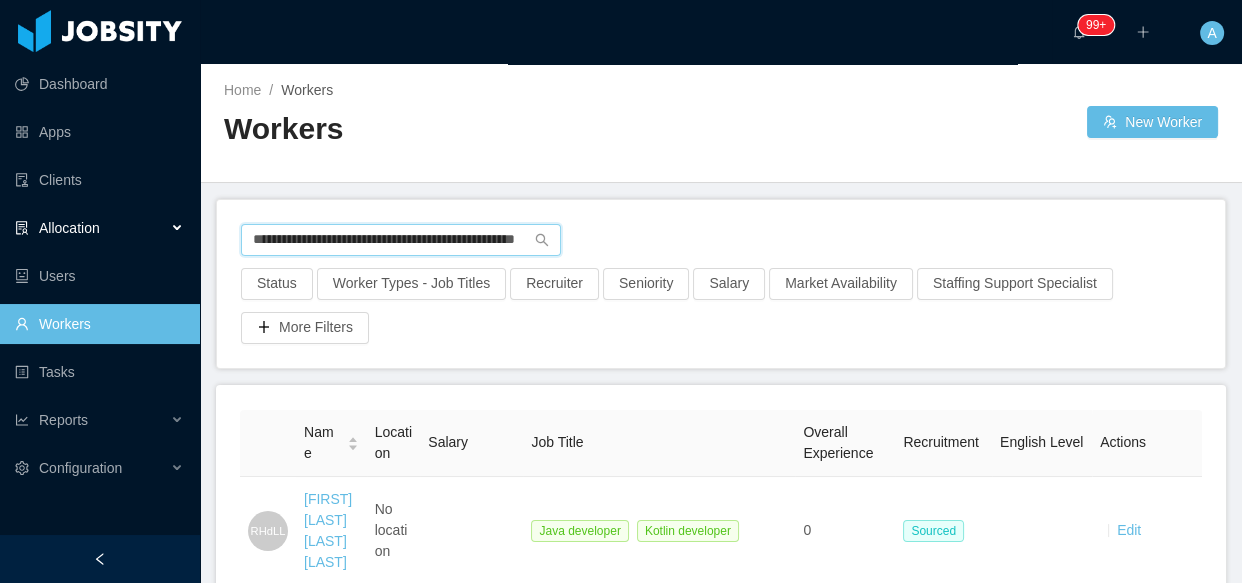 scroll, scrollTop: 0, scrollLeft: 69, axis: horizontal 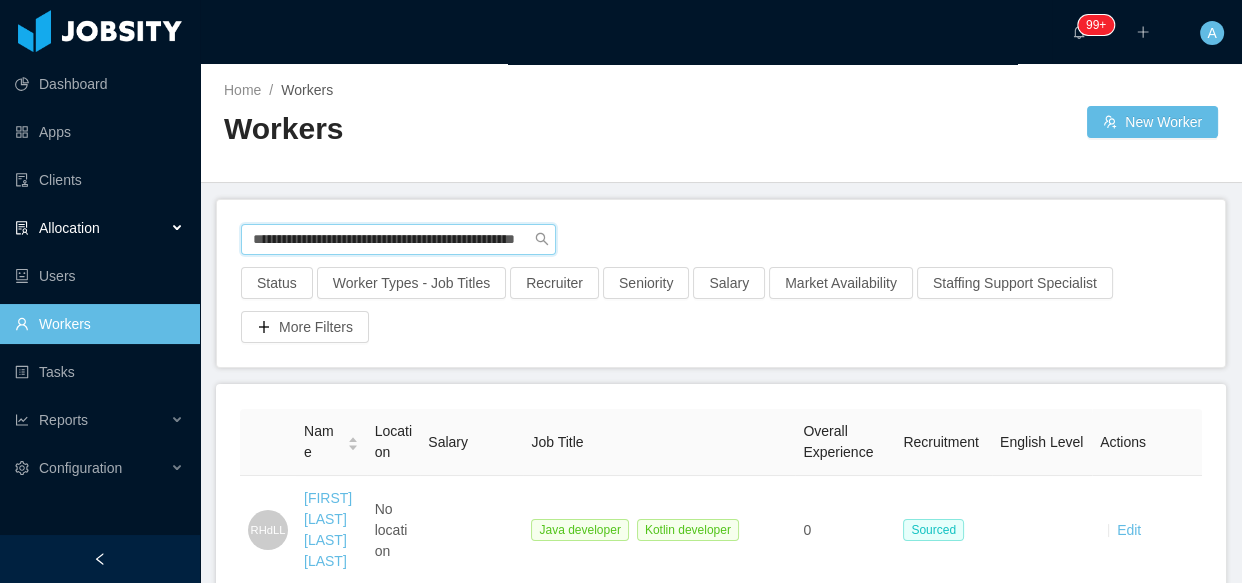 type on "**********" 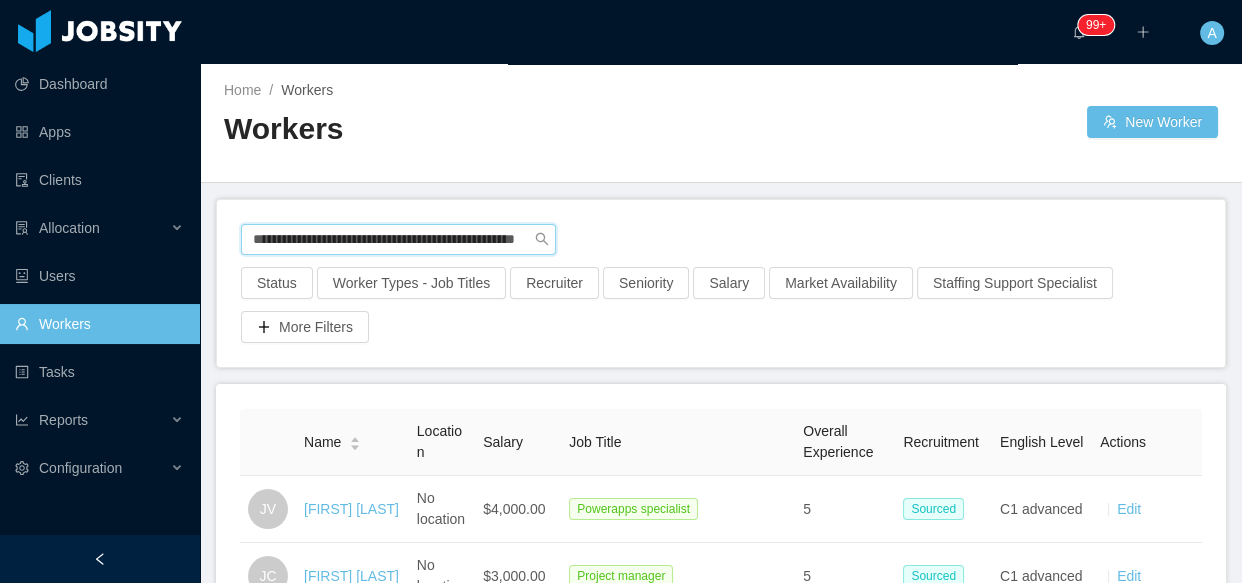 scroll, scrollTop: 0, scrollLeft: 0, axis: both 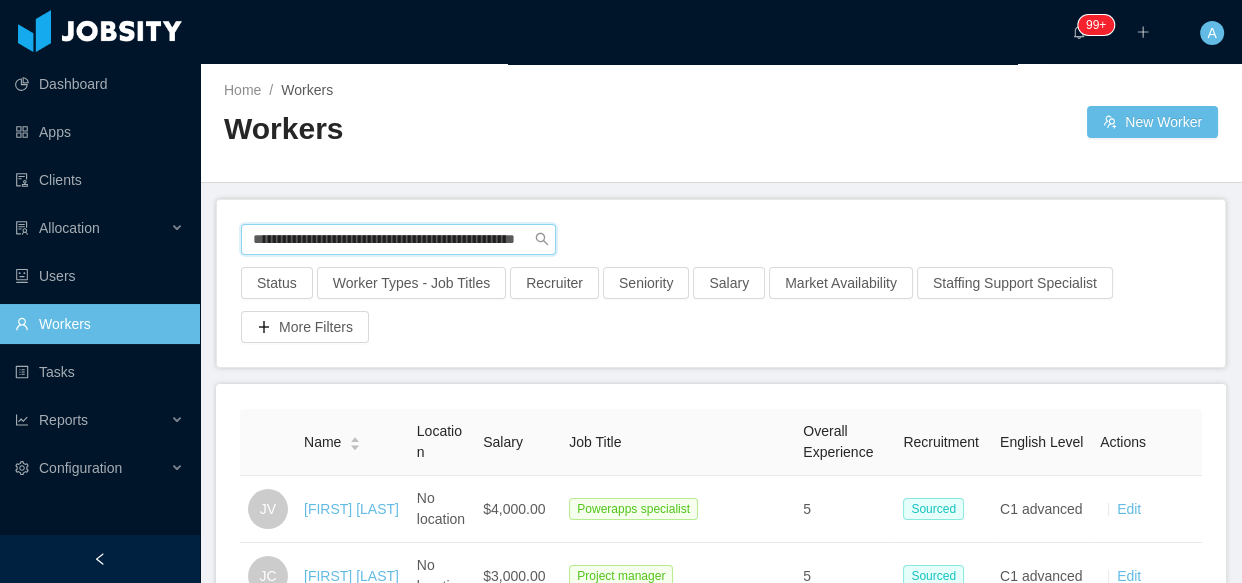 drag, startPoint x: 253, startPoint y: 233, endPoint x: 902, endPoint y: 218, distance: 649.17334 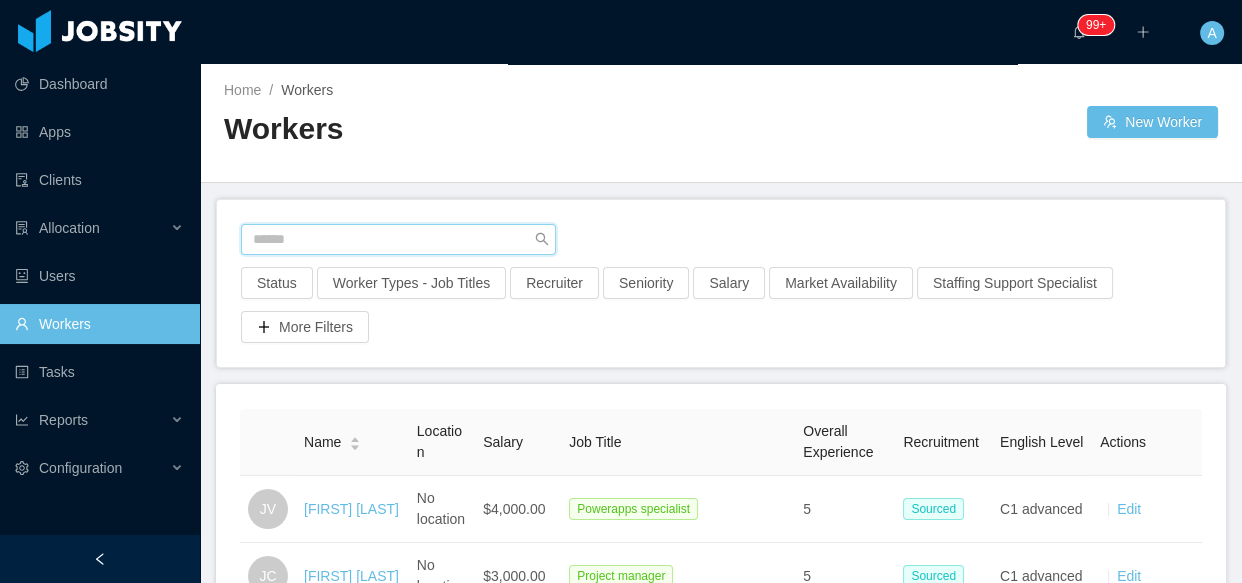 scroll, scrollTop: 0, scrollLeft: 0, axis: both 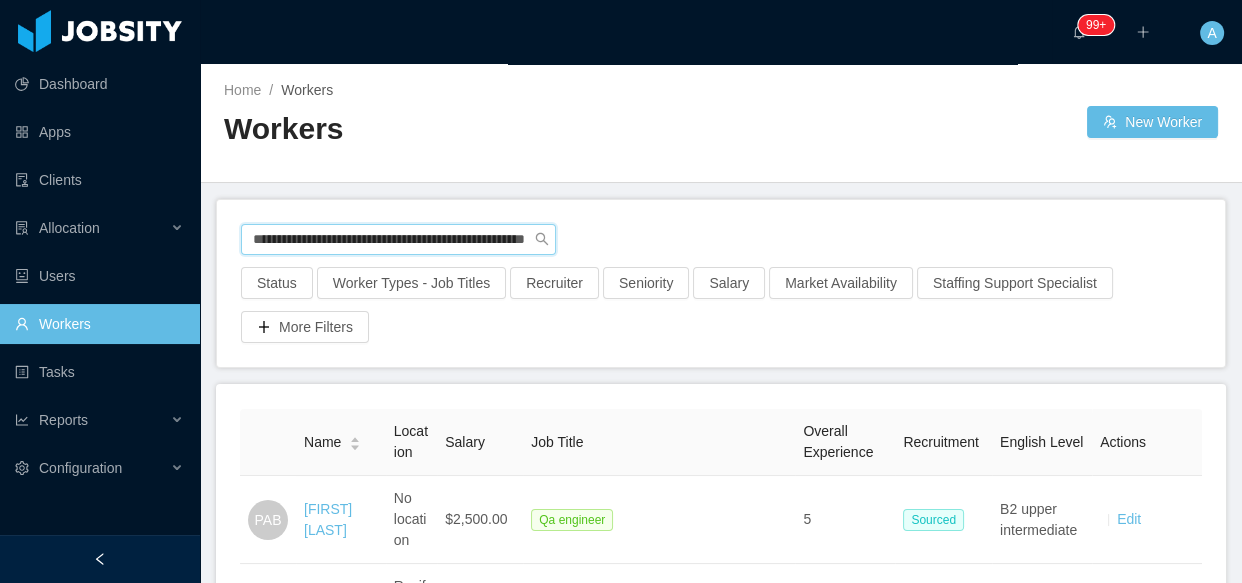 drag, startPoint x: 248, startPoint y: 242, endPoint x: 1064, endPoint y: 235, distance: 816.03 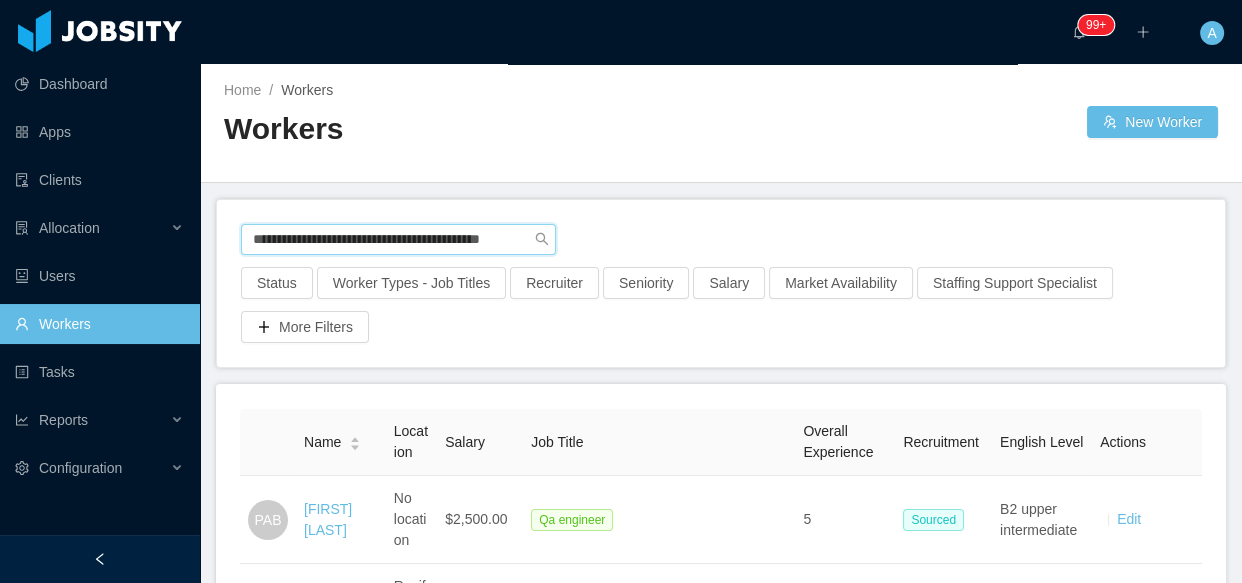 scroll, scrollTop: 0, scrollLeft: 29, axis: horizontal 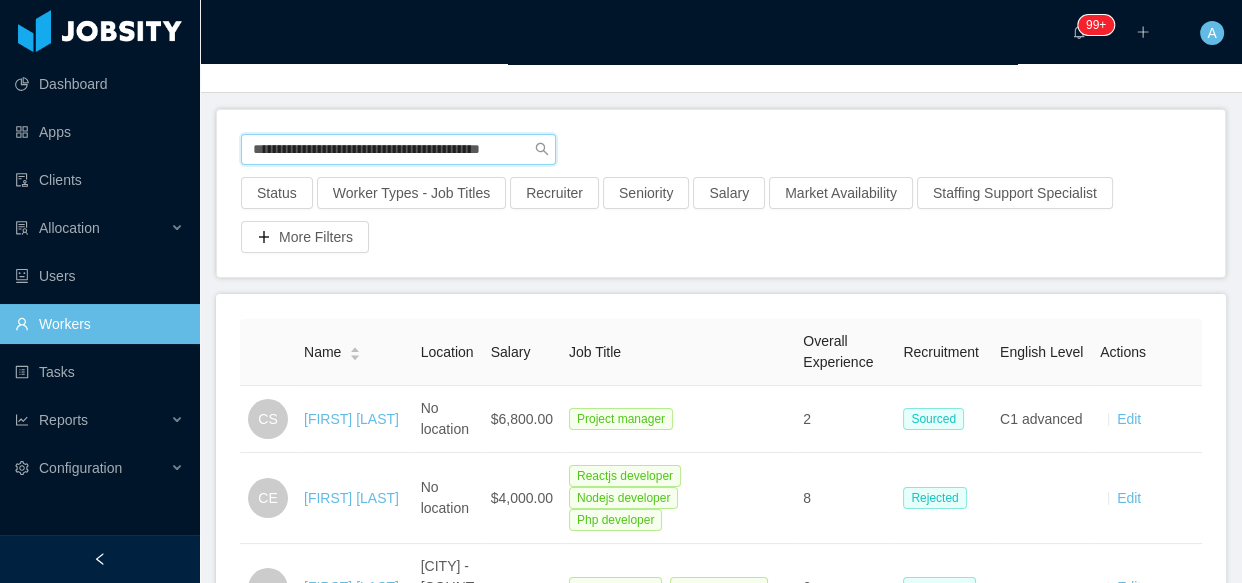 drag, startPoint x: 253, startPoint y: 149, endPoint x: 1024, endPoint y: 148, distance: 771.0007 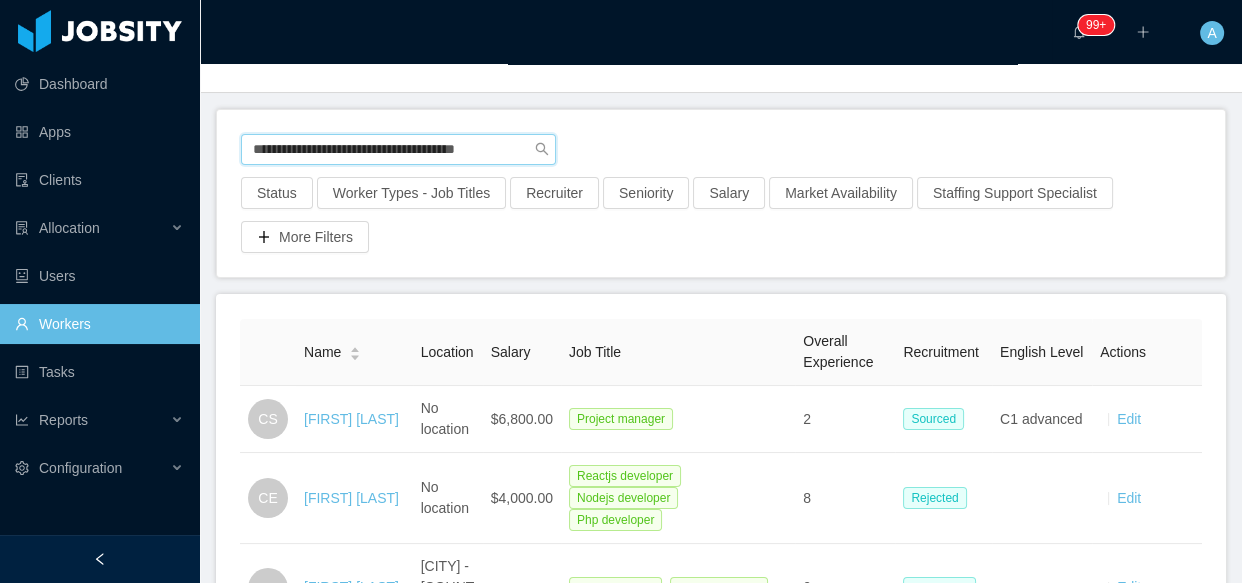 scroll, scrollTop: 0, scrollLeft: 0, axis: both 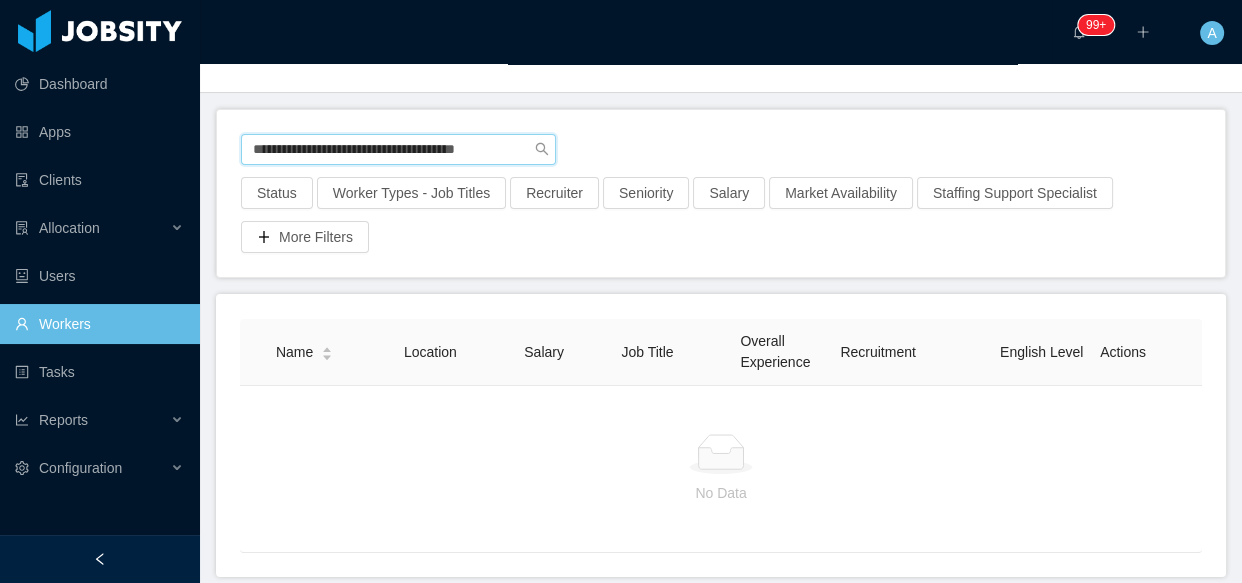 click on "**********" at bounding box center [398, 150] 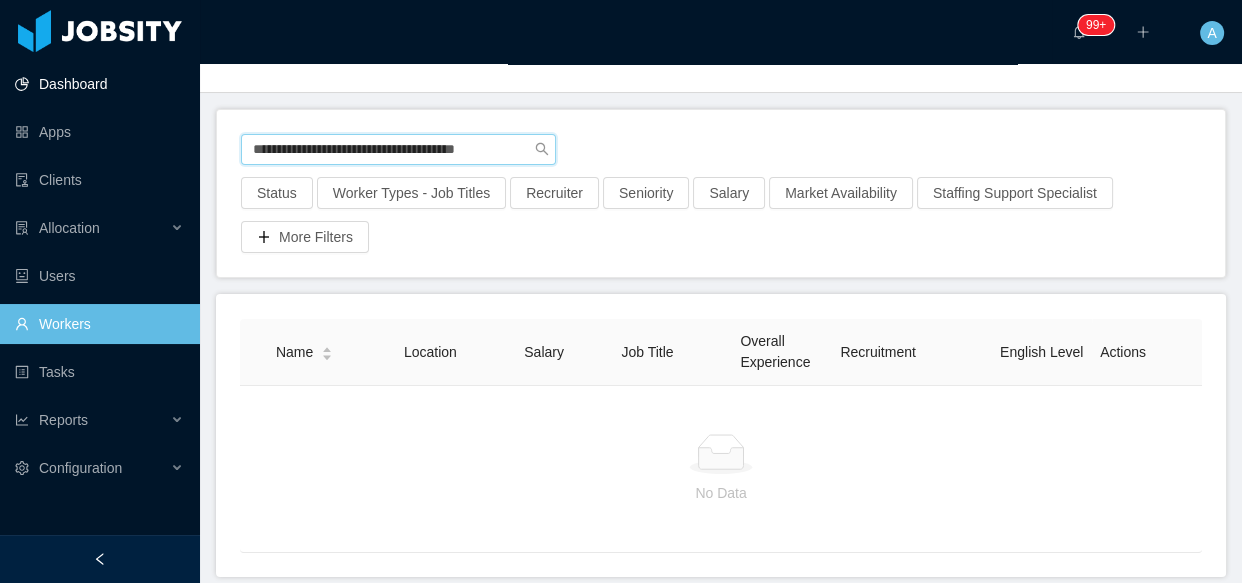 drag, startPoint x: 517, startPoint y: 149, endPoint x: 0, endPoint y: 54, distance: 525.65576 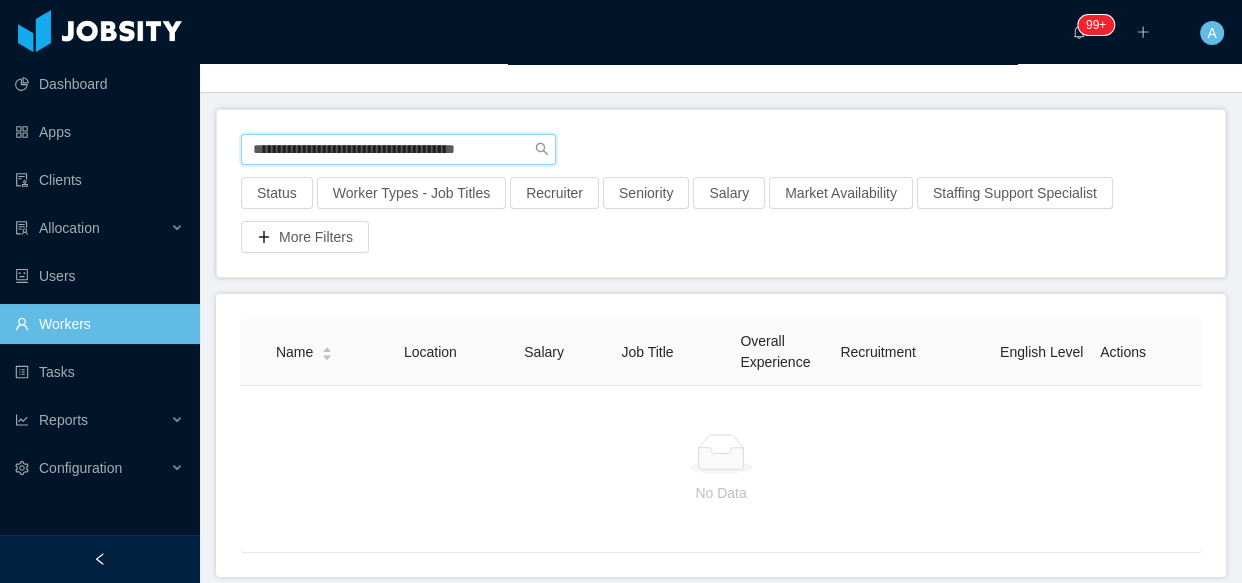 paste on "**********" 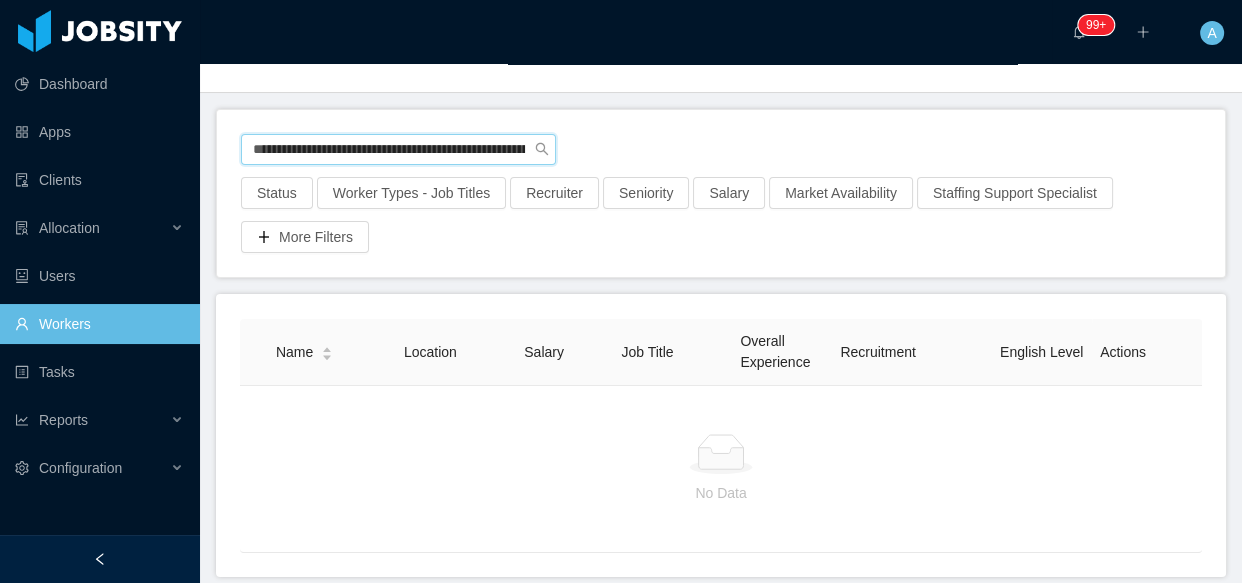 scroll, scrollTop: 0, scrollLeft: 120, axis: horizontal 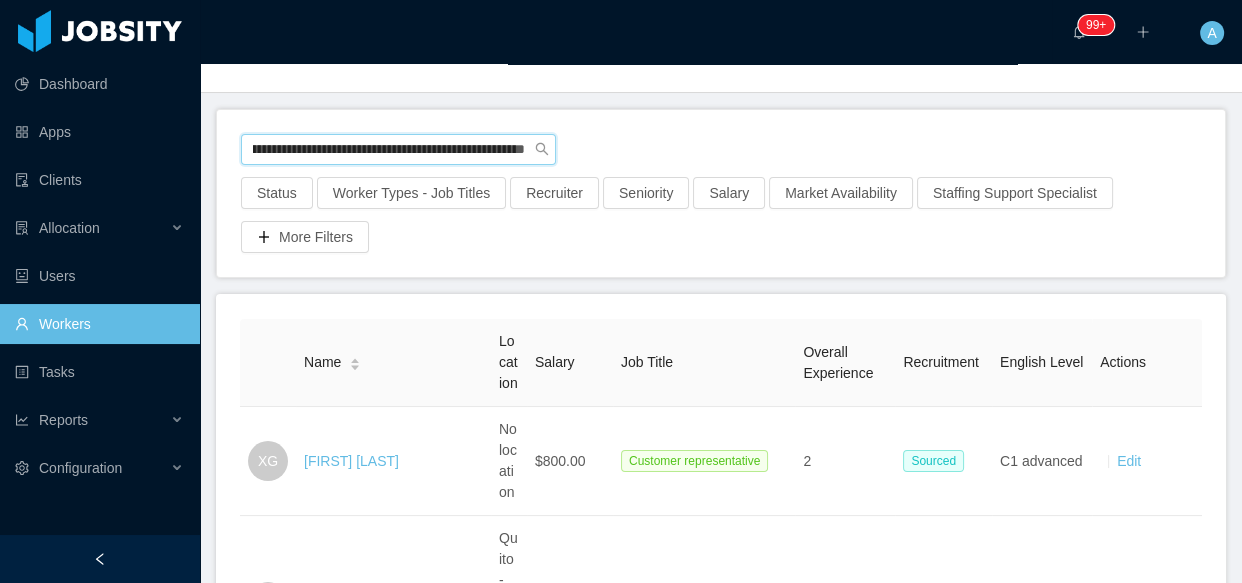 drag, startPoint x: 249, startPoint y: 149, endPoint x: 967, endPoint y: 140, distance: 718.0564 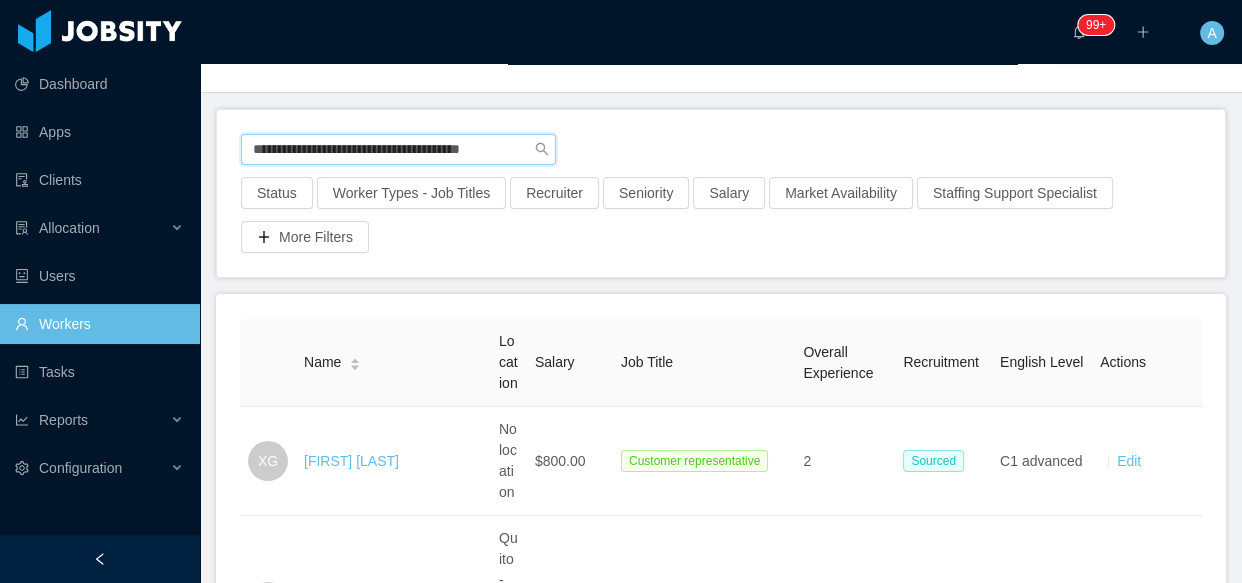 scroll, scrollTop: 0, scrollLeft: 0, axis: both 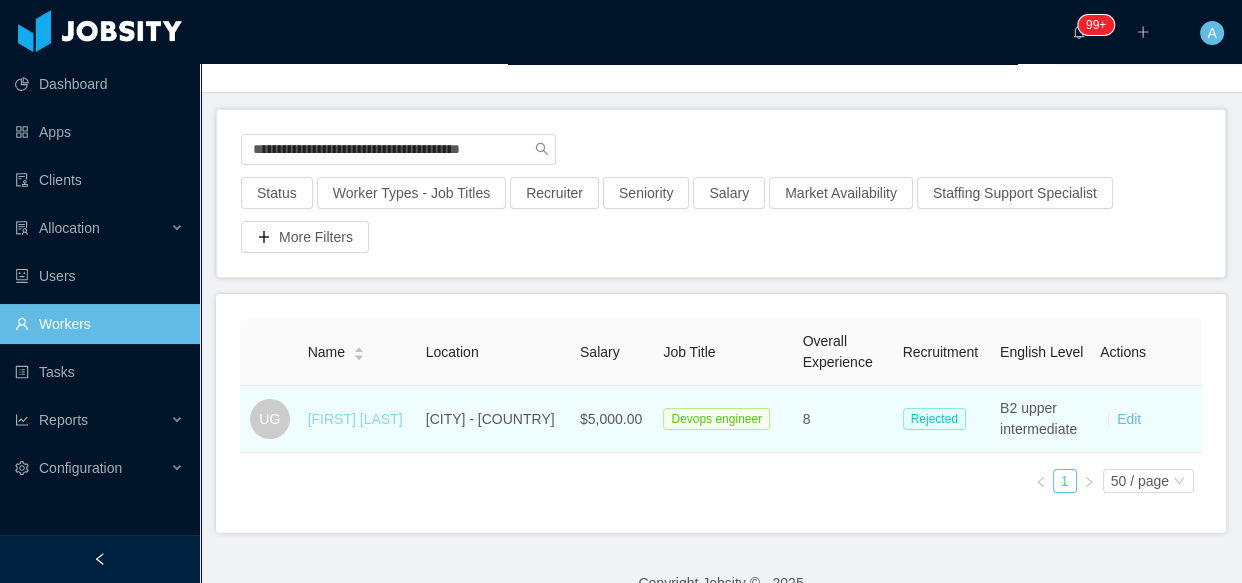 click on "[FIRST] [LAST]" at bounding box center (355, 419) 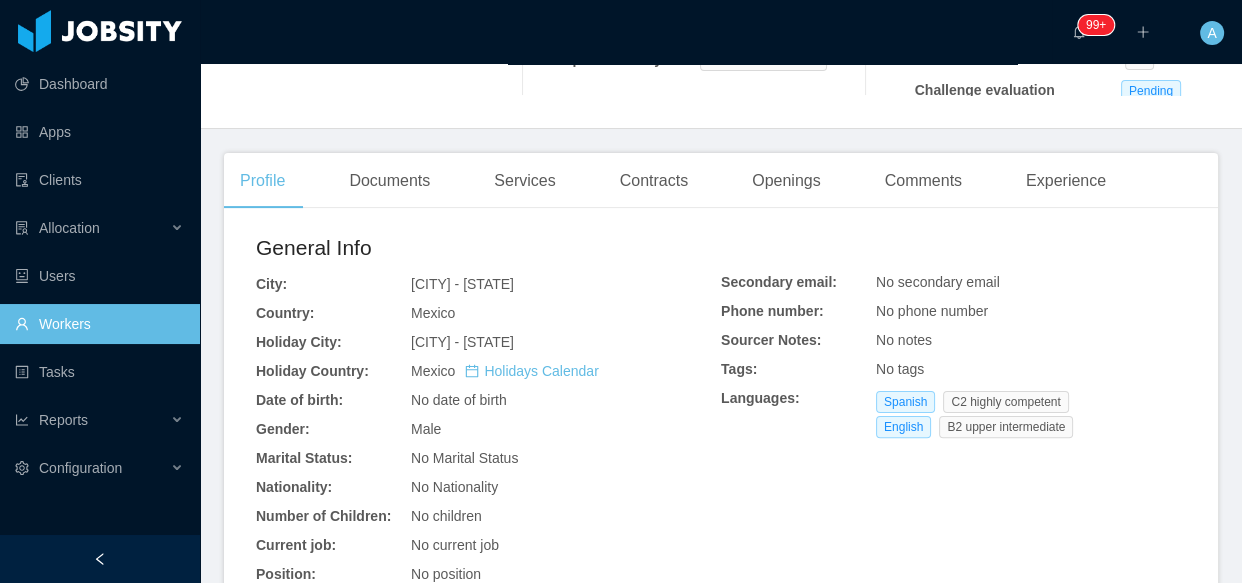 scroll, scrollTop: 623, scrollLeft: 0, axis: vertical 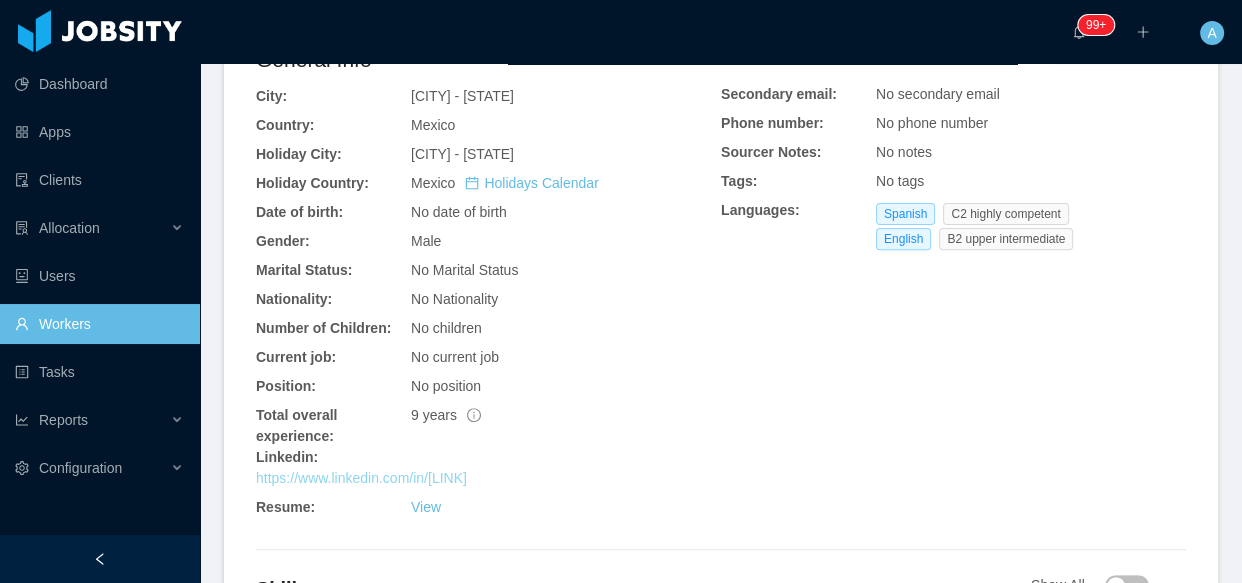 click on "https://www.linkedin.com/in/[LINK]" at bounding box center [361, 478] 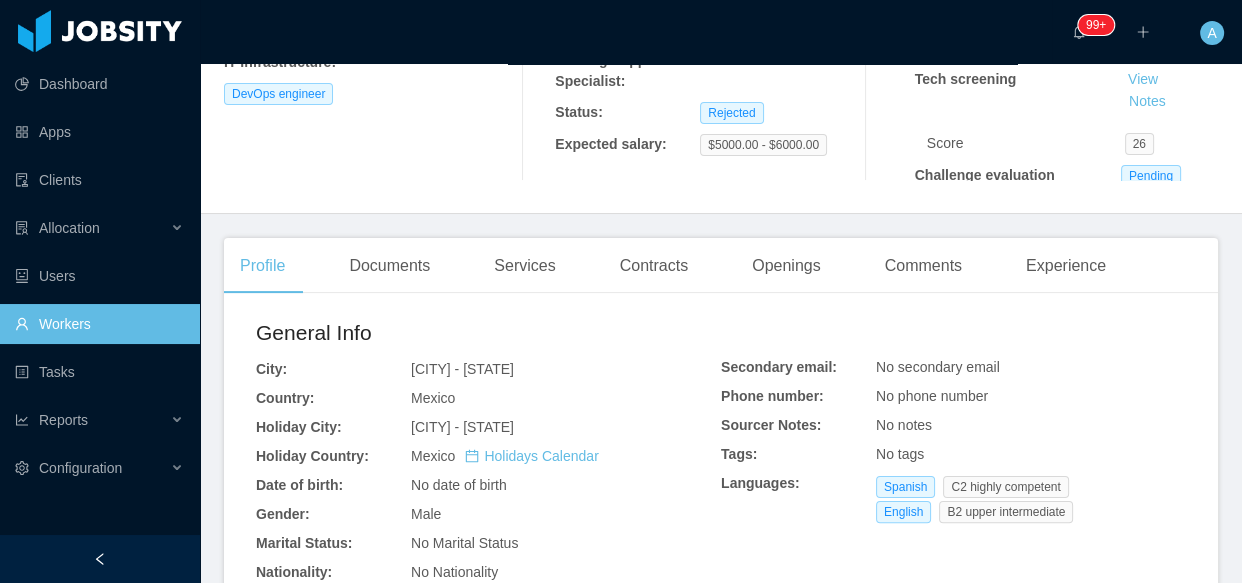 click on "Workers" at bounding box center (99, 324) 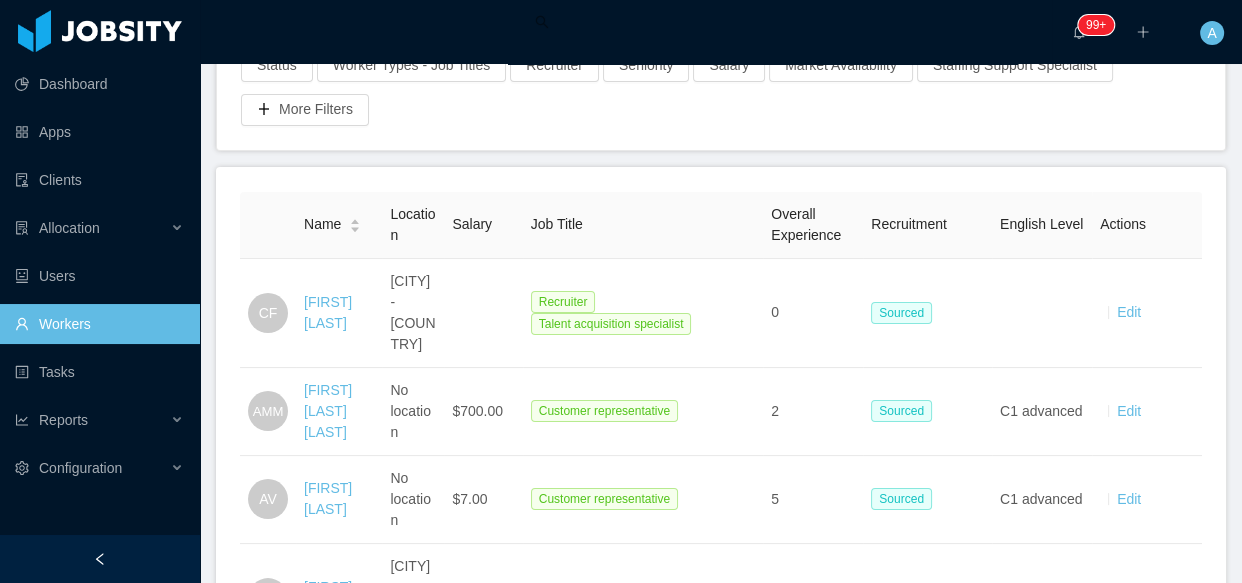 scroll, scrollTop: 0, scrollLeft: 0, axis: both 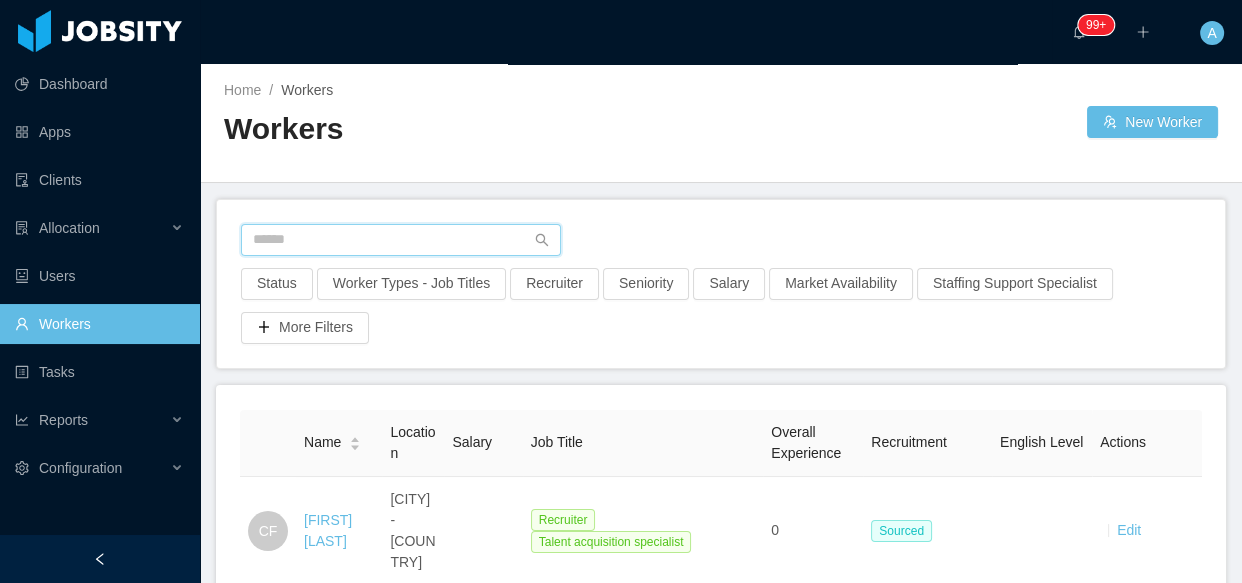 click at bounding box center (401, 240) 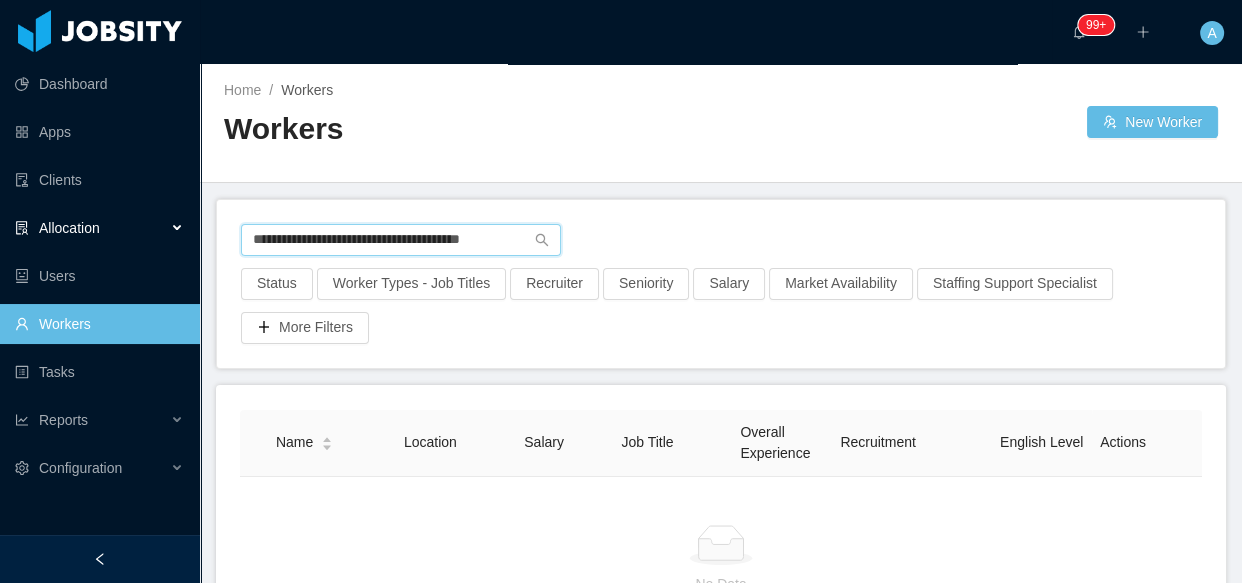 drag, startPoint x: 520, startPoint y: 248, endPoint x: 0, endPoint y: 217, distance: 520.9232 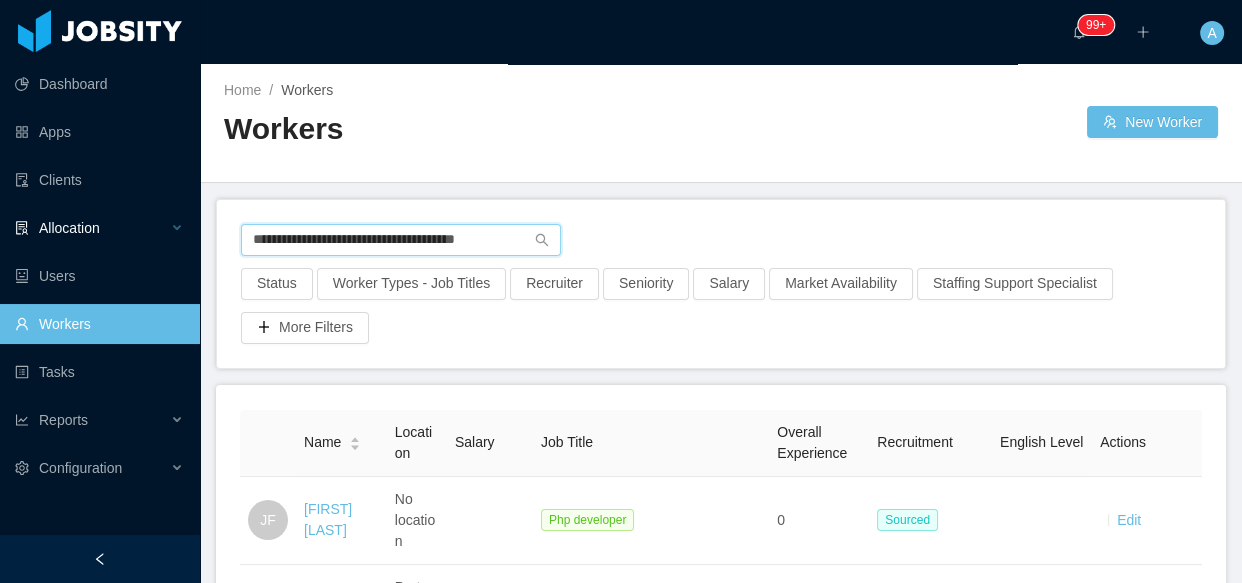 drag, startPoint x: 518, startPoint y: 240, endPoint x: 0, endPoint y: 239, distance: 518.001 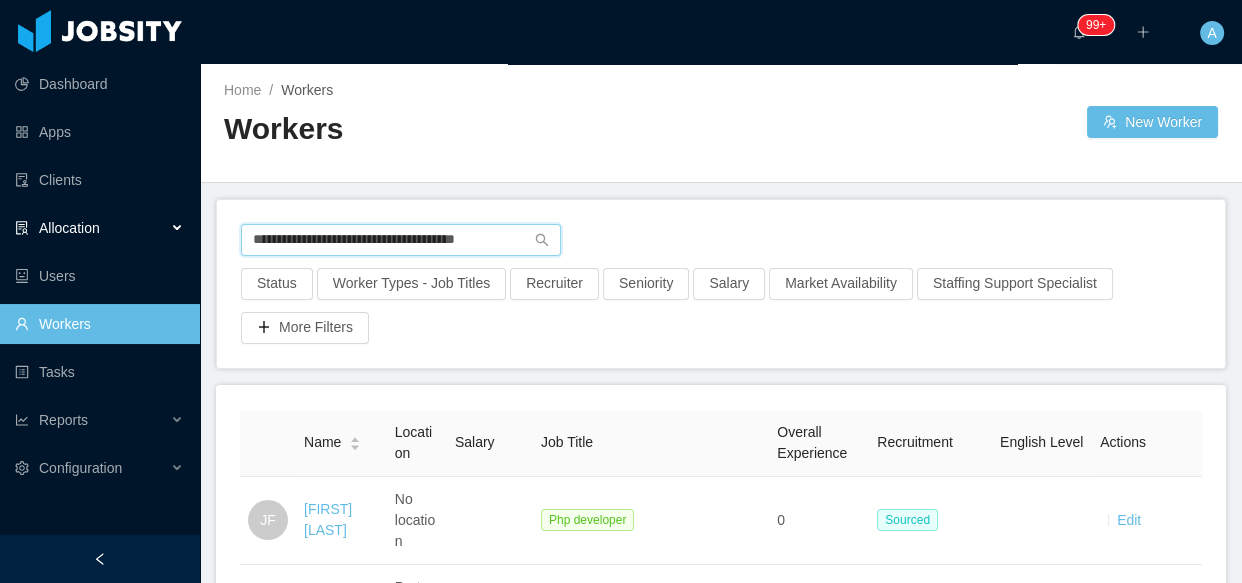 paste on "**********" 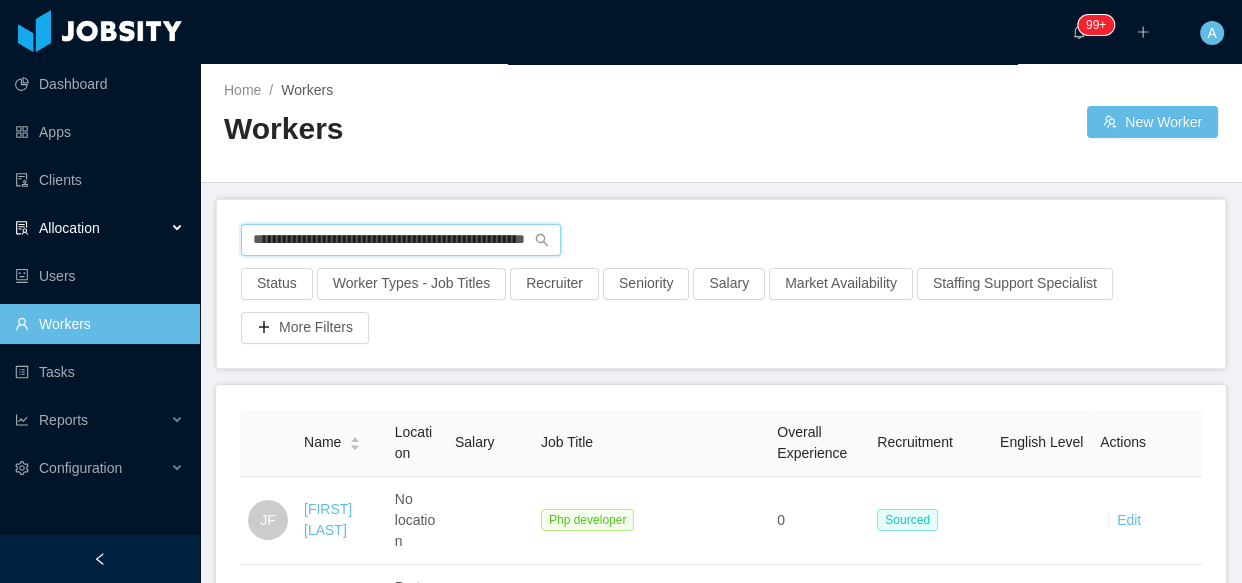 scroll, scrollTop: 0, scrollLeft: 78, axis: horizontal 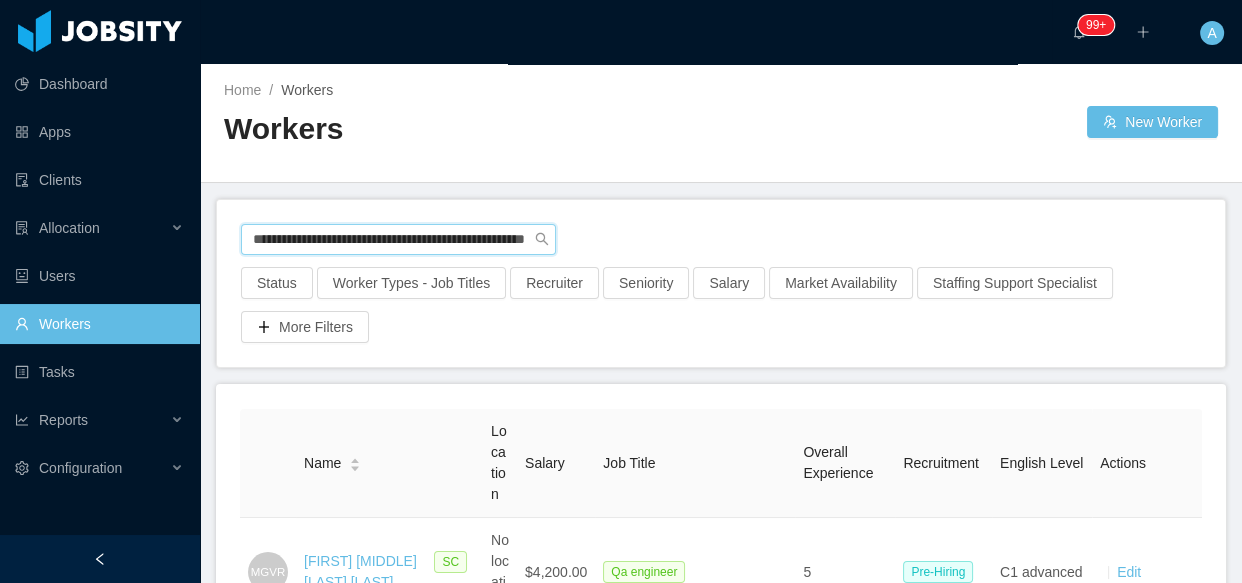 drag, startPoint x: 249, startPoint y: 247, endPoint x: 946, endPoint y: 239, distance: 697.0459 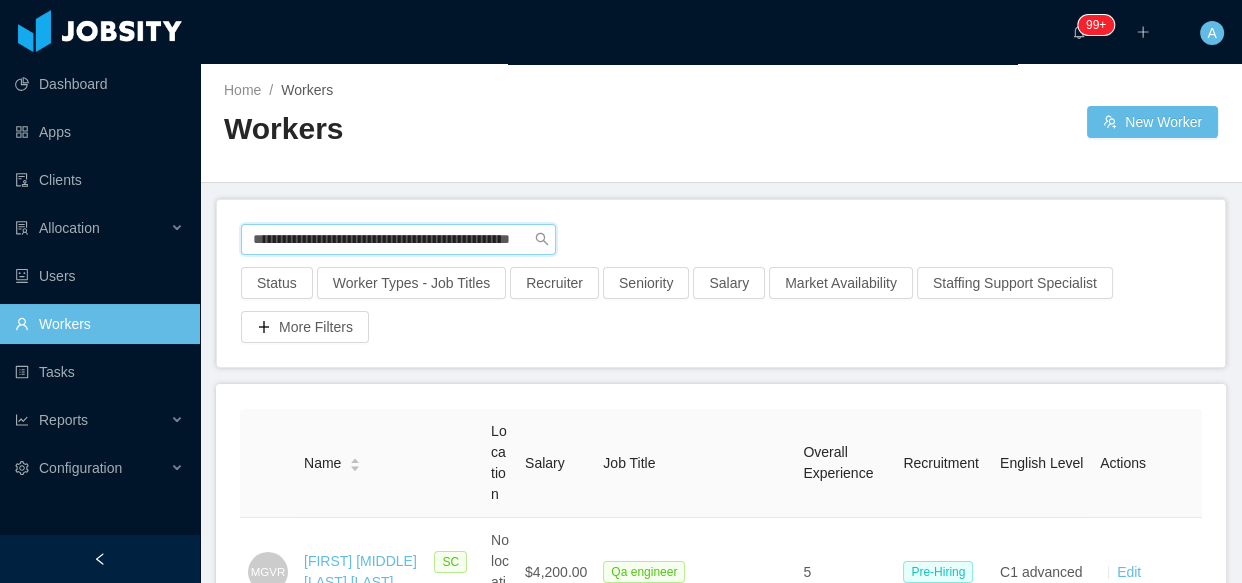 scroll, scrollTop: 0, scrollLeft: 59, axis: horizontal 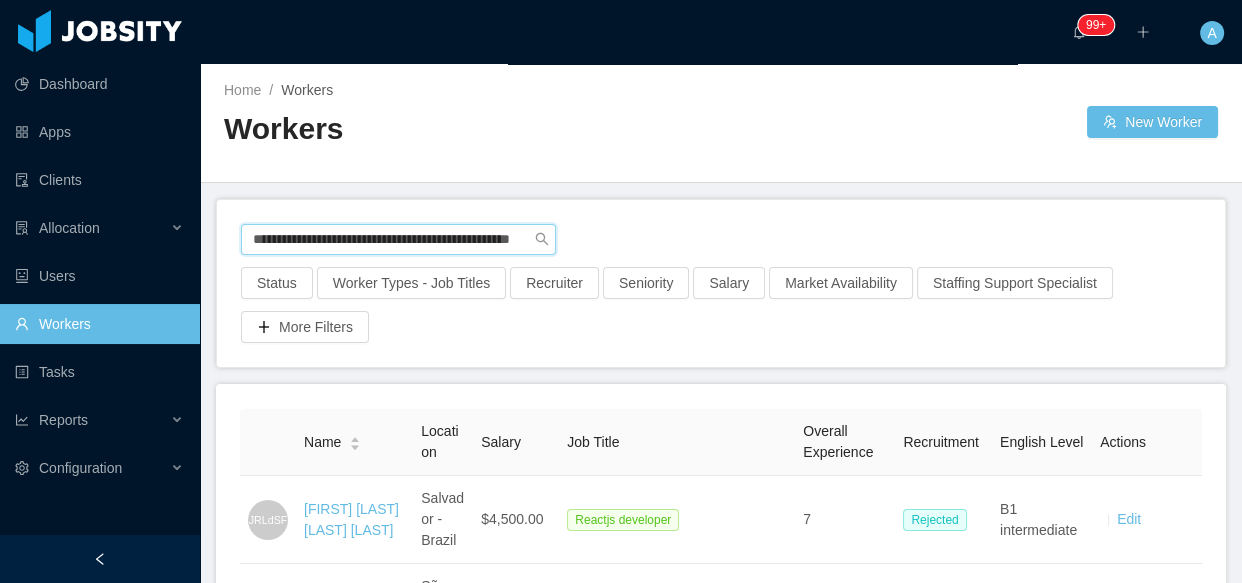 drag, startPoint x: 251, startPoint y: 235, endPoint x: 866, endPoint y: 201, distance: 615.93915 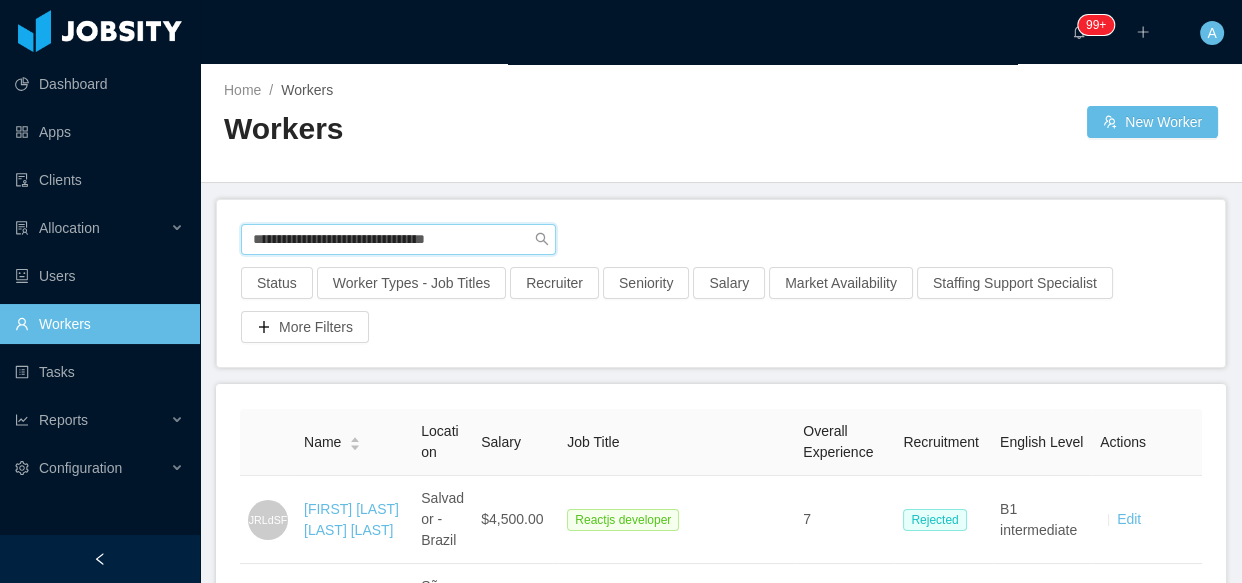 scroll, scrollTop: 0, scrollLeft: 0, axis: both 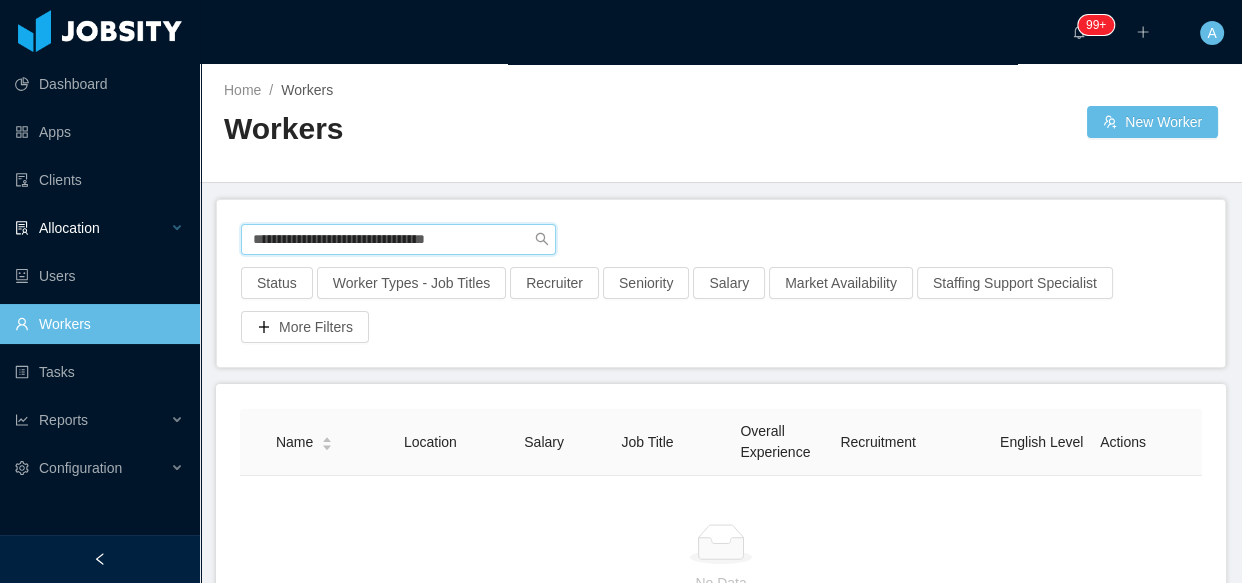 drag, startPoint x: 509, startPoint y: 241, endPoint x: 0, endPoint y: 210, distance: 509.94315 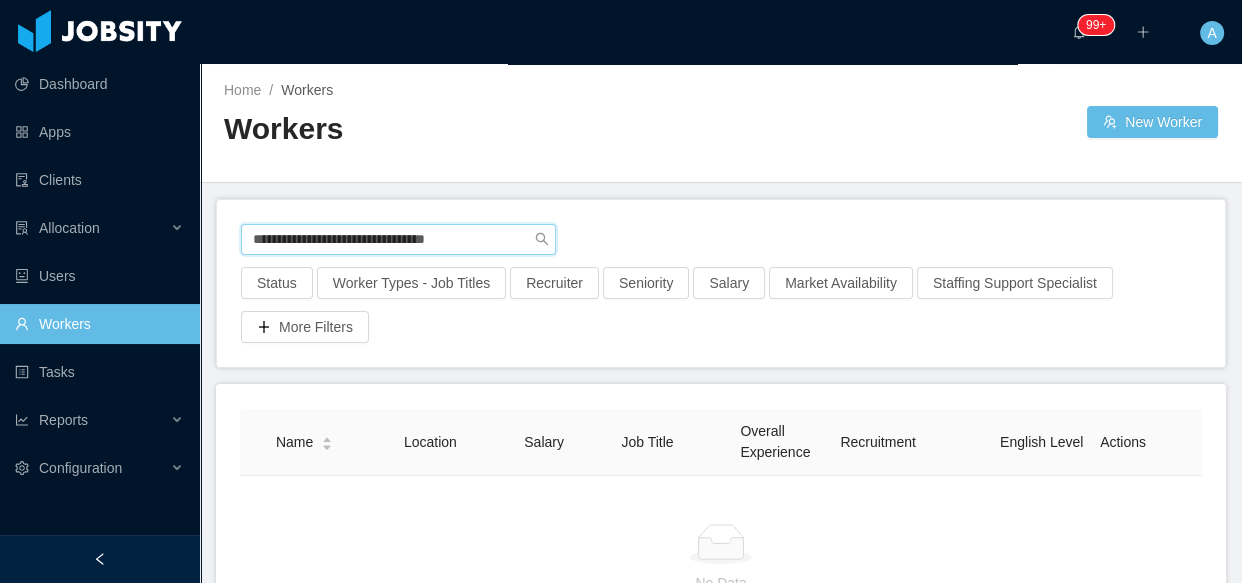 paste 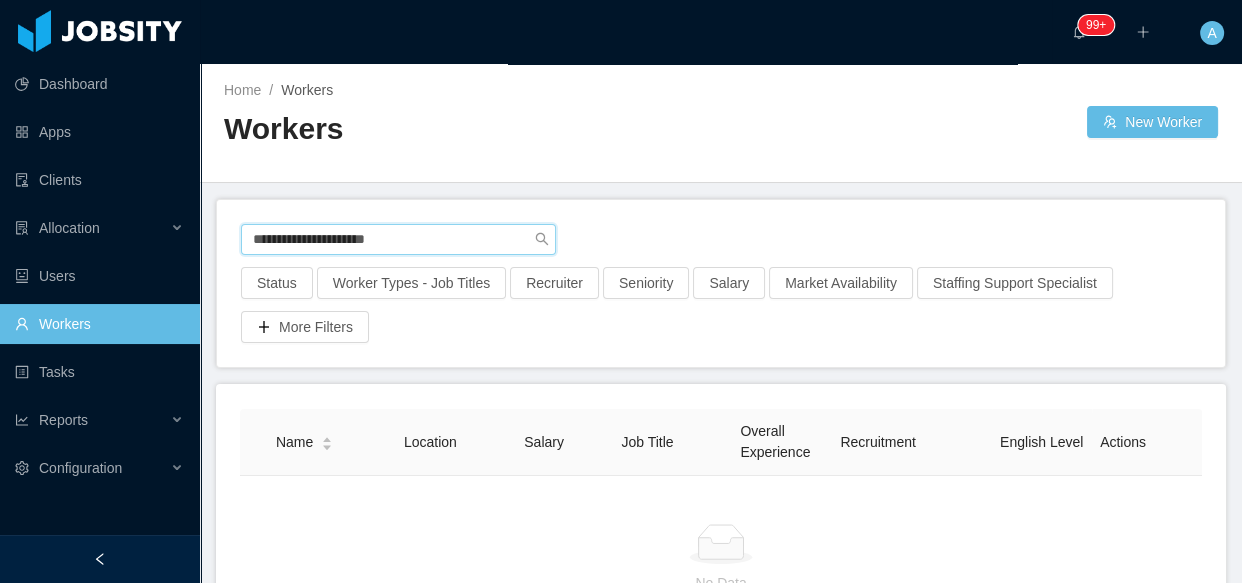 type on "**********" 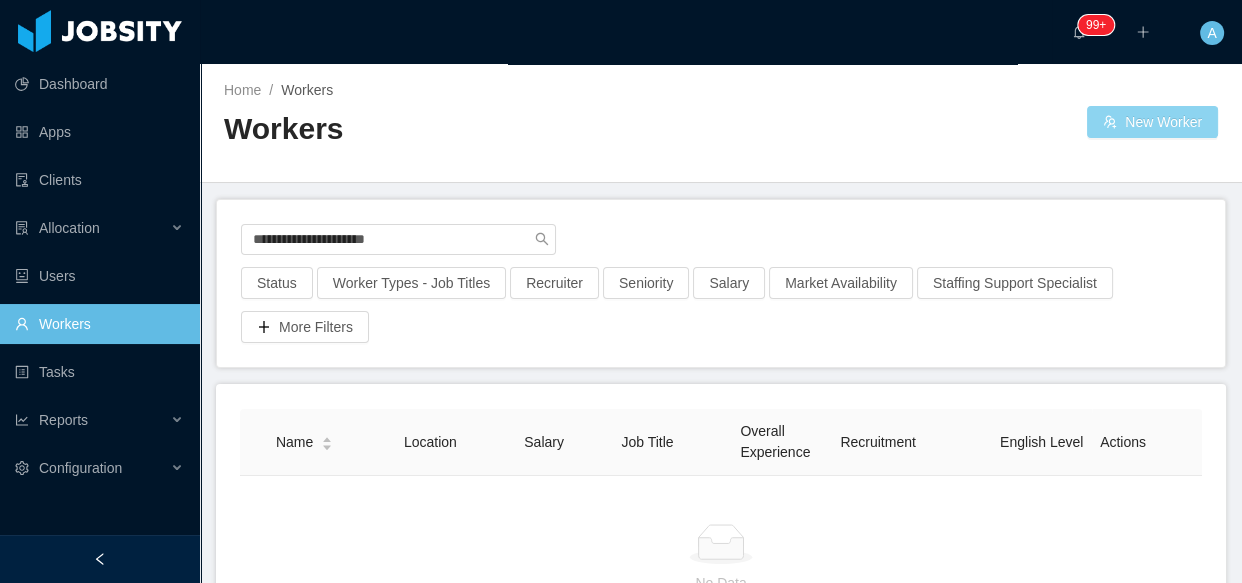 click on "New Worker" at bounding box center (1152, 122) 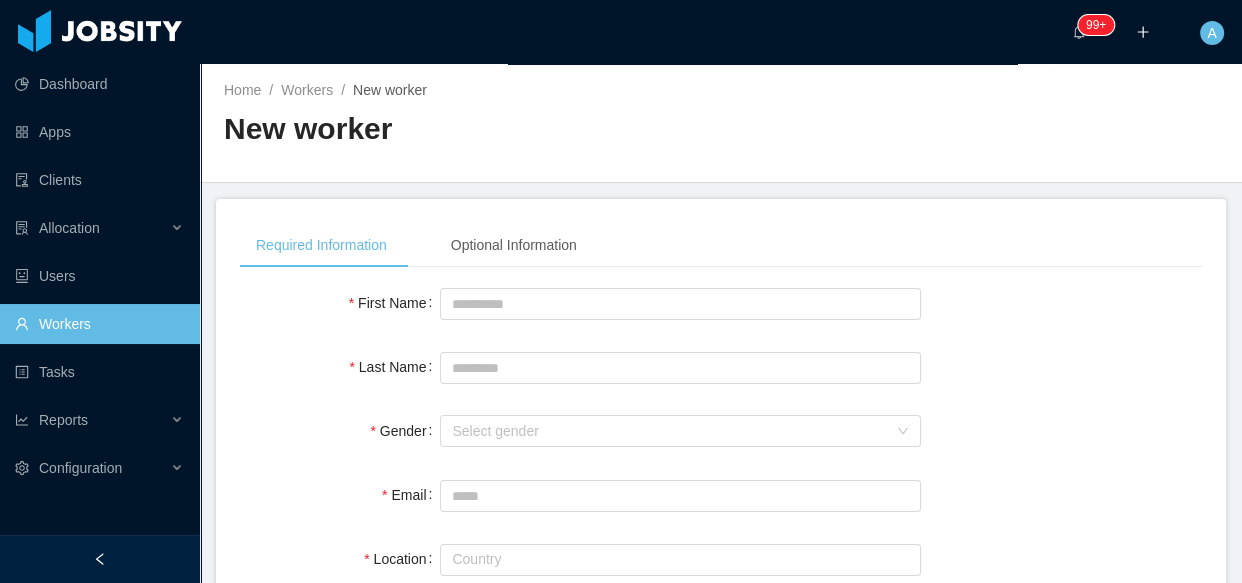 scroll, scrollTop: 90, scrollLeft: 0, axis: vertical 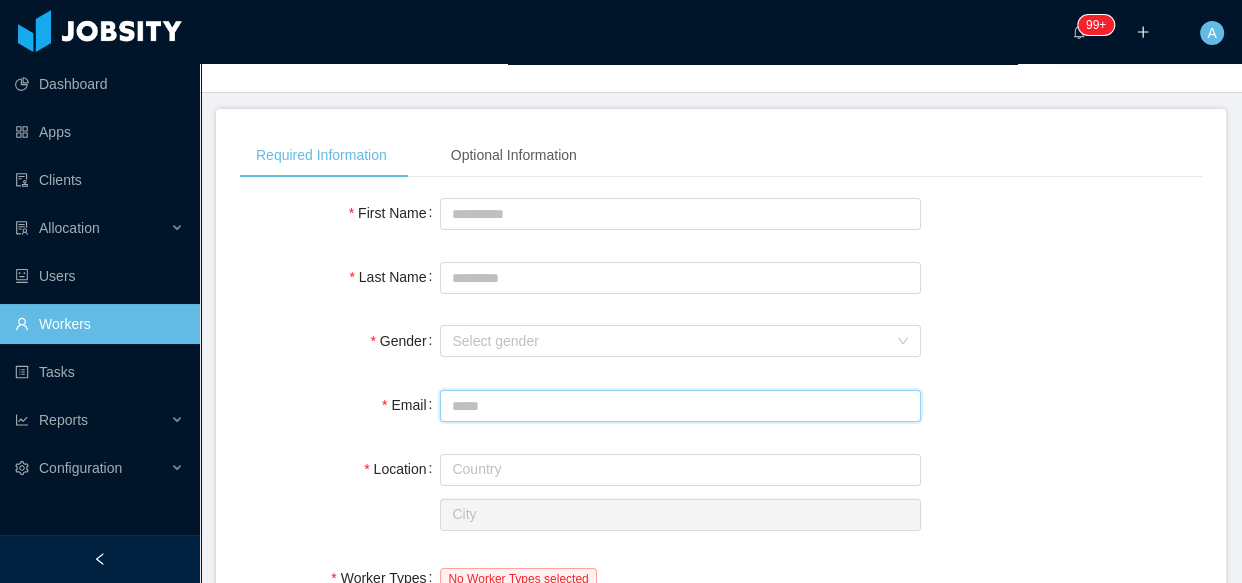 click on "Email" at bounding box center (680, 406) 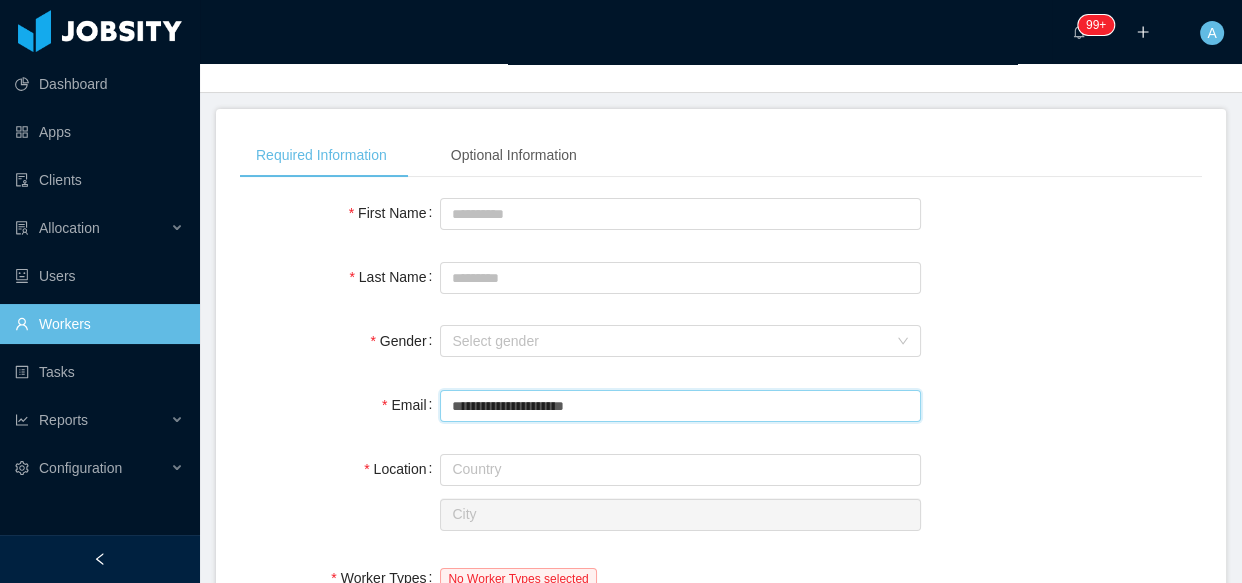 type on "**********" 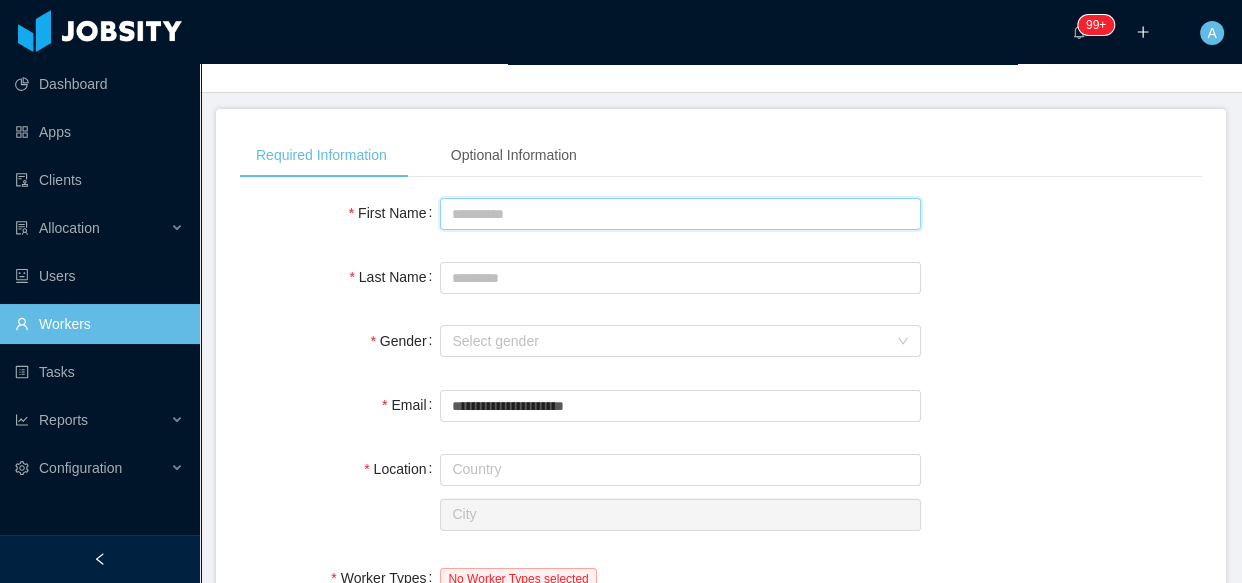 click on "First Name" at bounding box center (680, 214) 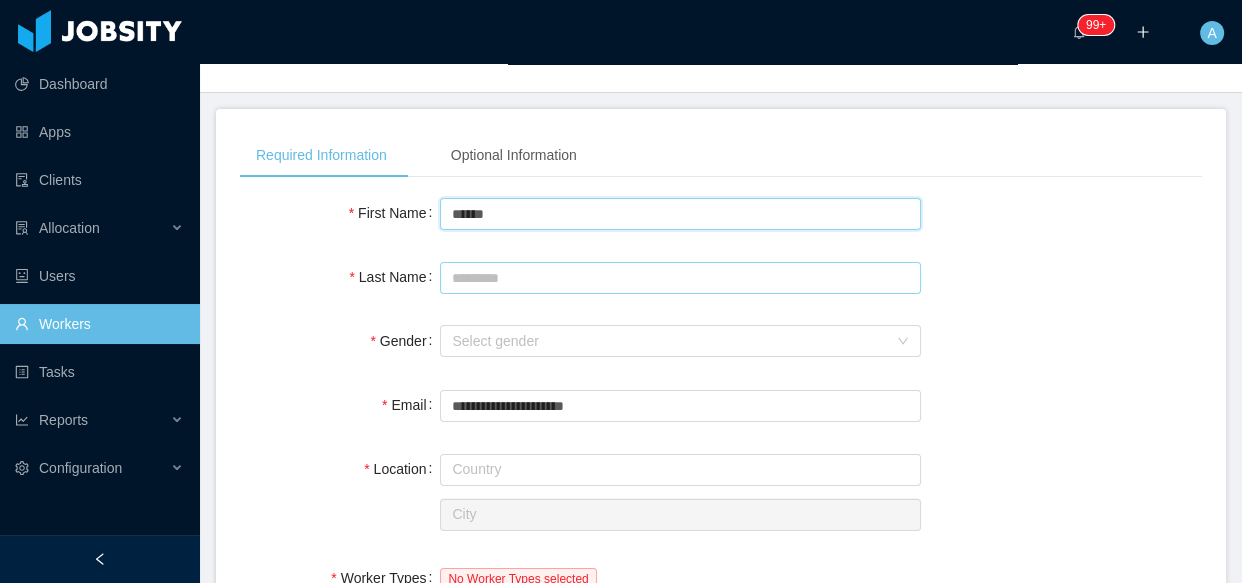 type on "******" 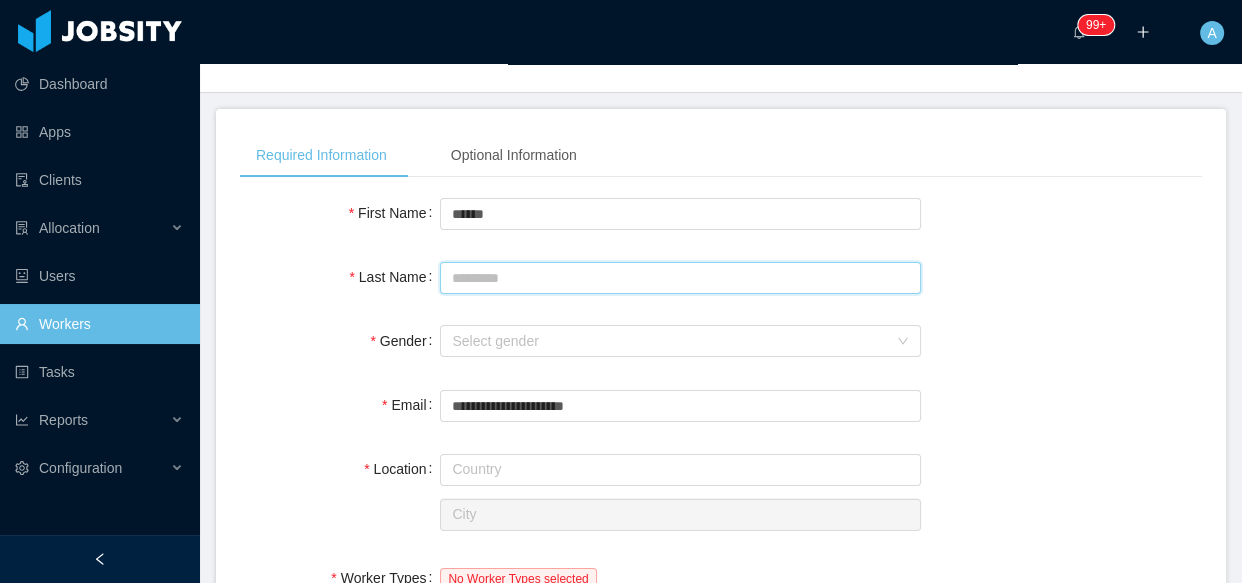click on "Last Name" at bounding box center [680, 278] 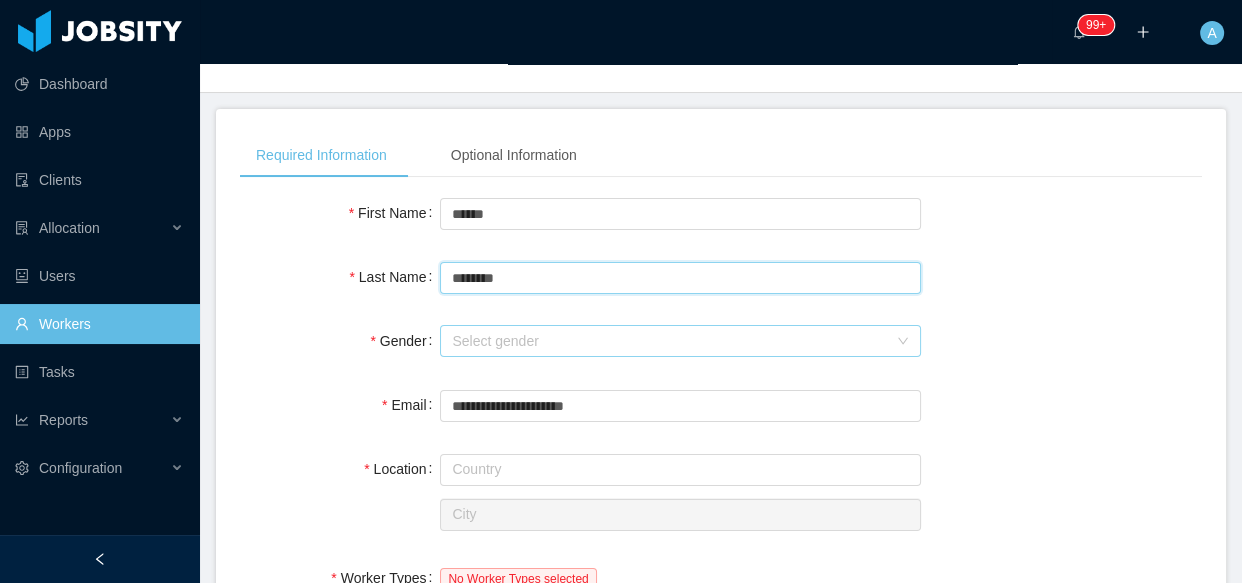 click on "Select gender" at bounding box center (669, 341) 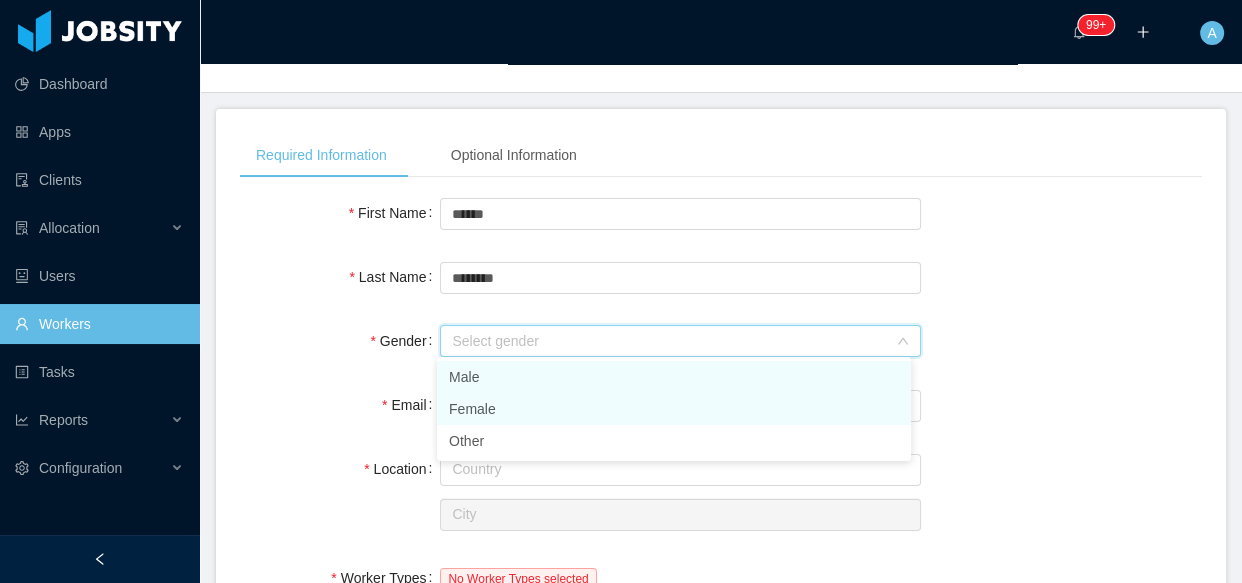 drag, startPoint x: 487, startPoint y: 372, endPoint x: 485, endPoint y: 403, distance: 31.06445 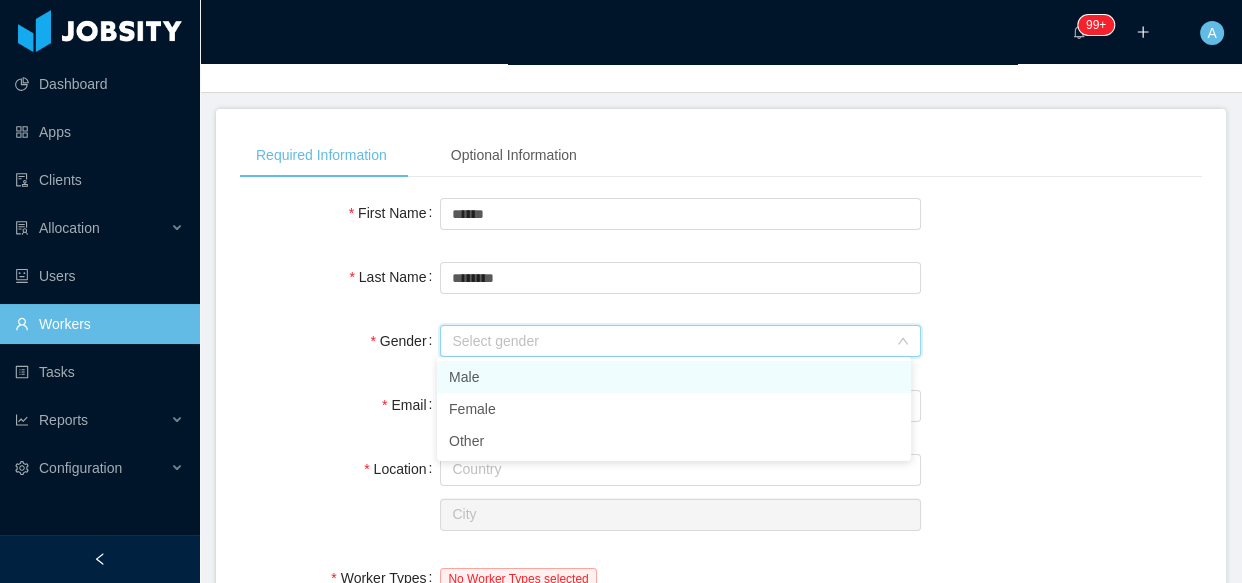 click on "Male" at bounding box center [674, 377] 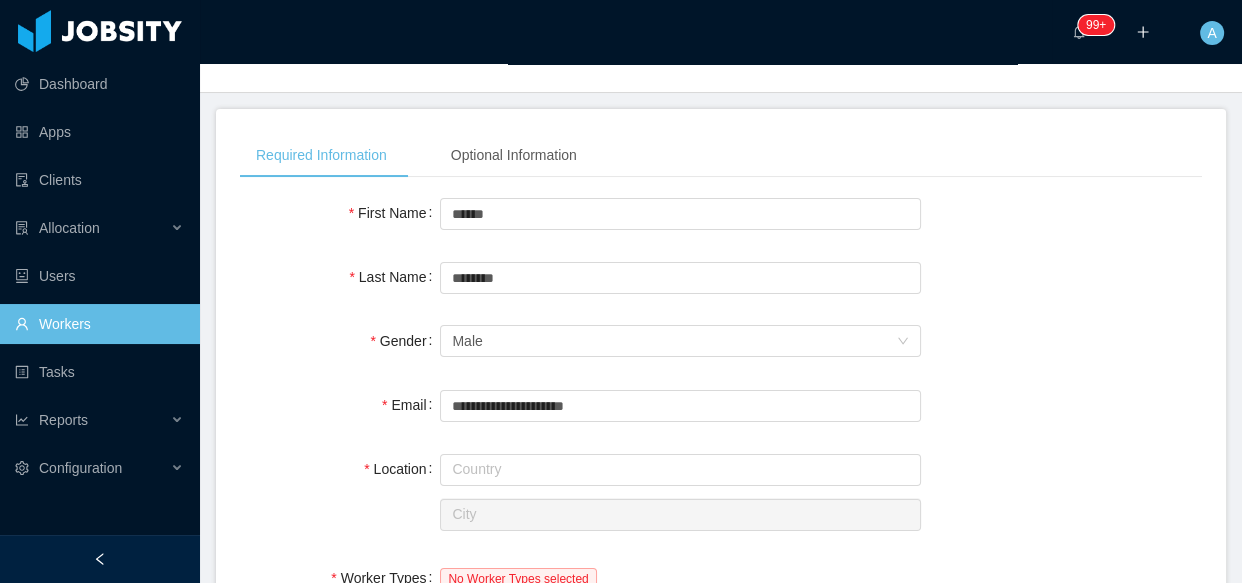 click on "**********" at bounding box center [721, 405] 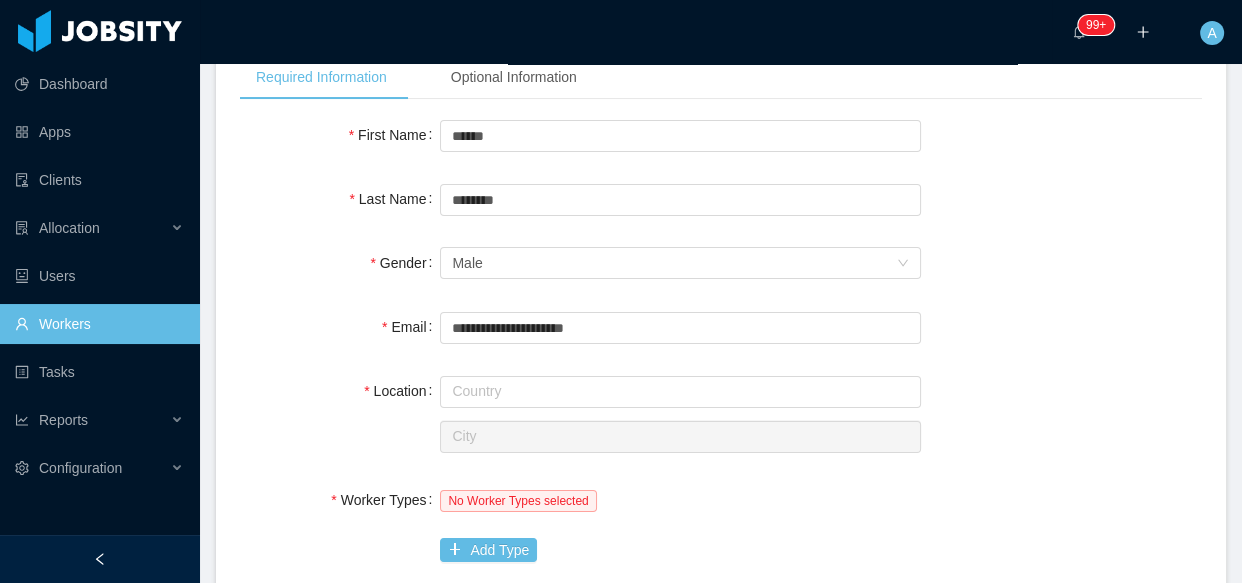 scroll, scrollTop: 272, scrollLeft: 0, axis: vertical 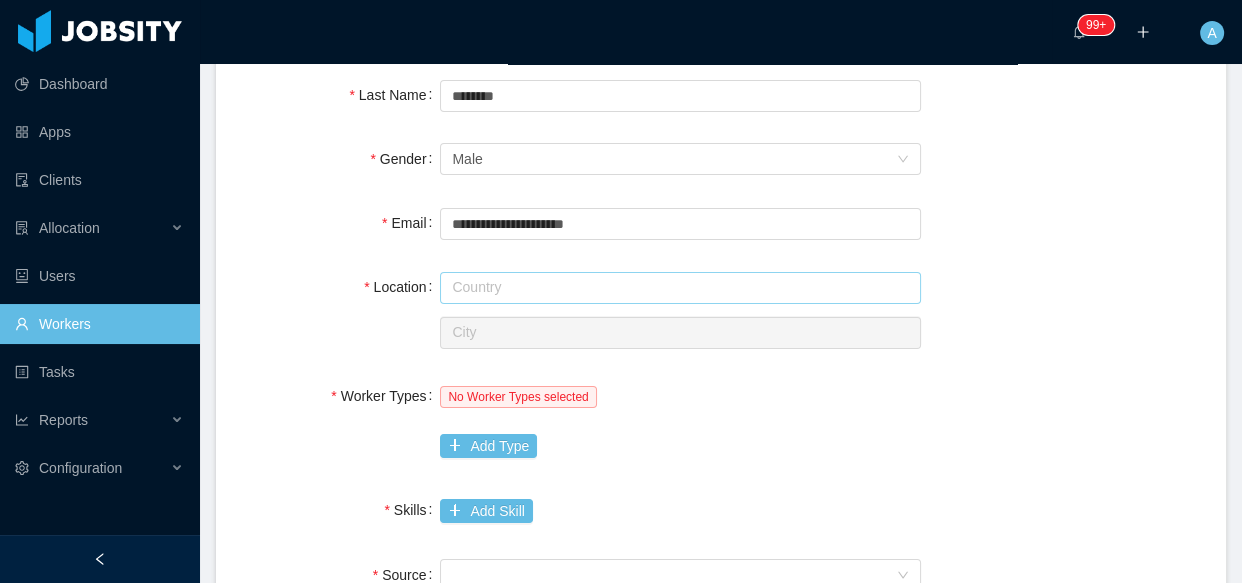 click at bounding box center [680, 288] 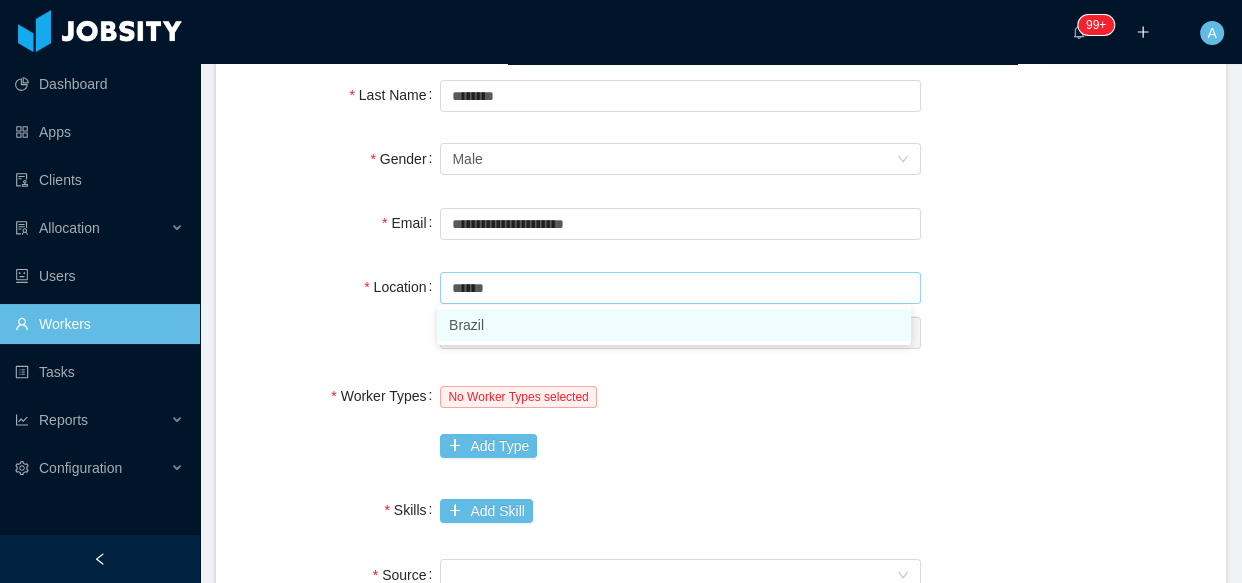 click on "Brazil" at bounding box center (674, 325) 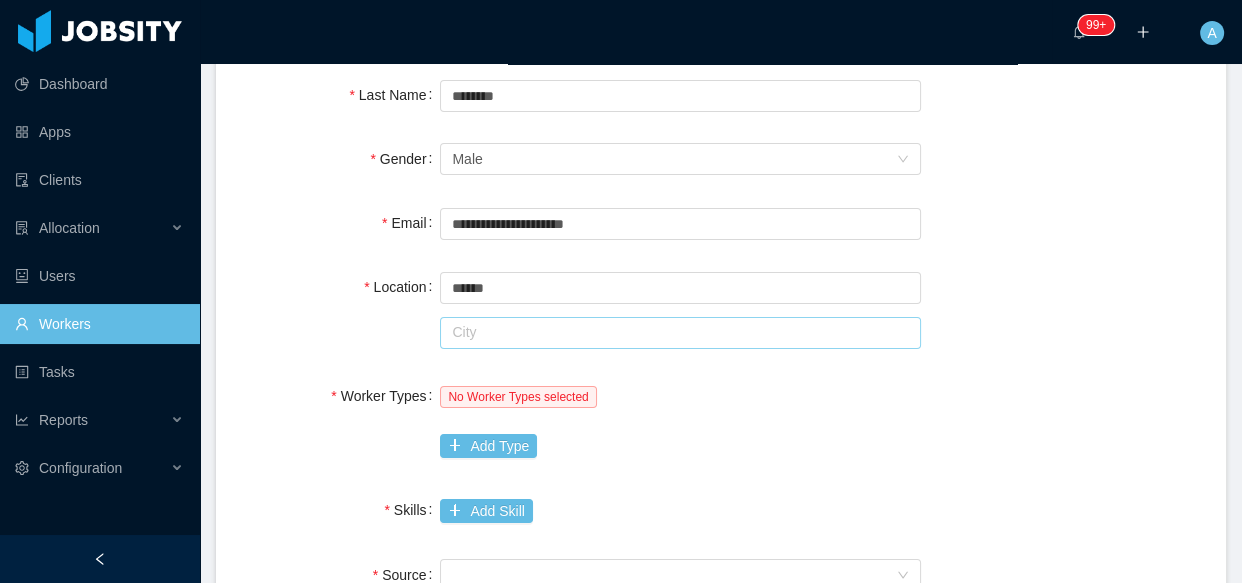 click at bounding box center [680, 333] 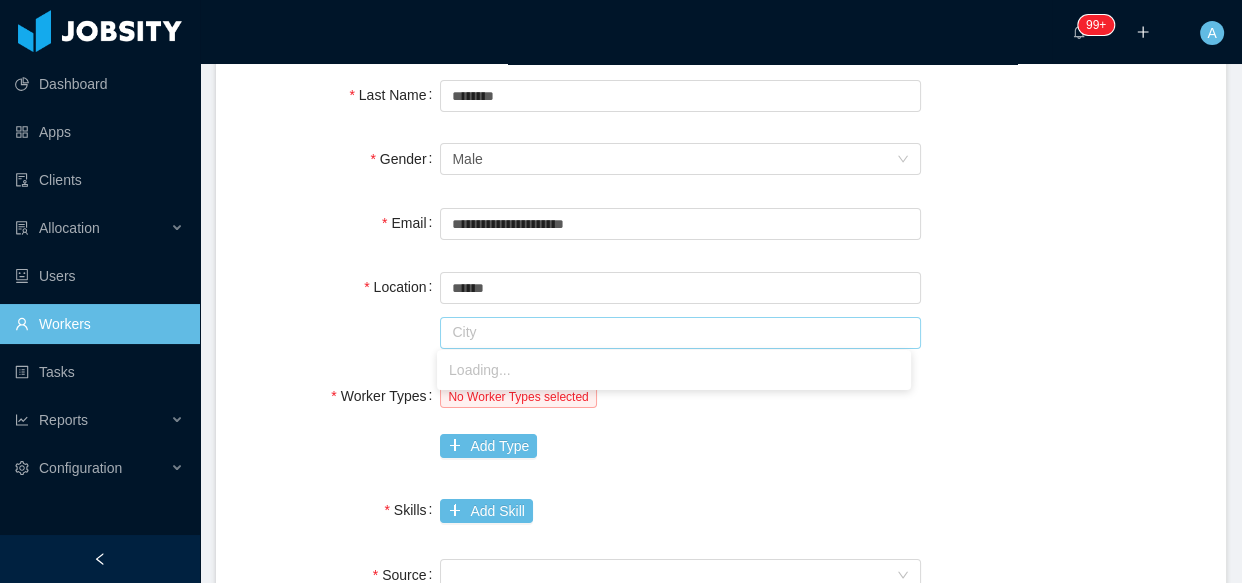 paste on "****" 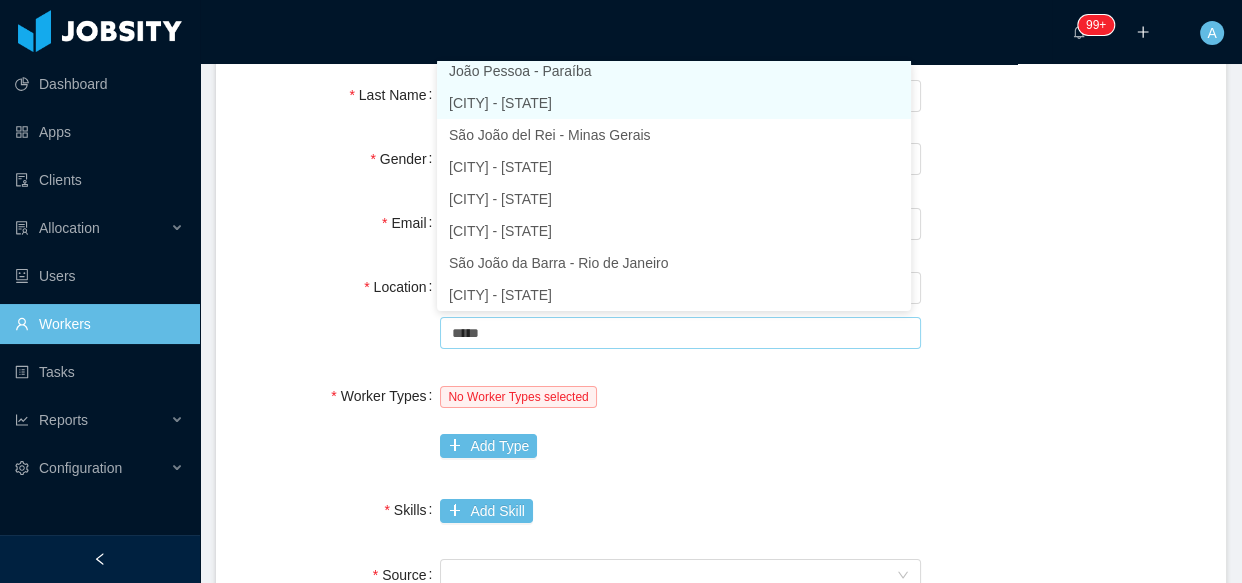 scroll, scrollTop: 3, scrollLeft: 0, axis: vertical 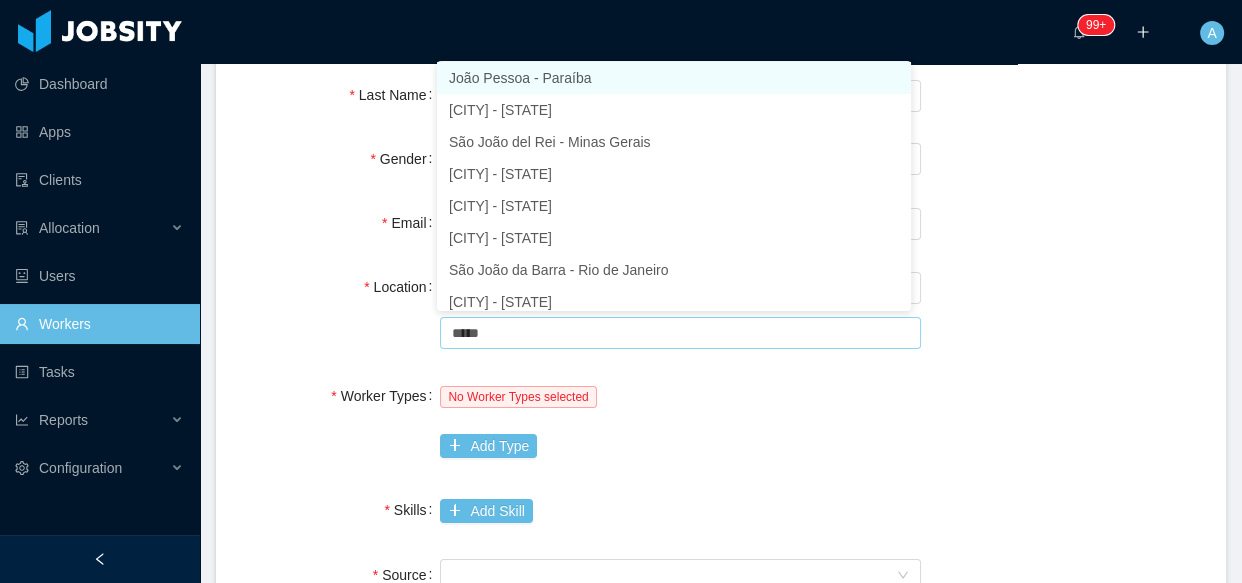 click on "João Pessoa - Paraíba" at bounding box center [674, 78] 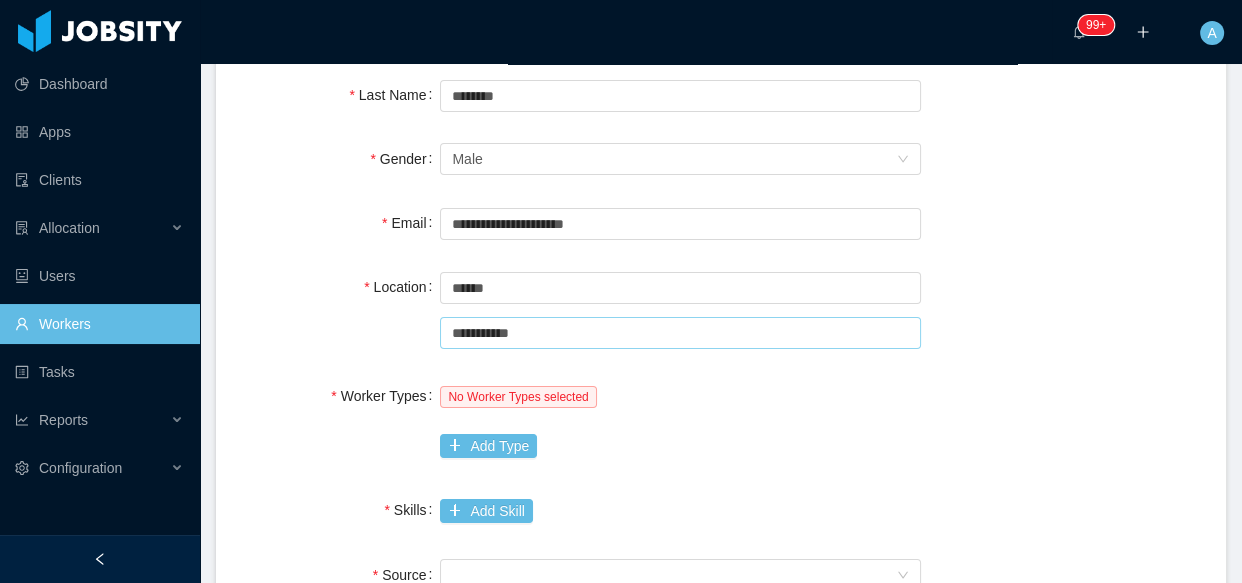 type on "**********" 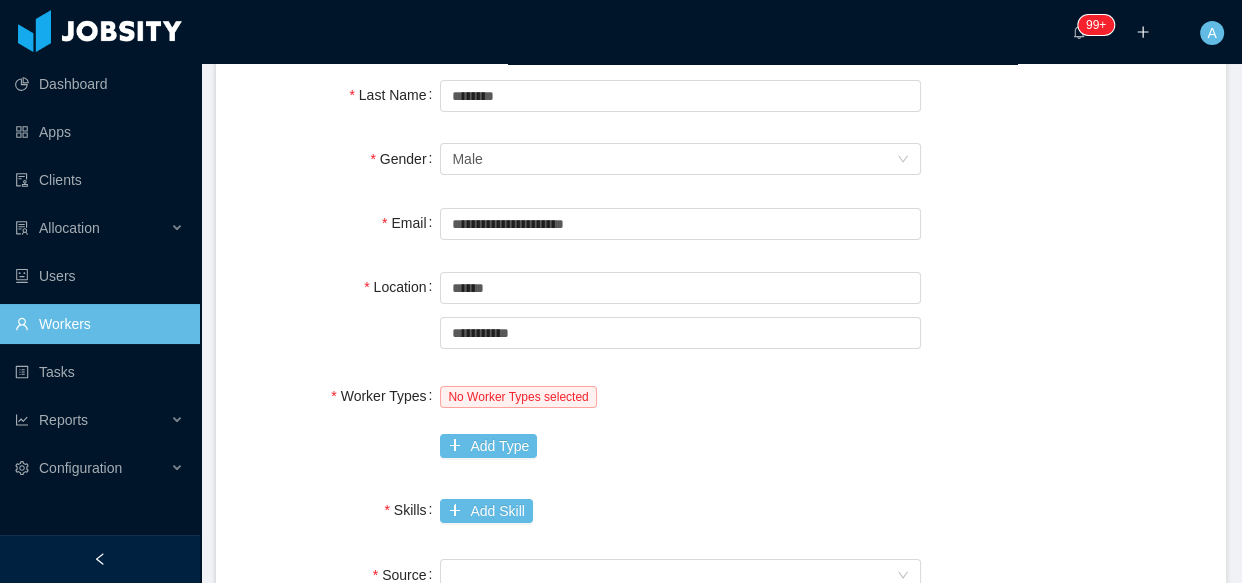 click on "Worker Types No Worker Types selected Add Type" at bounding box center (721, 421) 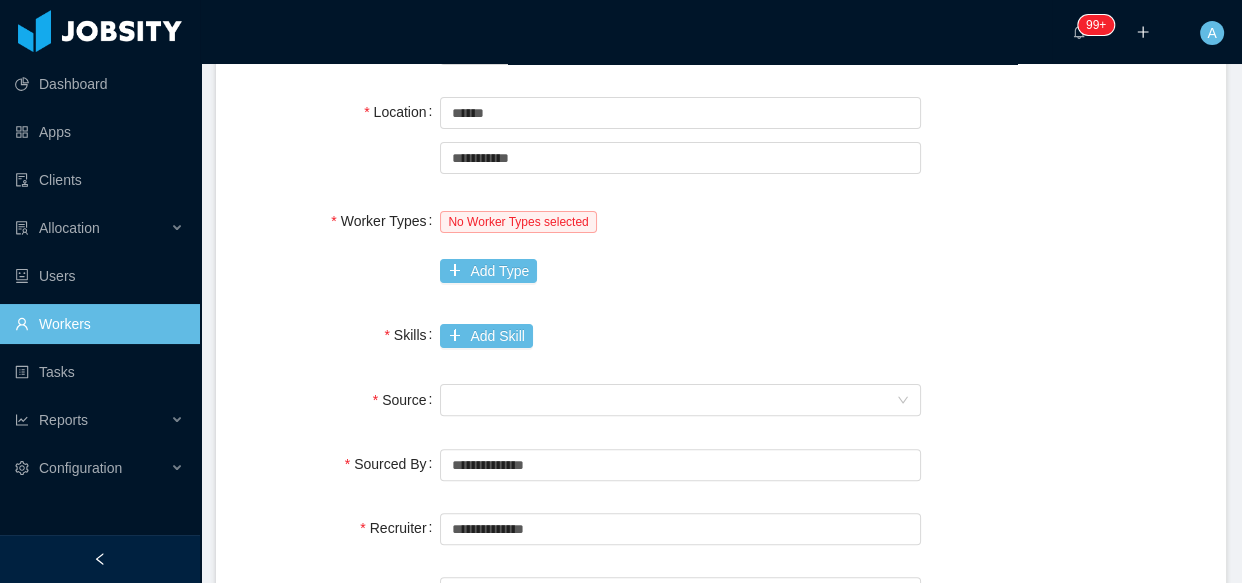 scroll, scrollTop: 454, scrollLeft: 0, axis: vertical 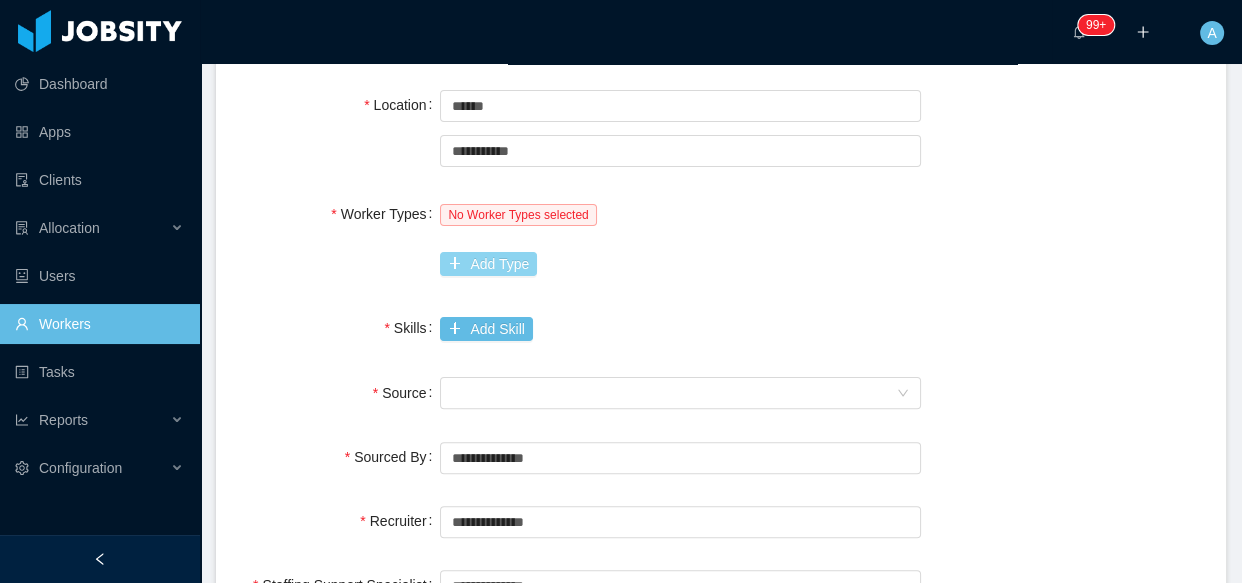 click on "Add Type" at bounding box center [488, 264] 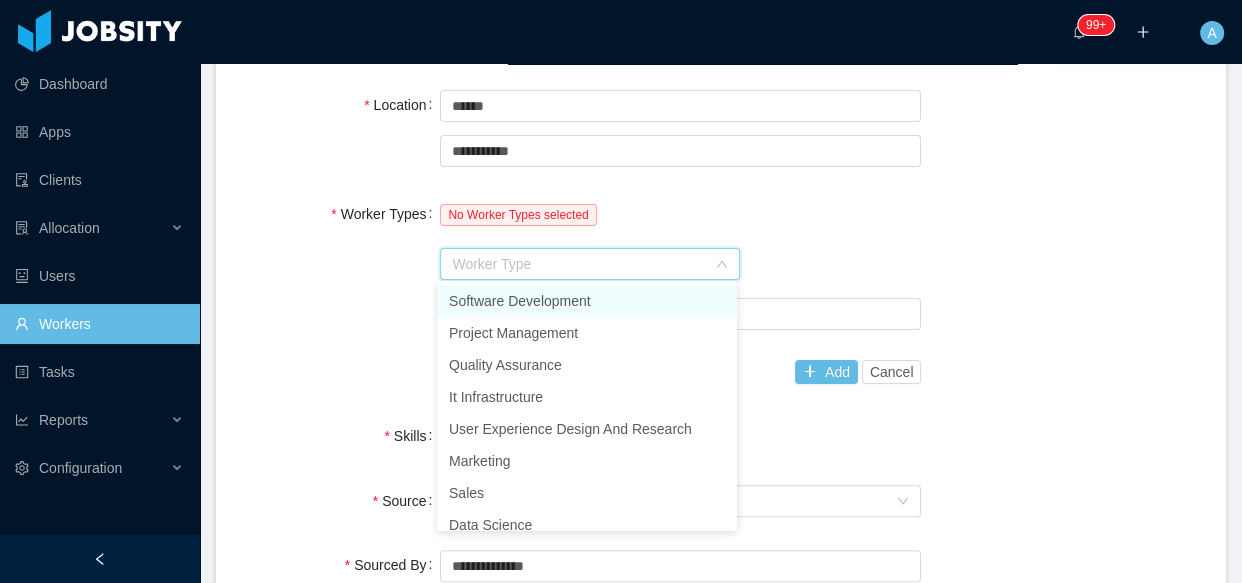 type on "*" 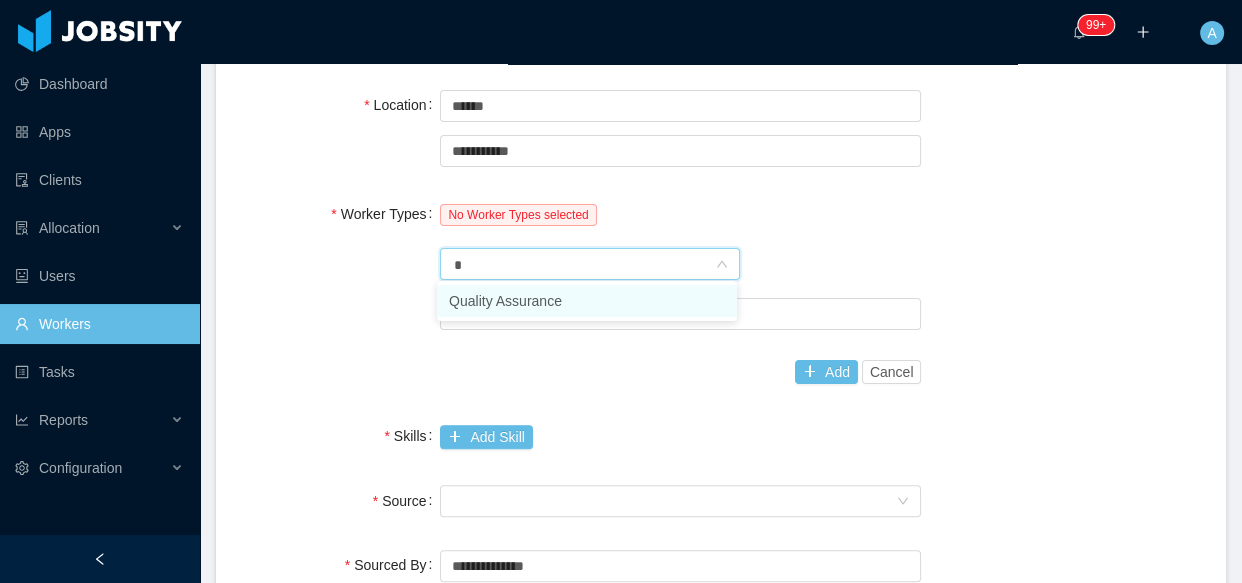 click on "Quality Assurance" at bounding box center (587, 301) 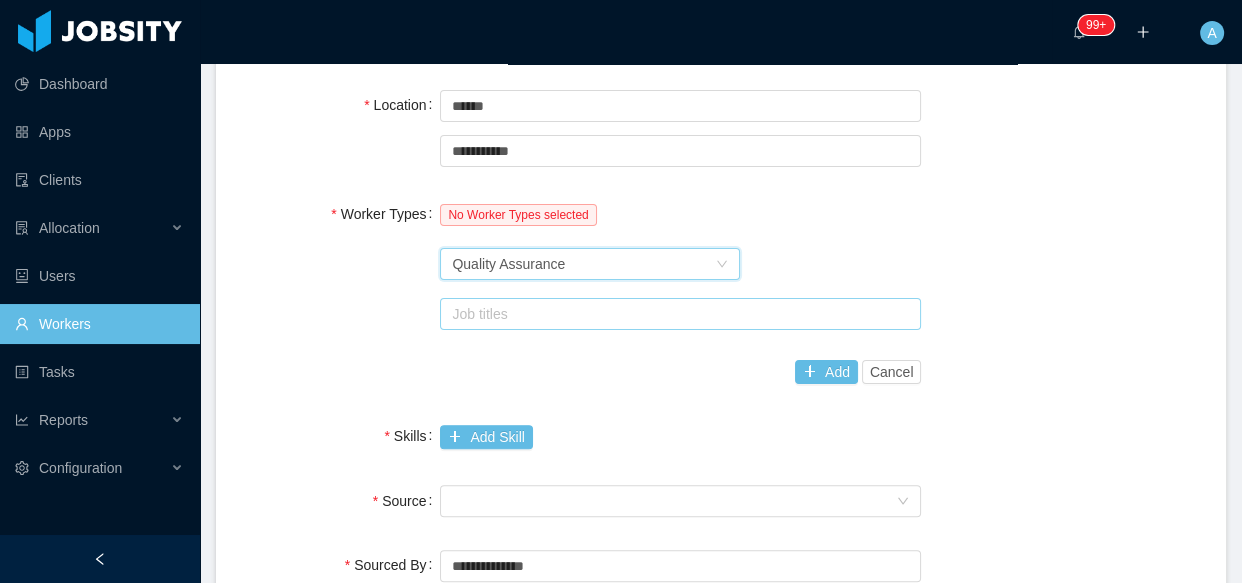 click on "Job titles" at bounding box center [677, 314] 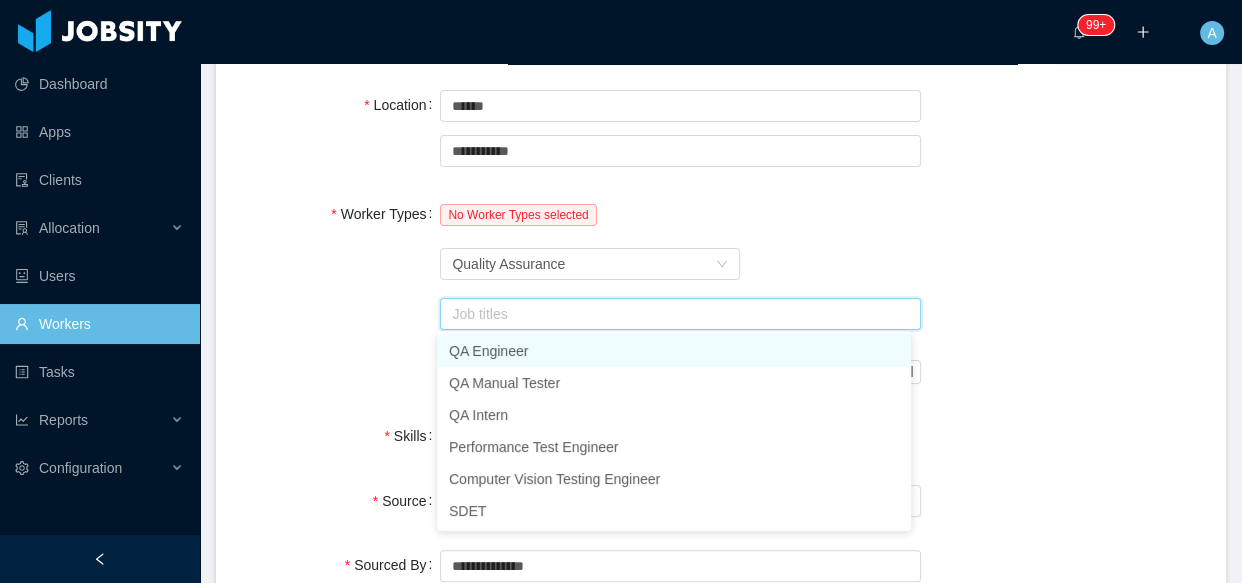 type on "*" 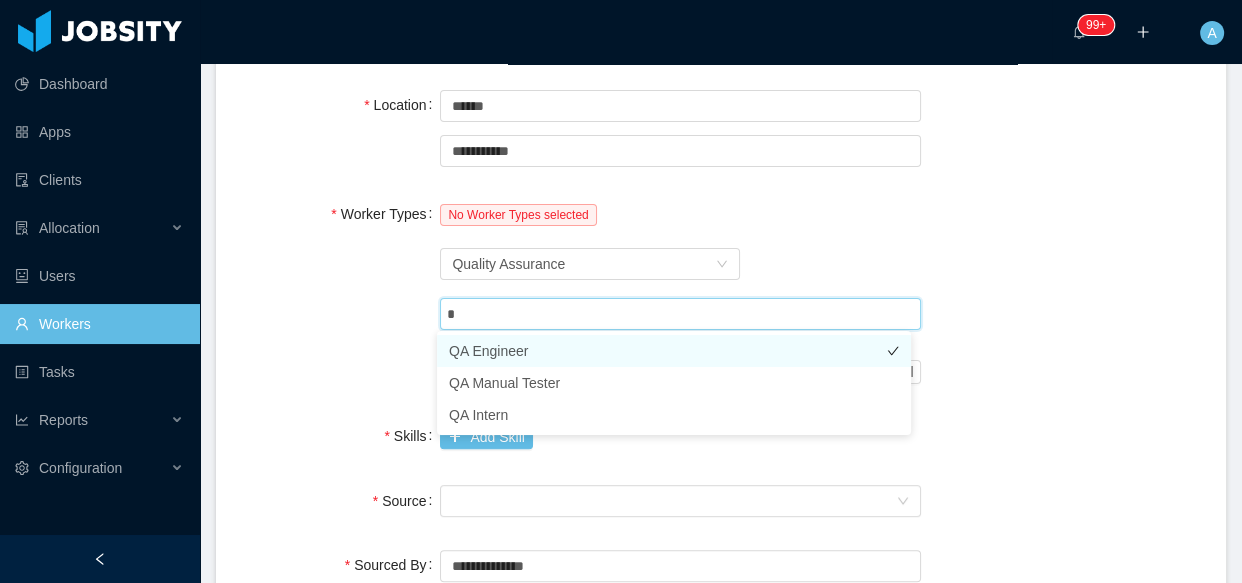 click on "QA Engineer" at bounding box center (674, 351) 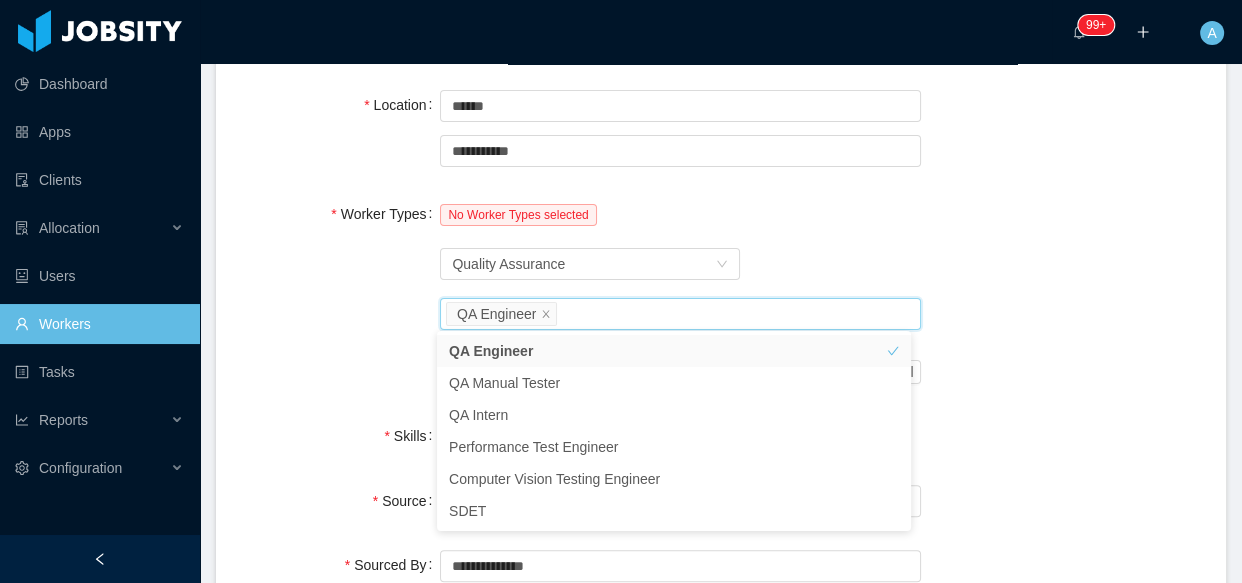 drag, startPoint x: 382, startPoint y: 326, endPoint x: 606, endPoint y: 341, distance: 224.50166 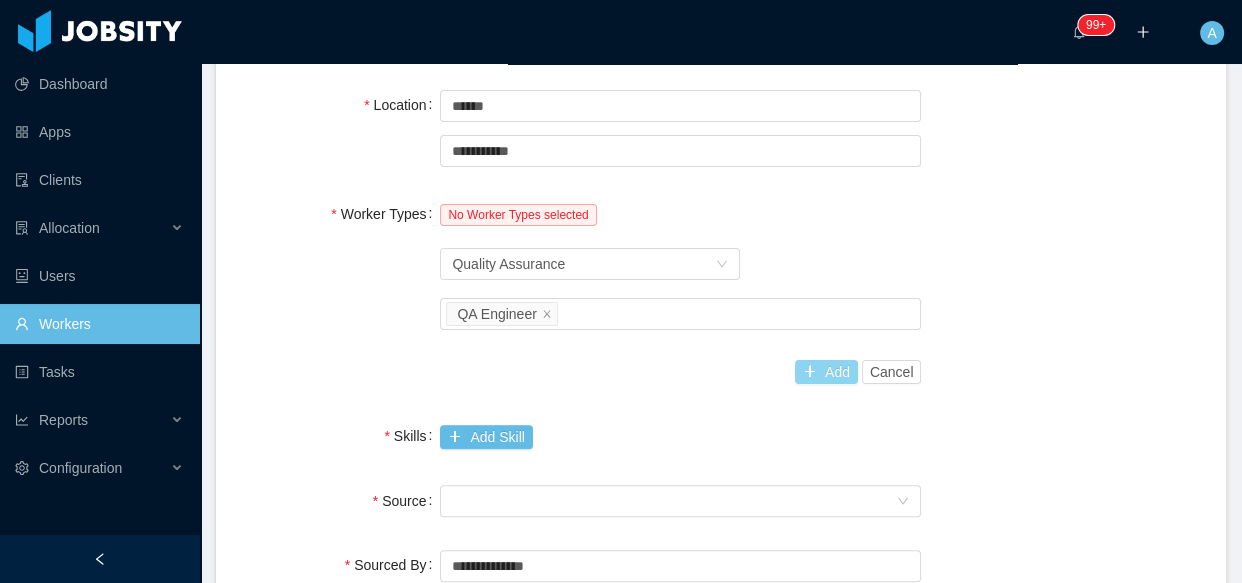 drag, startPoint x: 826, startPoint y: 364, endPoint x: 536, endPoint y: 369, distance: 290.0431 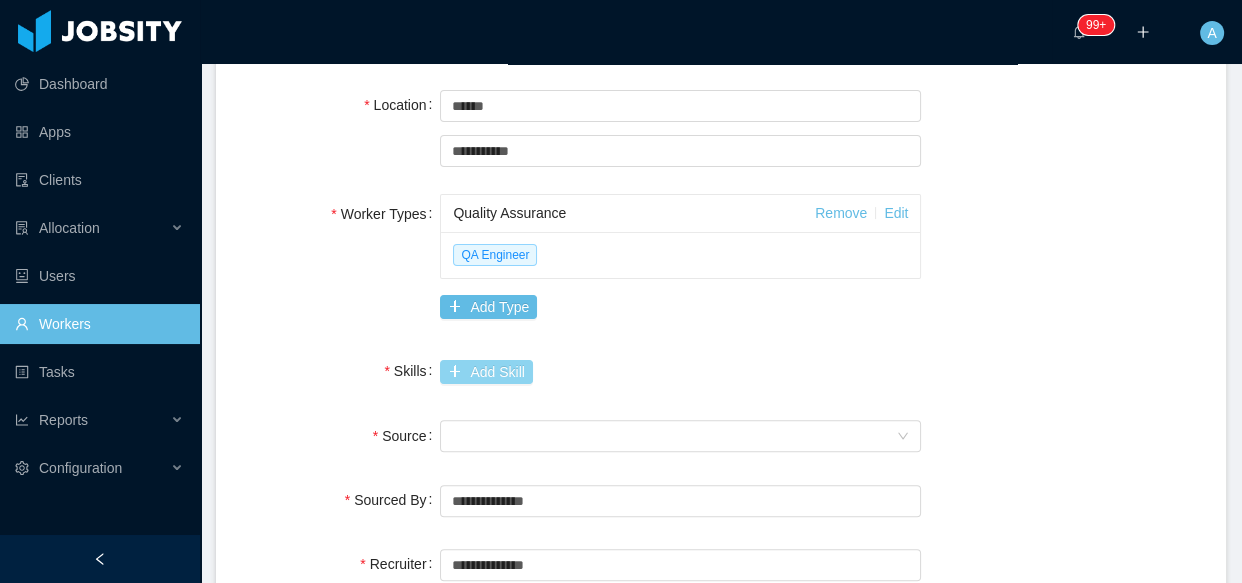 click on "Add Skill" at bounding box center [486, 372] 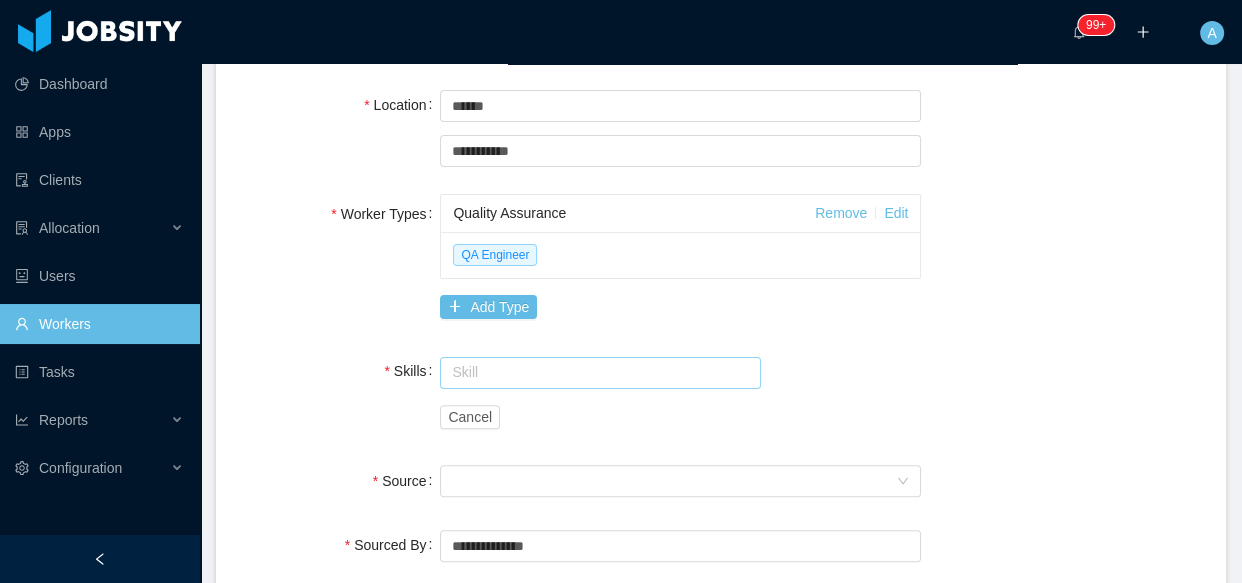 click at bounding box center [600, 373] 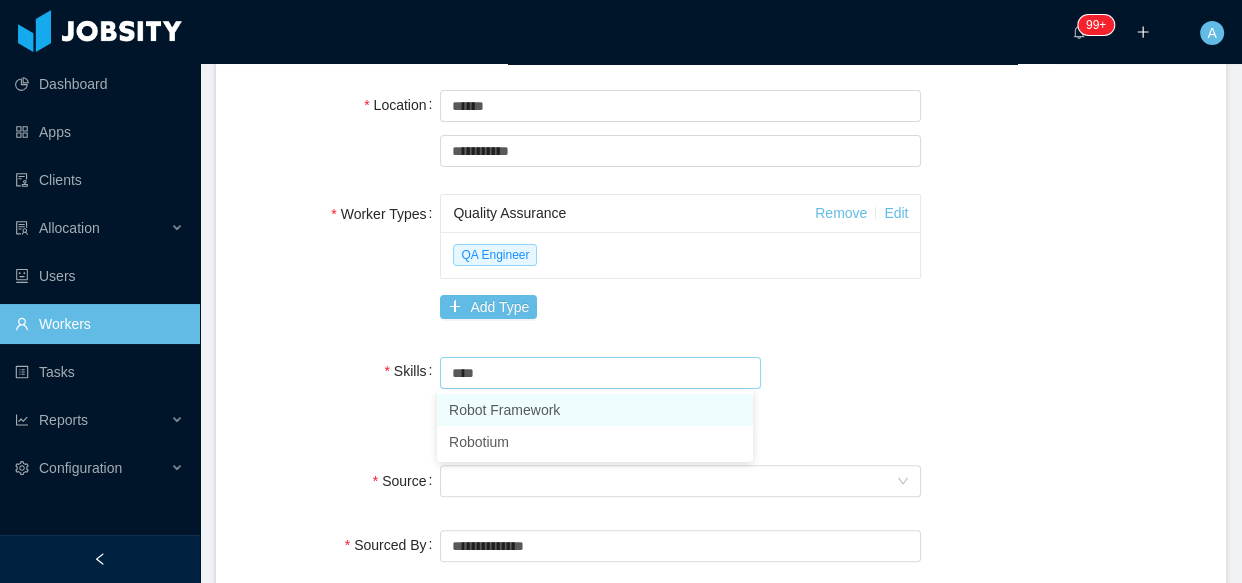 click on "Robot Framework" at bounding box center [595, 410] 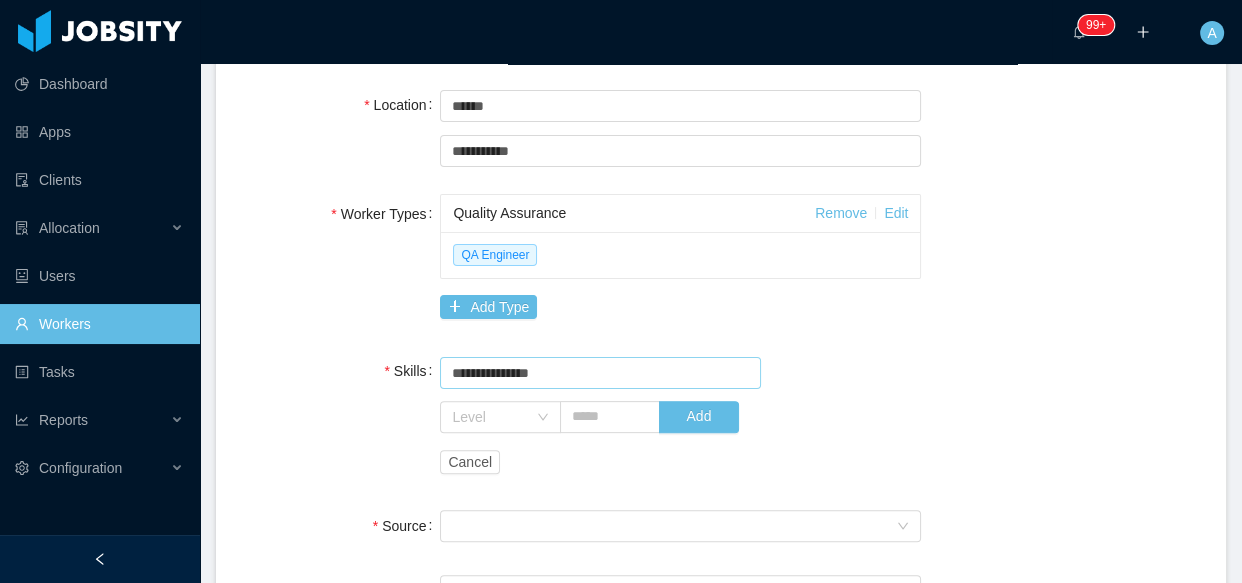type on "**********" 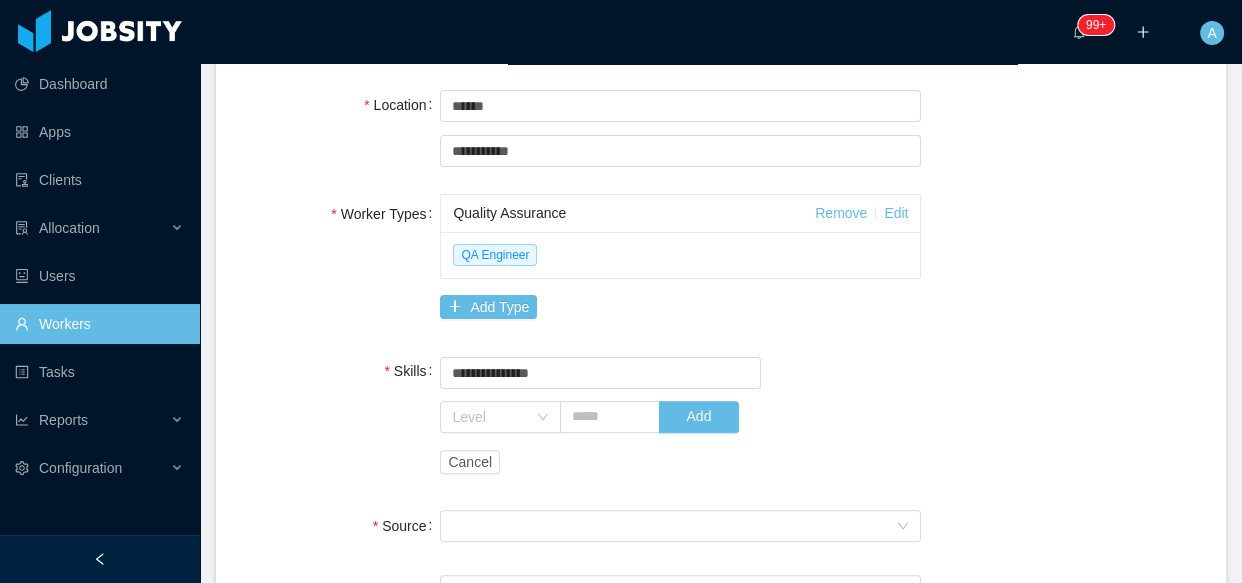 click on "**********" at bounding box center [680, 416] 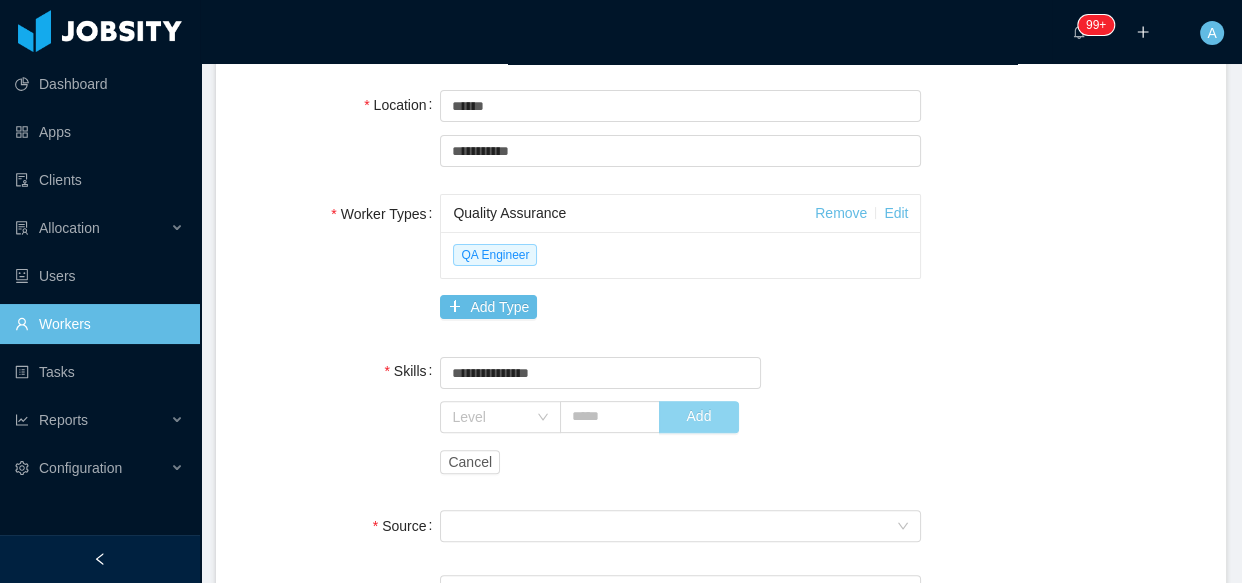 click on "Add" at bounding box center (699, 417) 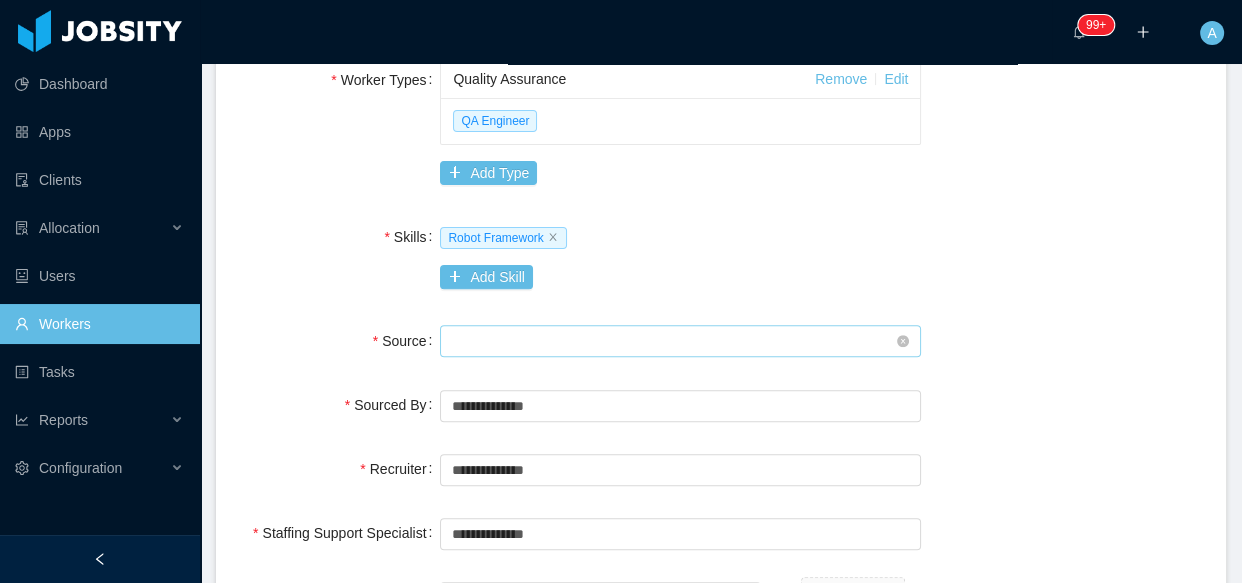 scroll, scrollTop: 636, scrollLeft: 0, axis: vertical 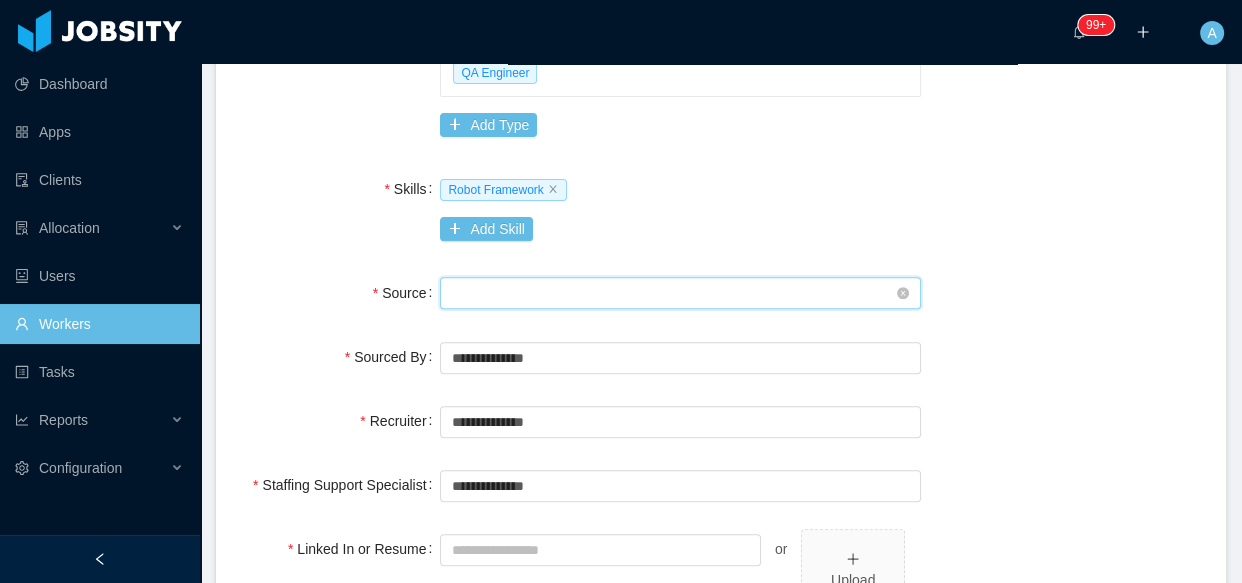 click on "Seniority" at bounding box center [674, 293] 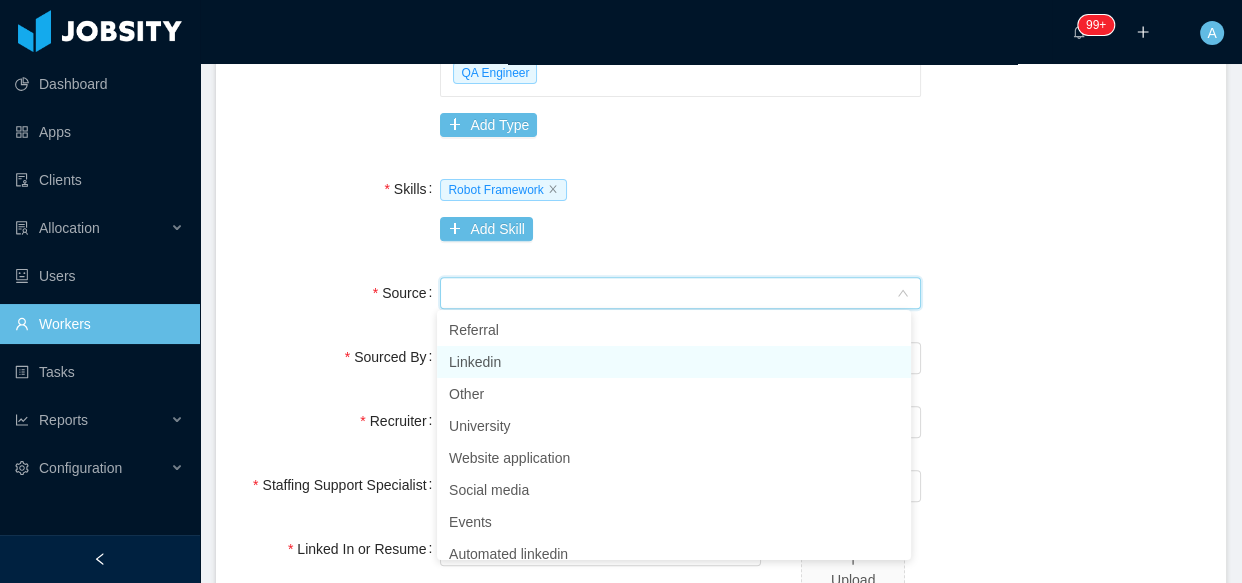 click on "Linkedin" at bounding box center (674, 362) 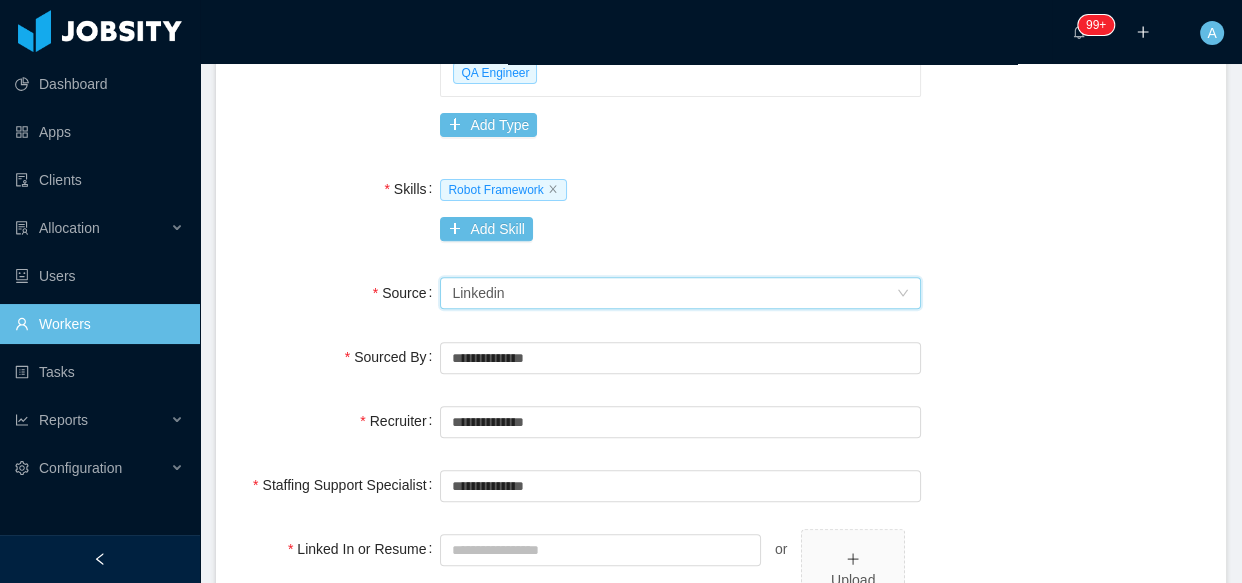 click on "**********" at bounding box center (721, 208) 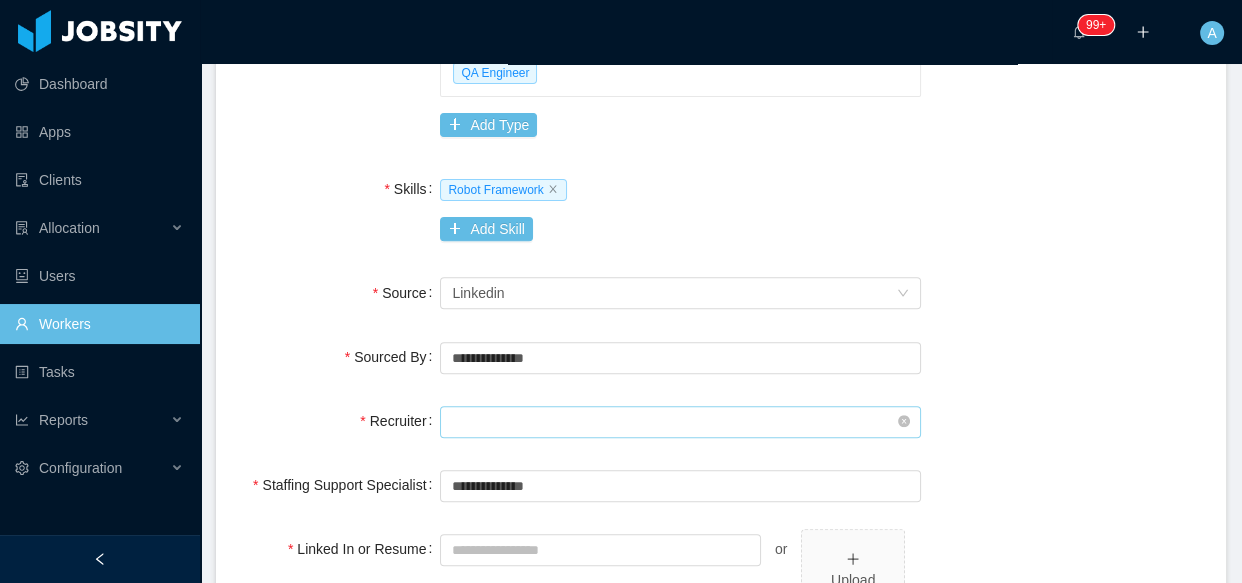 click at bounding box center [680, 422] 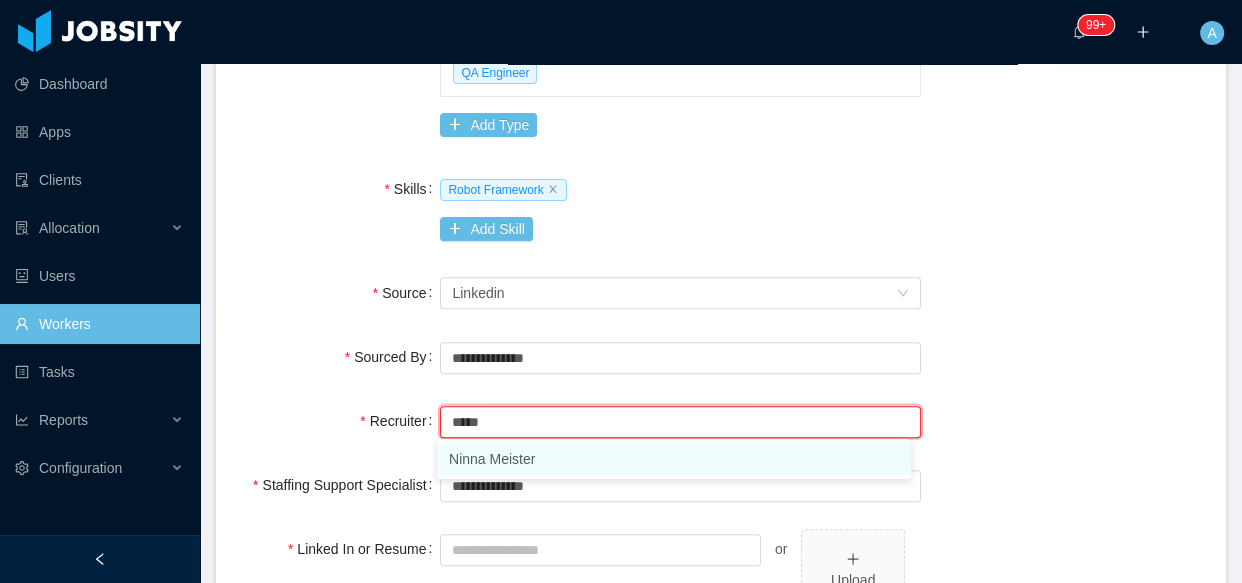 click on "Ninna Meister" at bounding box center (674, 459) 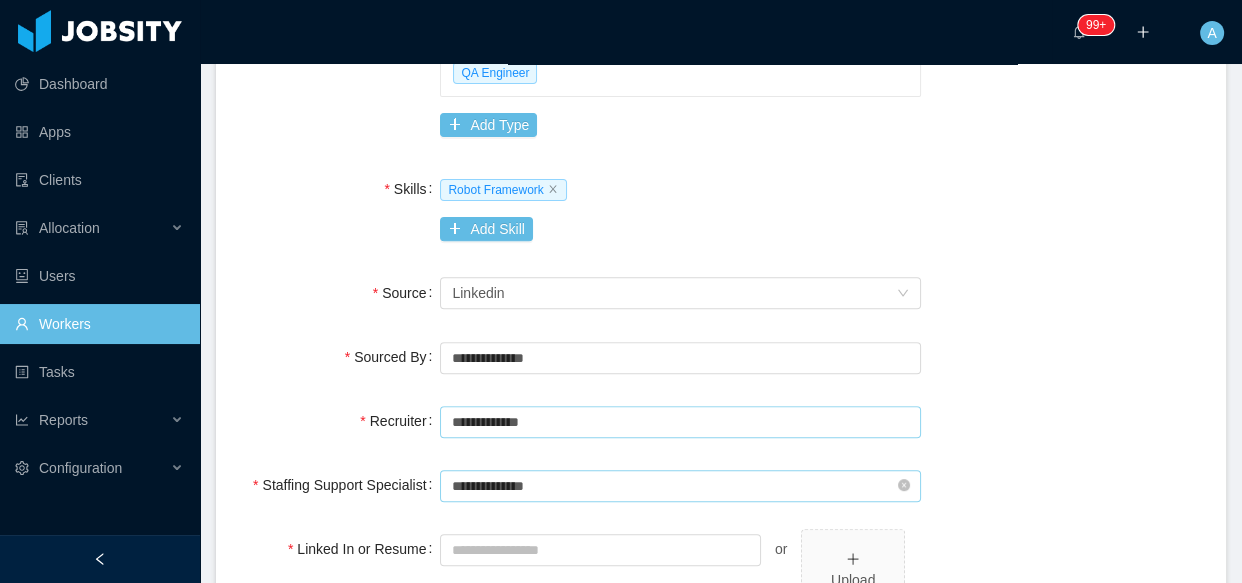 type on "**********" 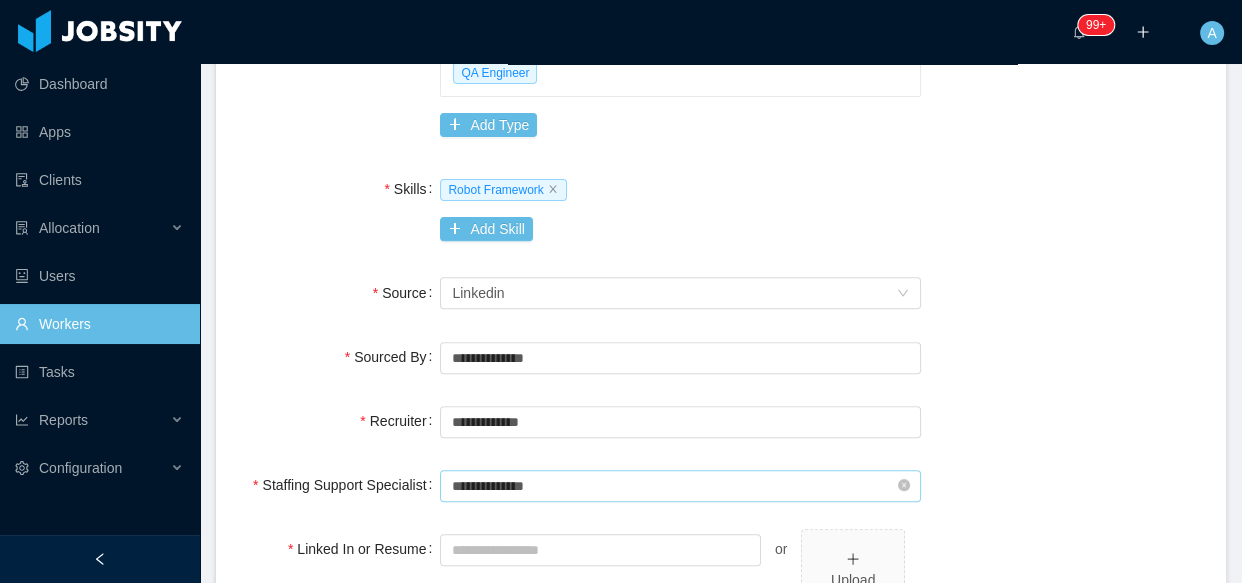 type 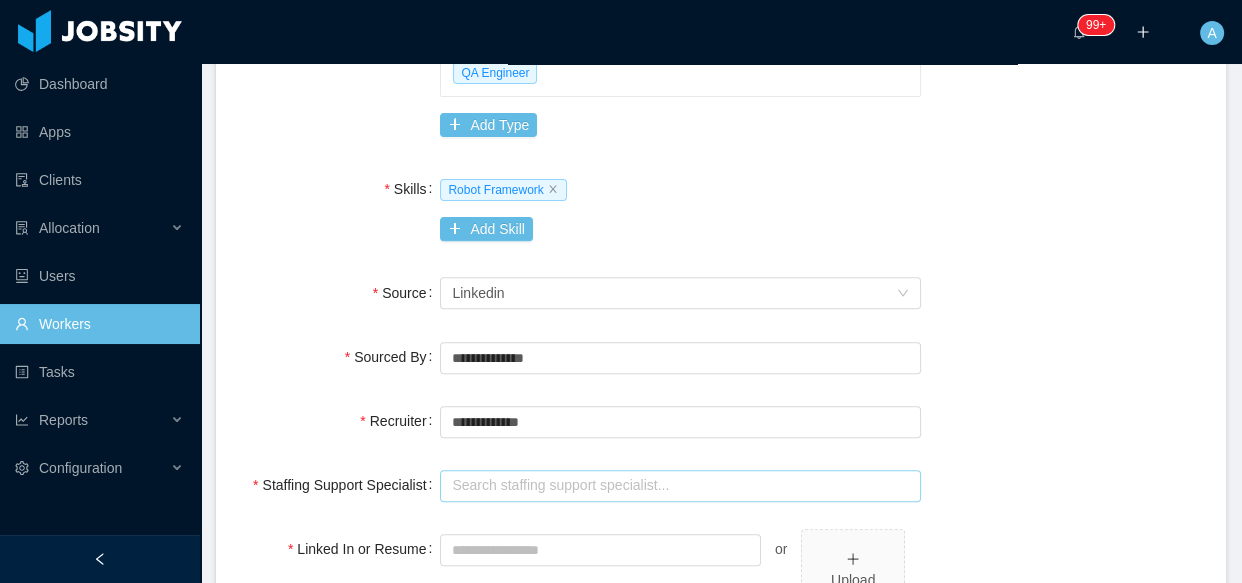 click at bounding box center (680, 486) 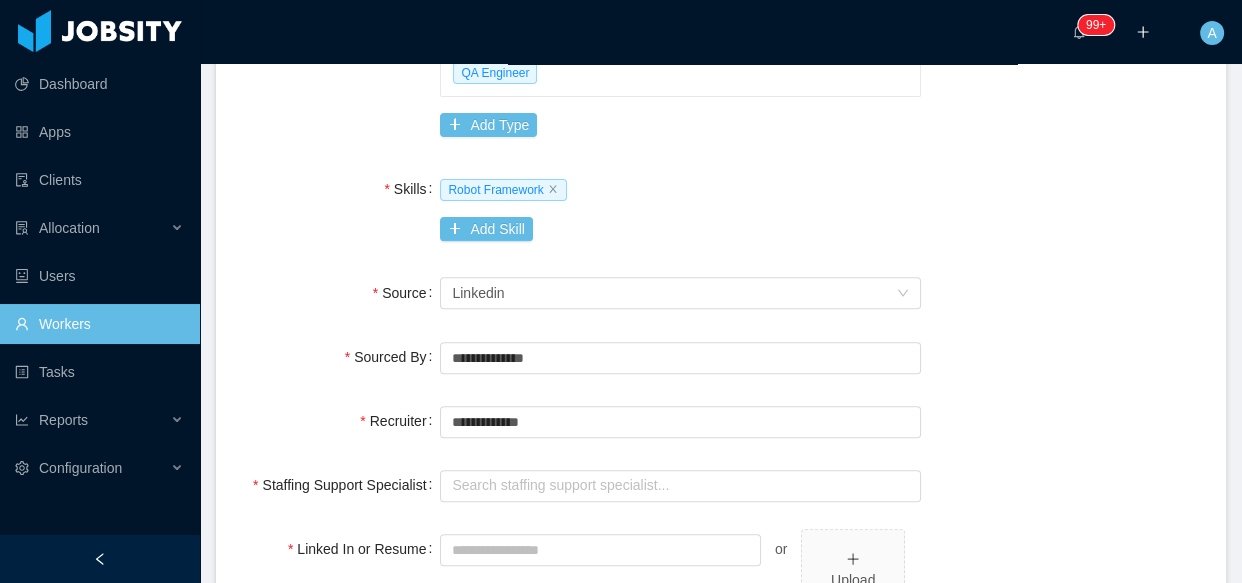 click on "Staffing Support Specialist" at bounding box center [346, 485] 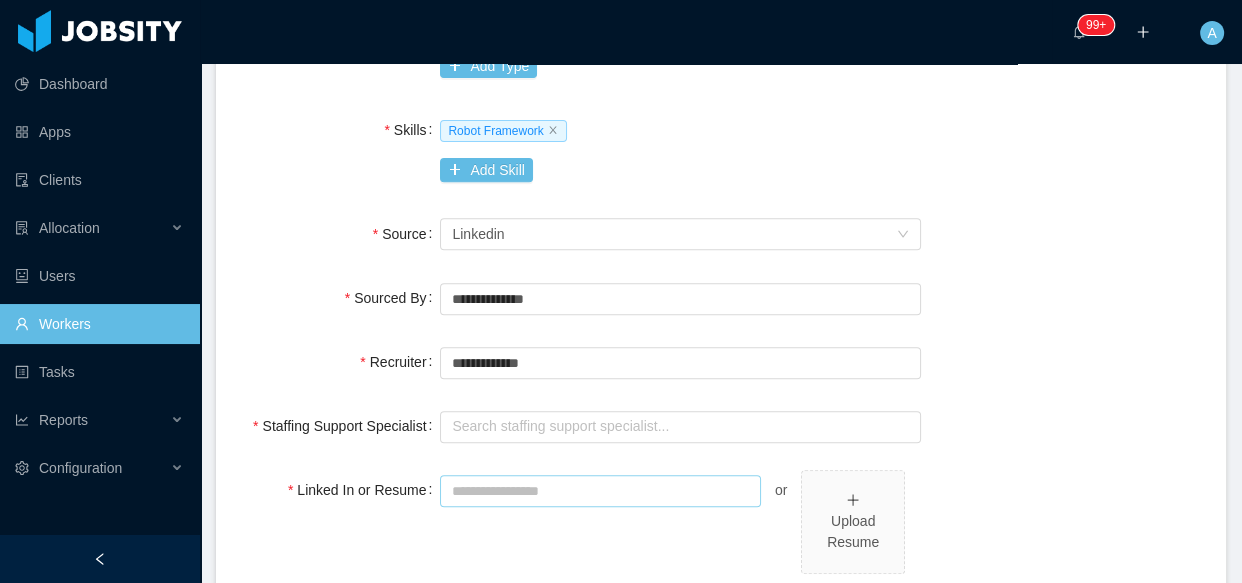 scroll, scrollTop: 727, scrollLeft: 0, axis: vertical 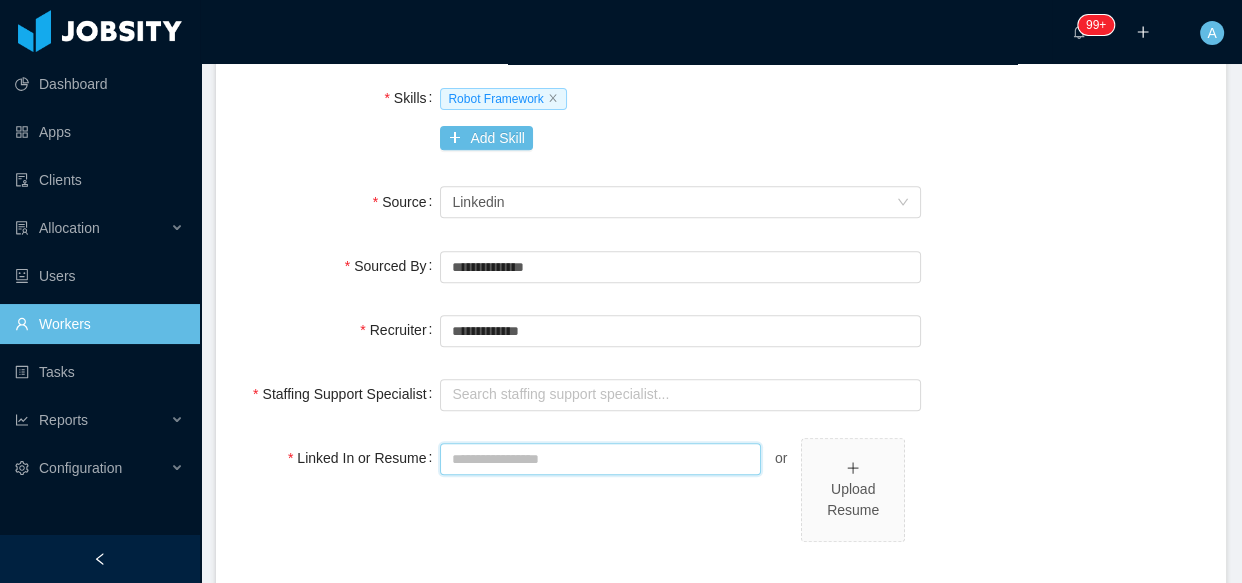 click on "Linked In or Resume" at bounding box center (600, 459) 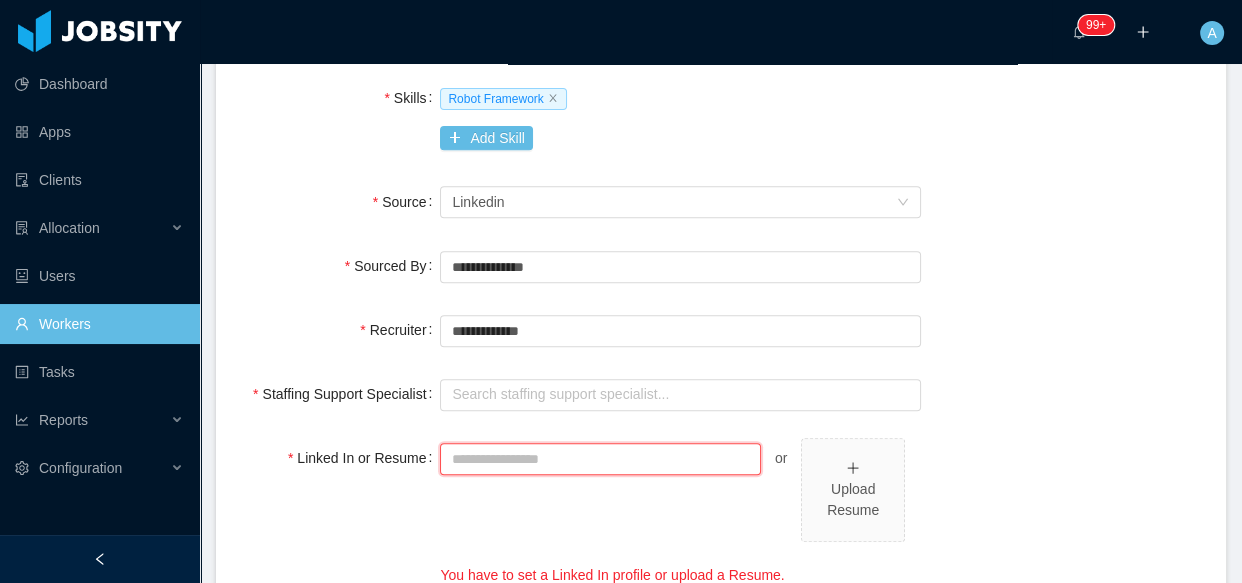 paste on "**********" 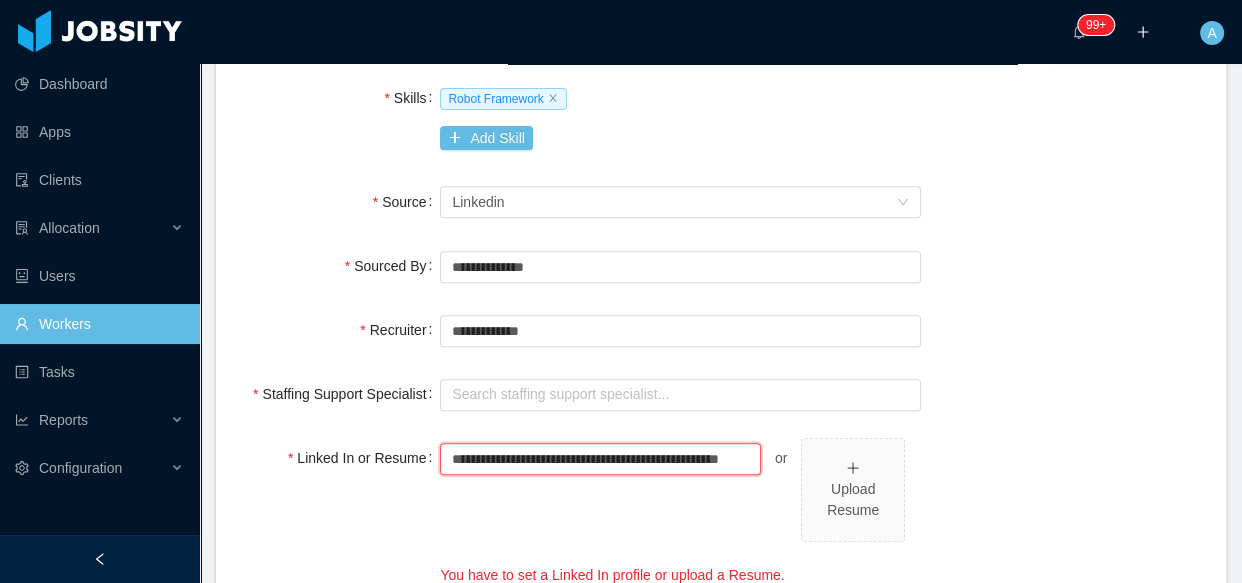 scroll, scrollTop: 0, scrollLeft: 59, axis: horizontal 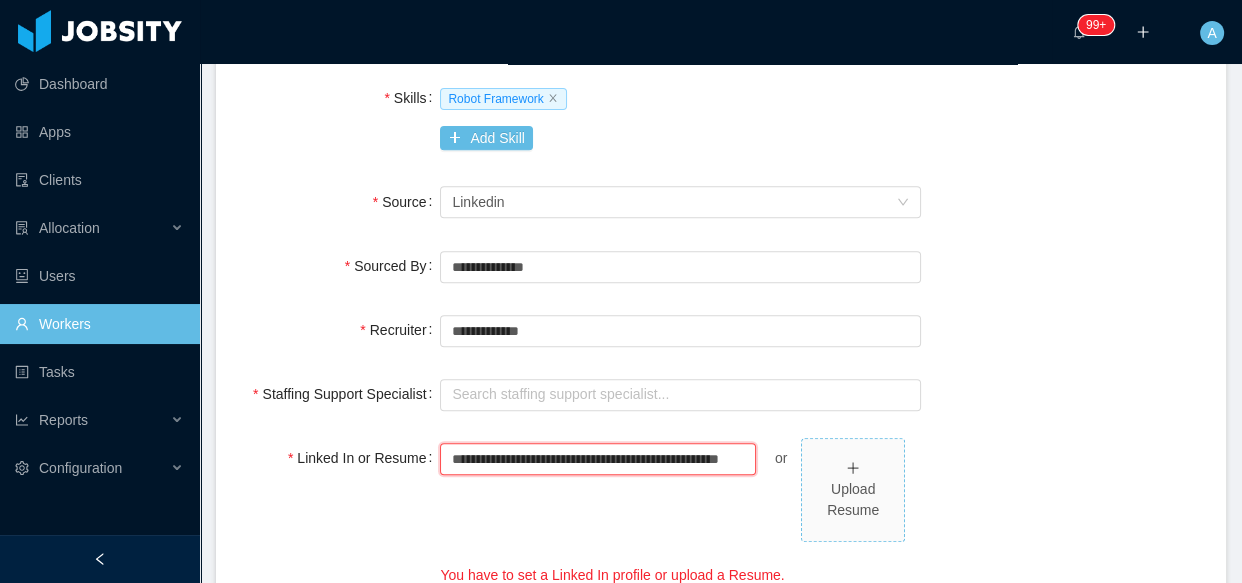 type on "**********" 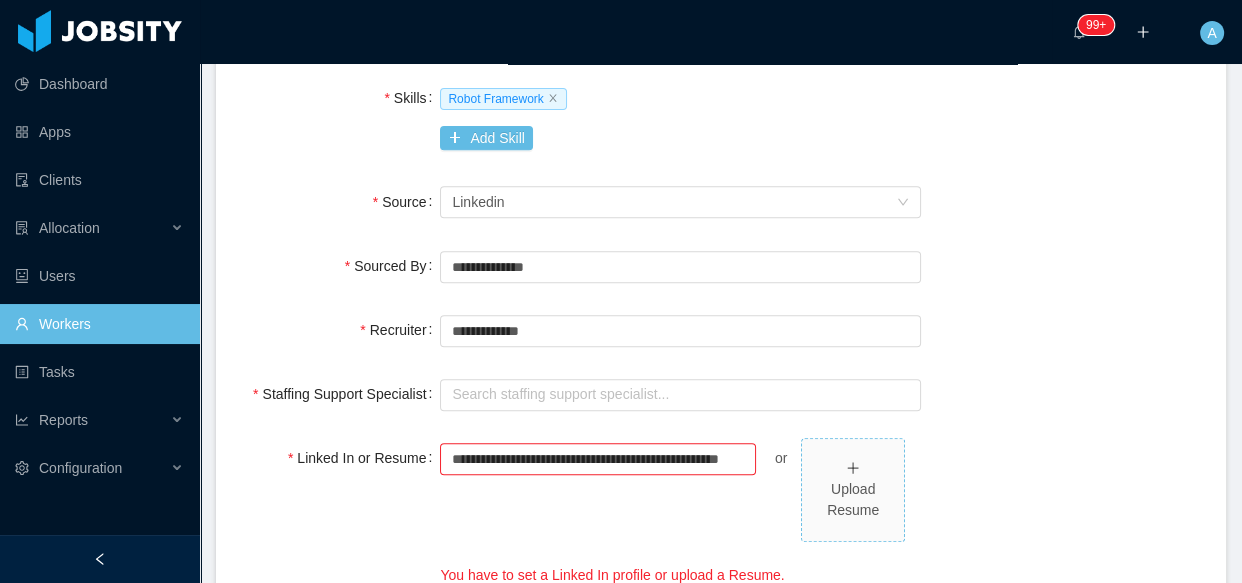 click on "Upload Resume" at bounding box center (853, 490) 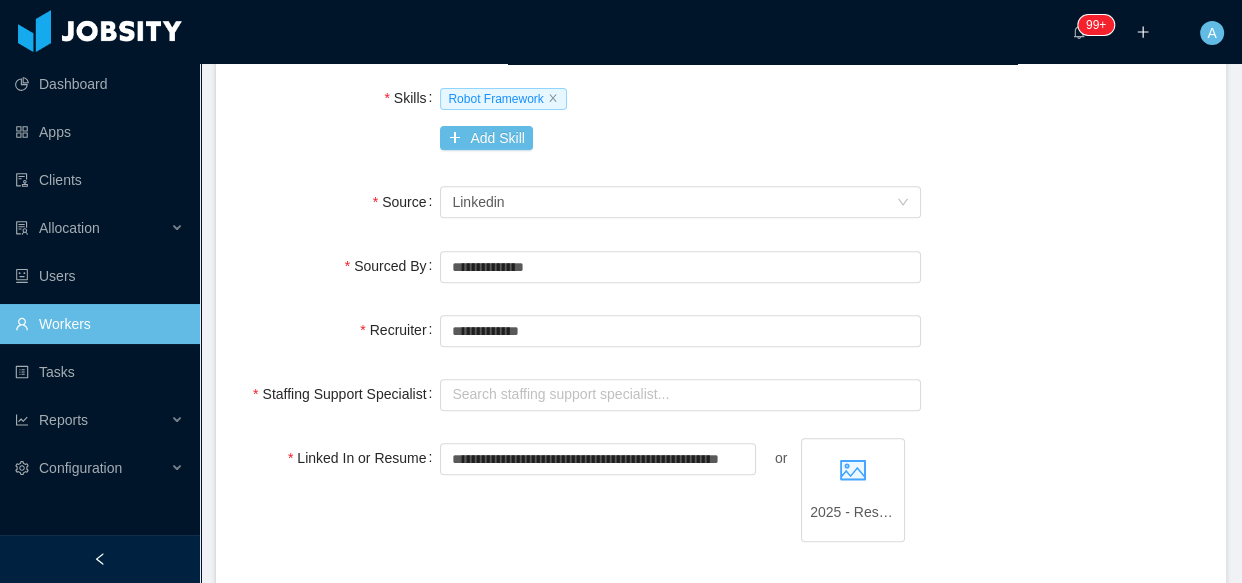 click on "Staffing Support Specialist Search staffing support specialist..." at bounding box center (721, 394) 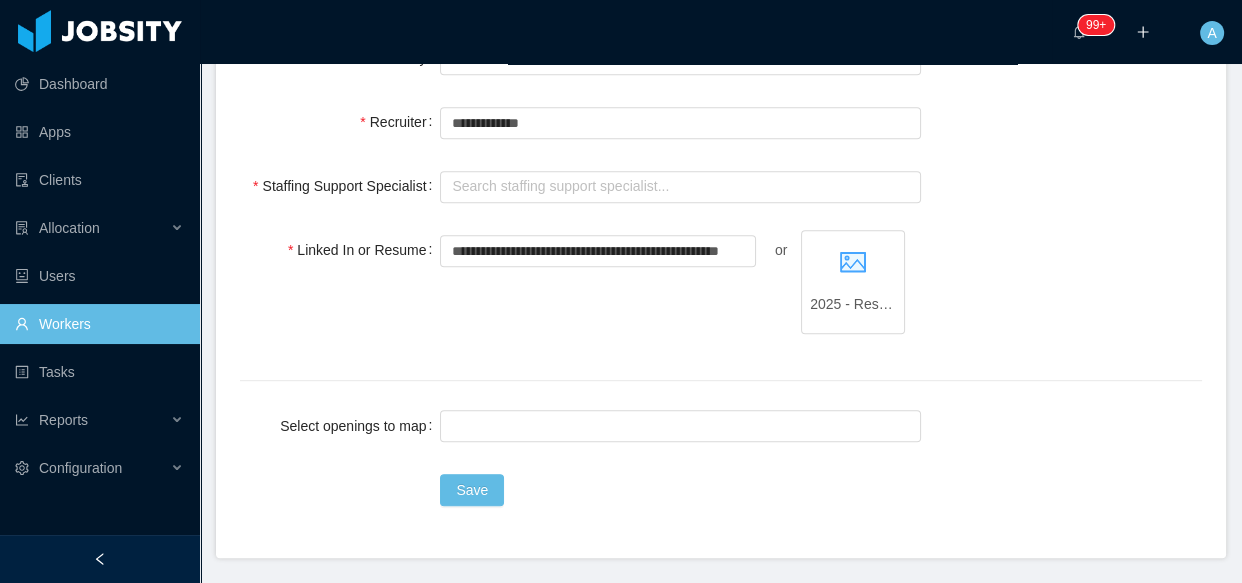 scroll, scrollTop: 903, scrollLeft: 0, axis: vertical 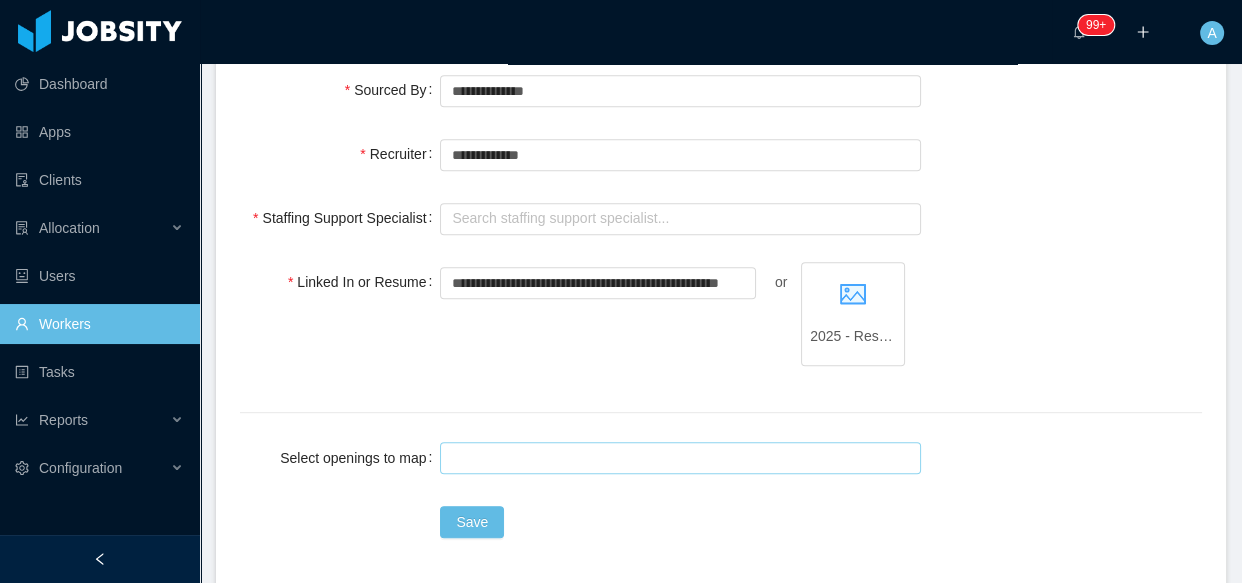 click at bounding box center (677, 458) 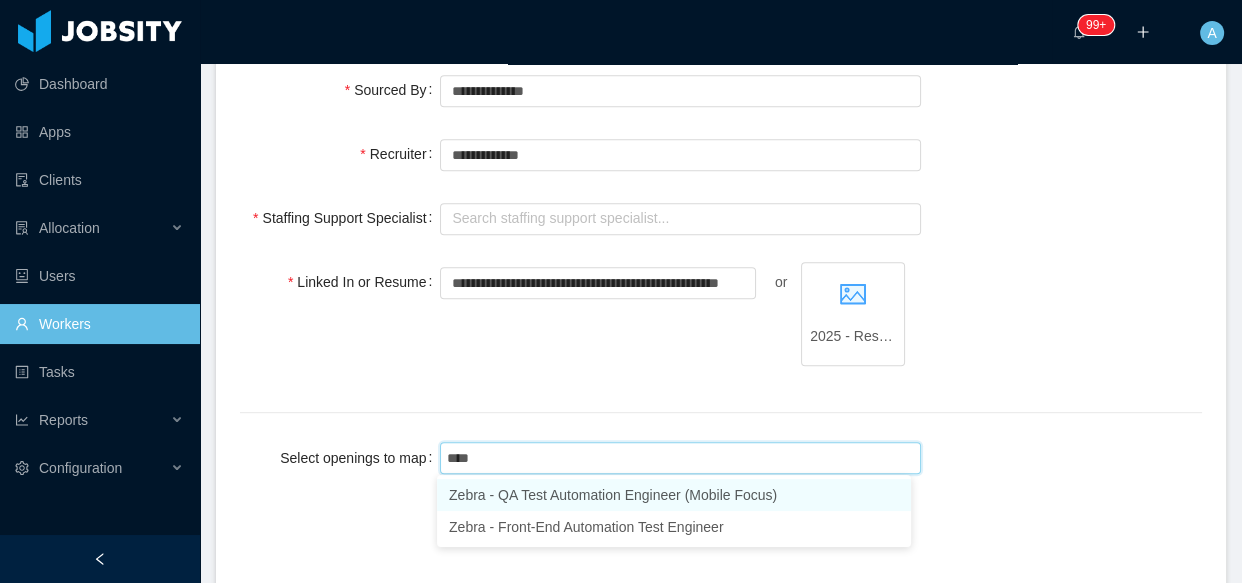 type on "*****" 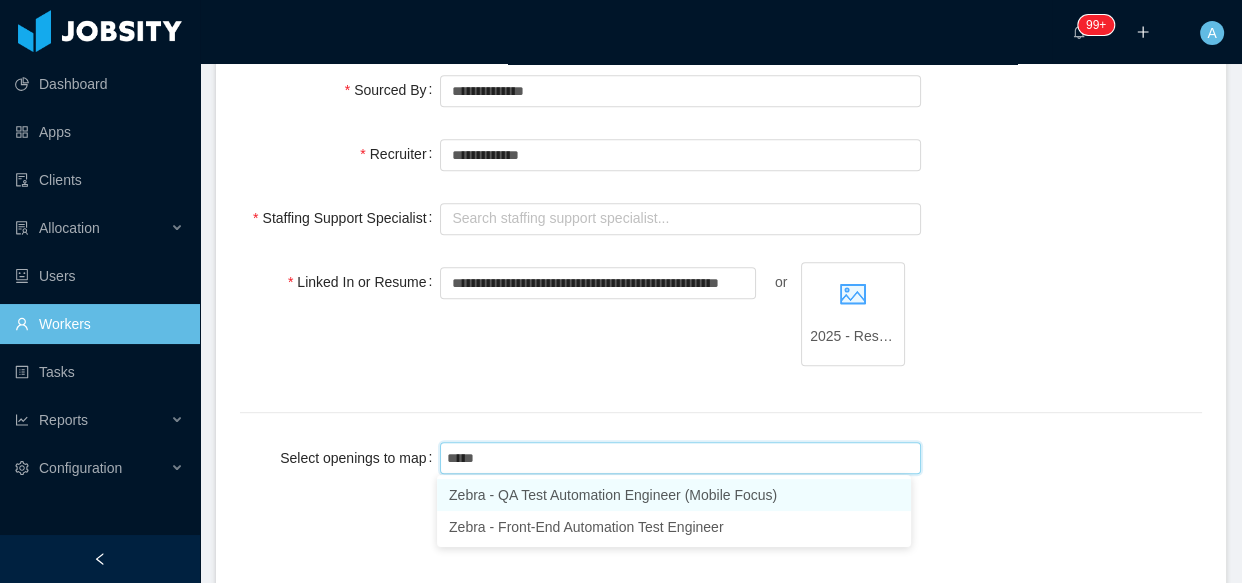drag, startPoint x: 507, startPoint y: 502, endPoint x: 452, endPoint y: 439, distance: 83.630135 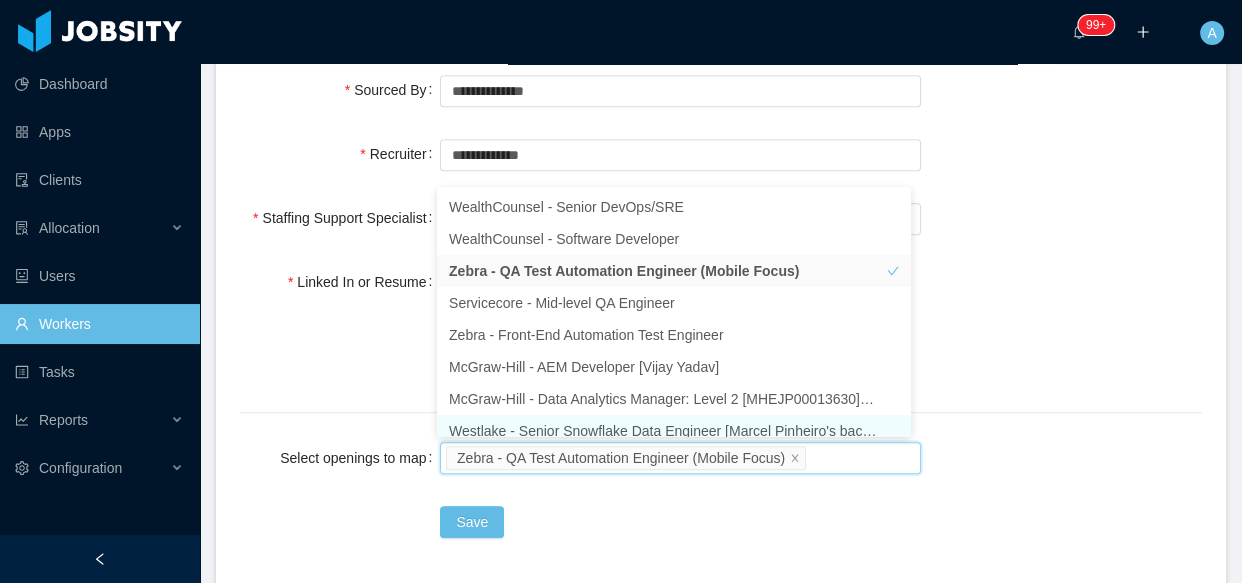 scroll, scrollTop: 10, scrollLeft: 0, axis: vertical 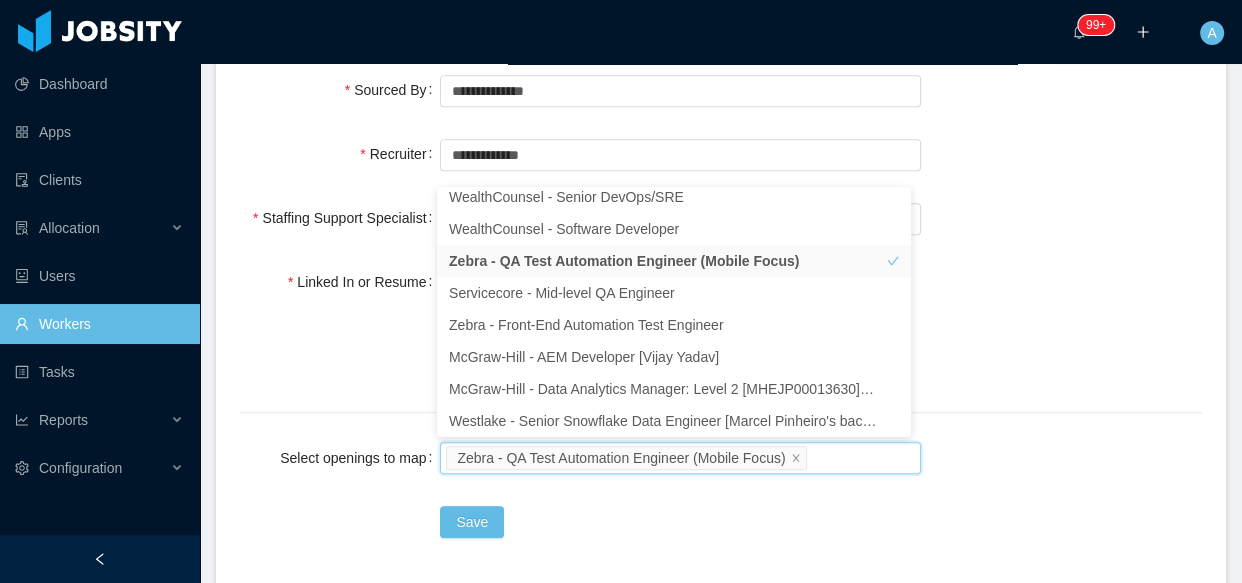click on "**********" at bounding box center [721, 325] 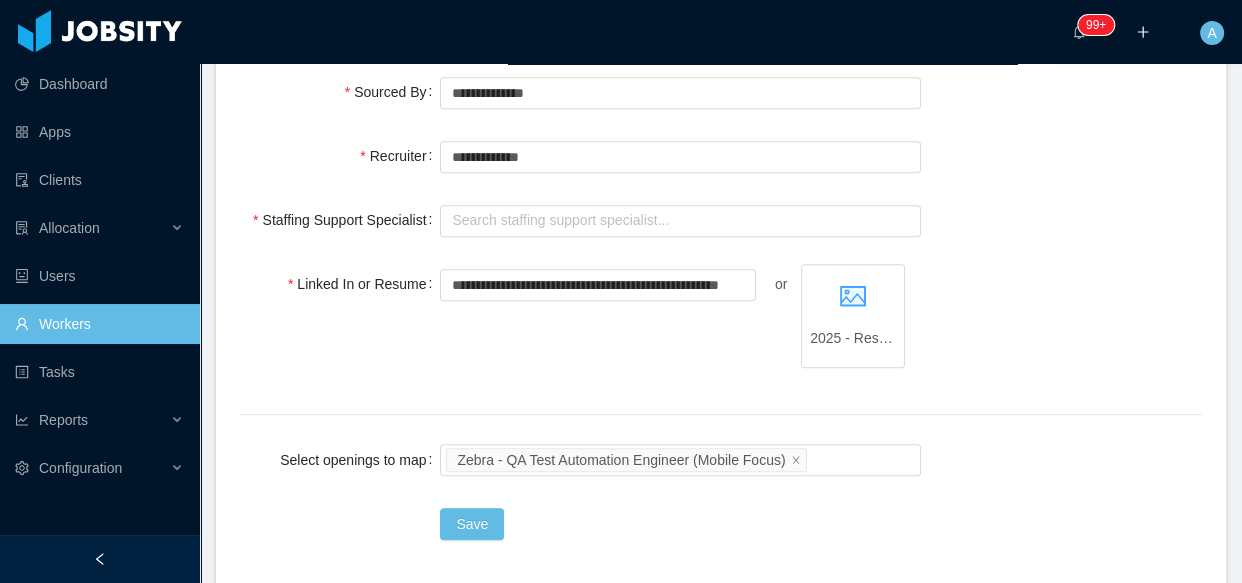 scroll, scrollTop: 994, scrollLeft: 0, axis: vertical 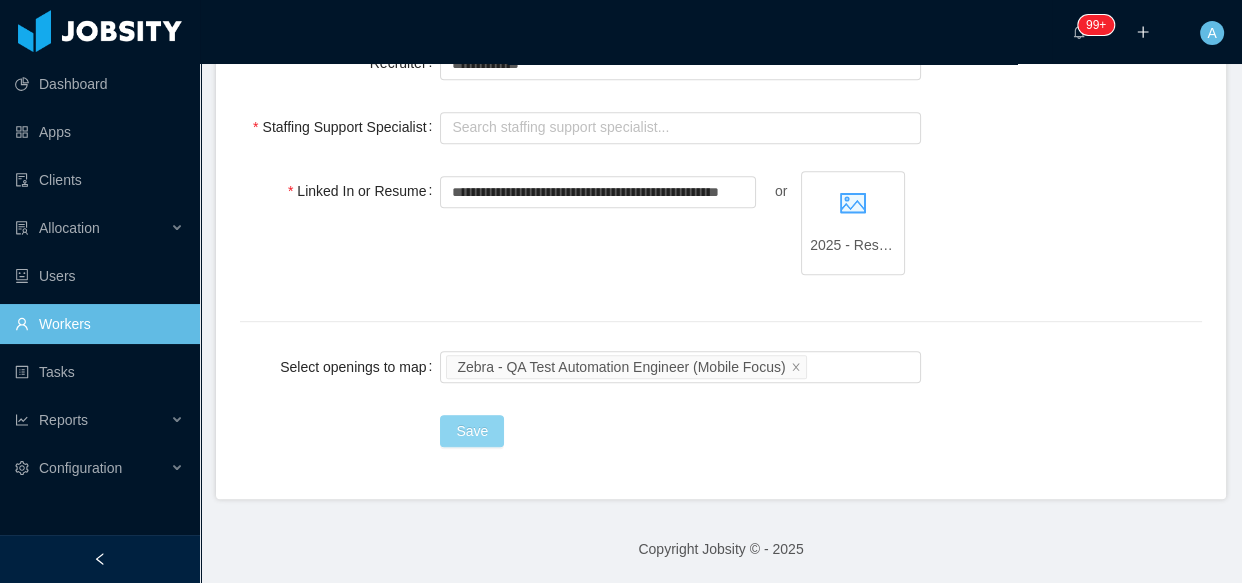 click on "Save" at bounding box center [472, 431] 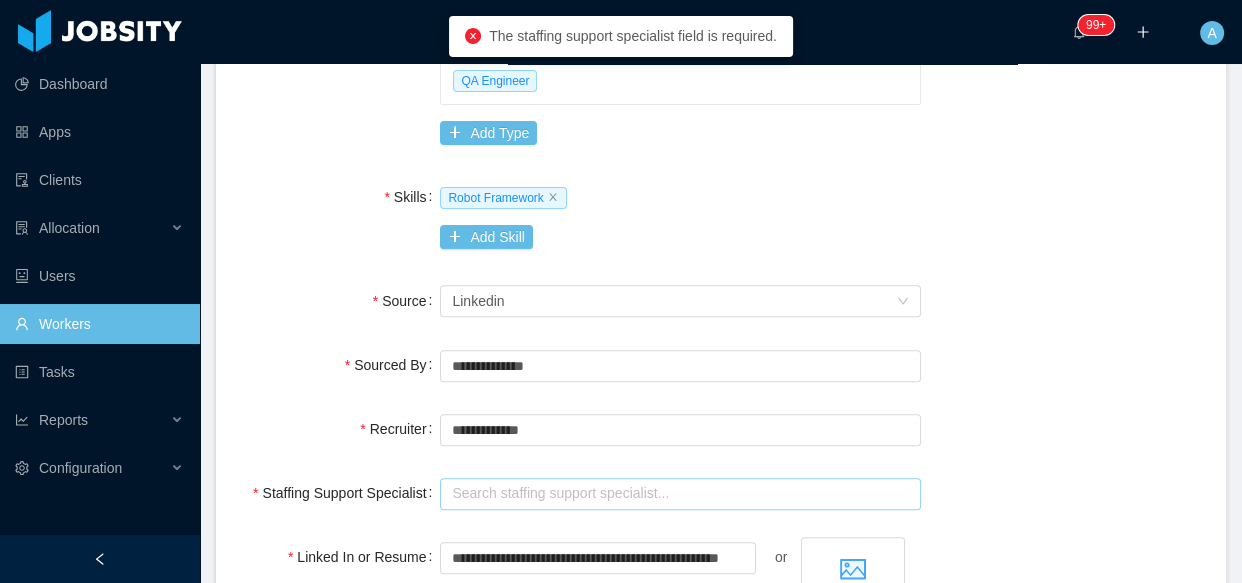 scroll, scrollTop: 721, scrollLeft: 0, axis: vertical 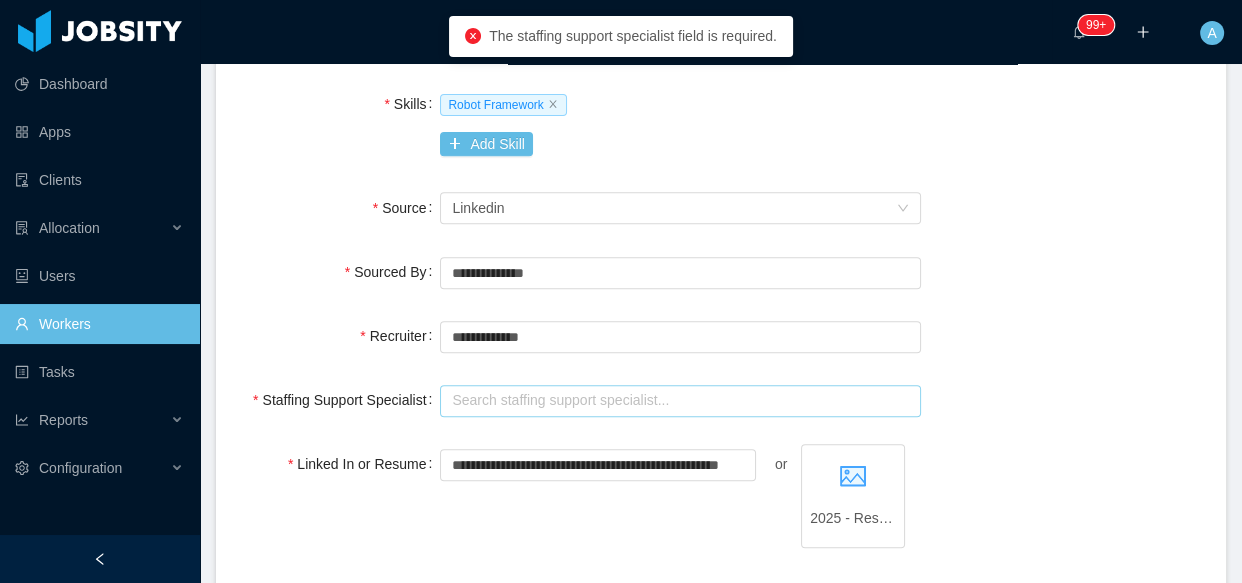 click at bounding box center [680, 401] 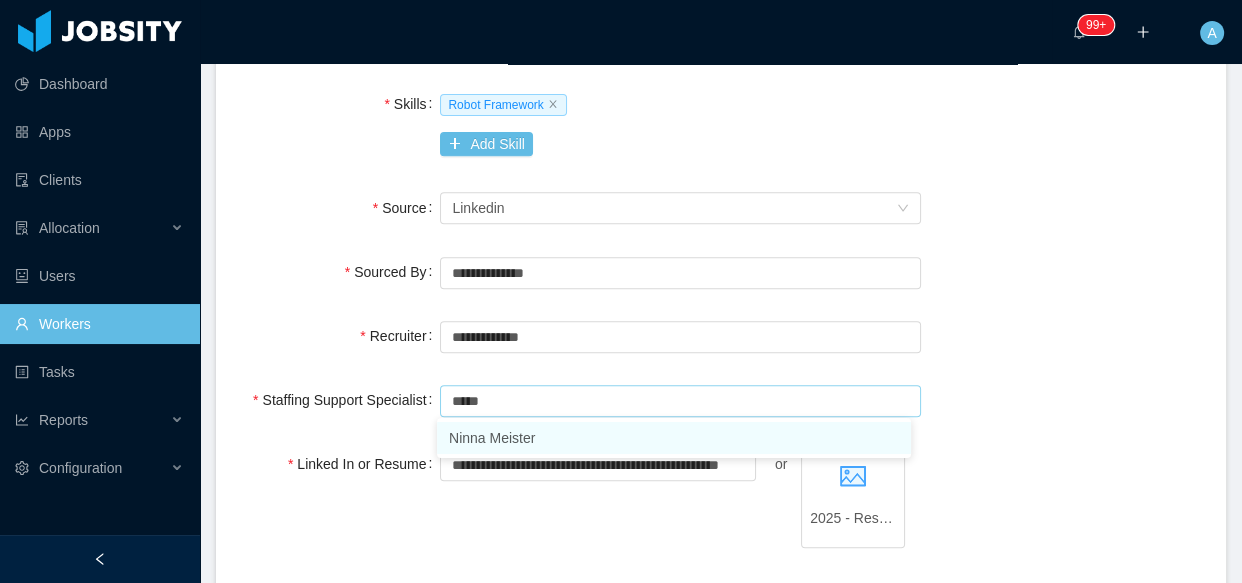 drag, startPoint x: 520, startPoint y: 457, endPoint x: 521, endPoint y: 436, distance: 21.023796 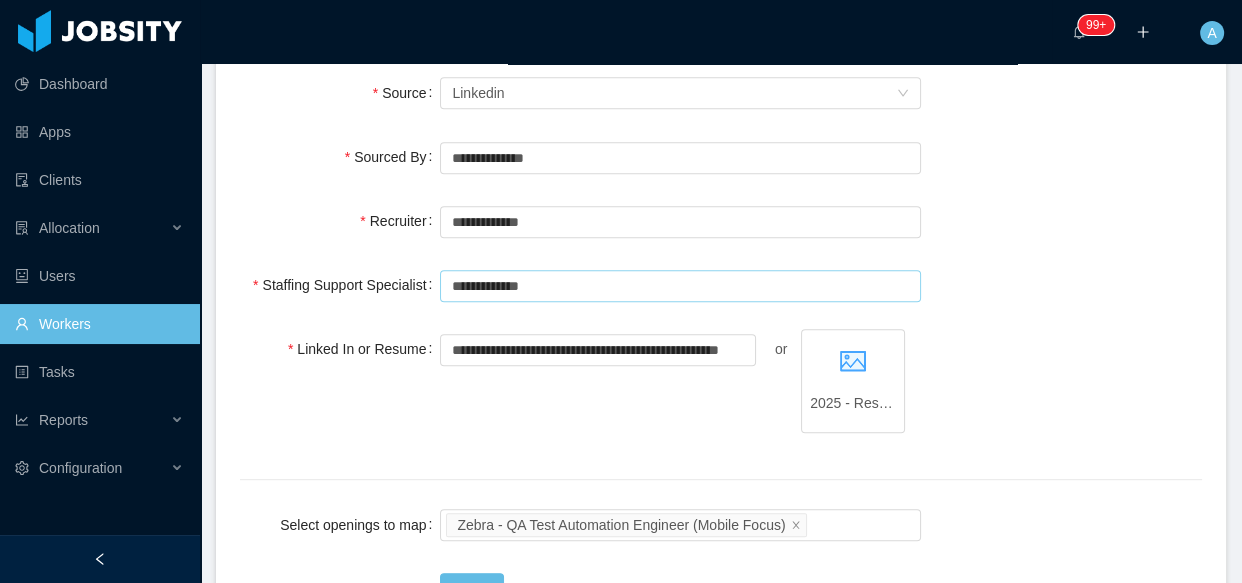 scroll, scrollTop: 994, scrollLeft: 0, axis: vertical 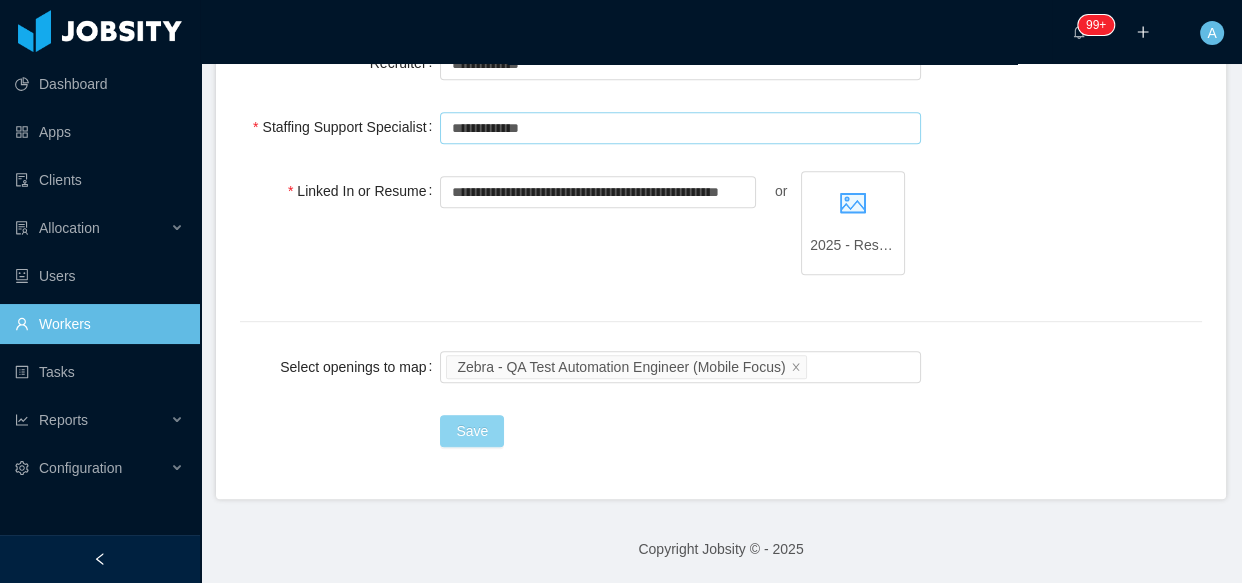 type on "**********" 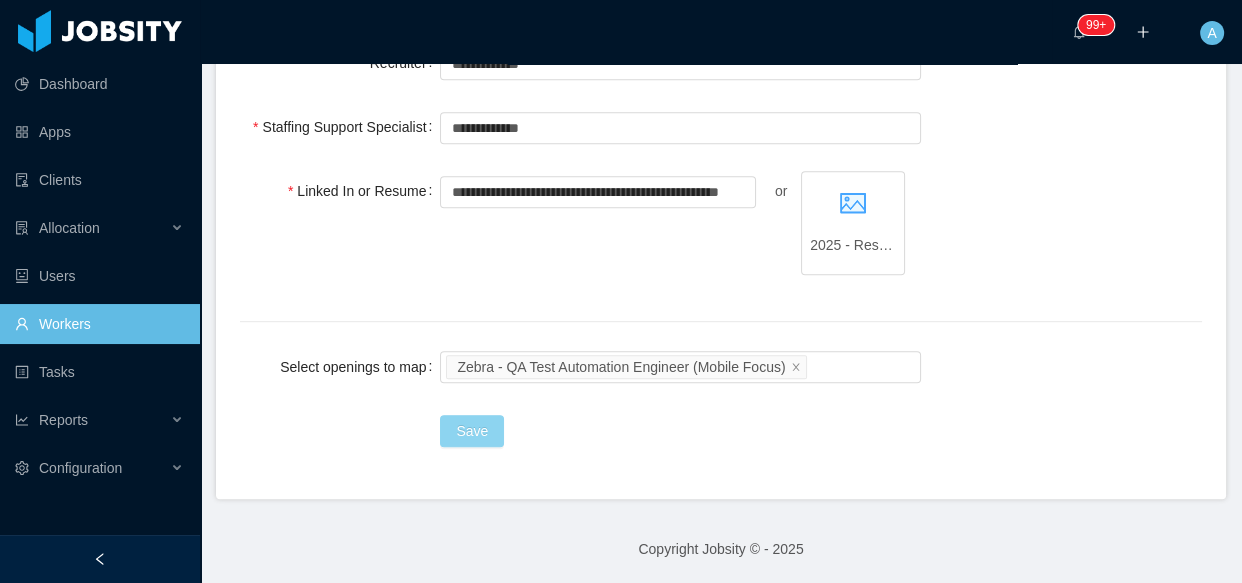 click on "Save" at bounding box center [472, 431] 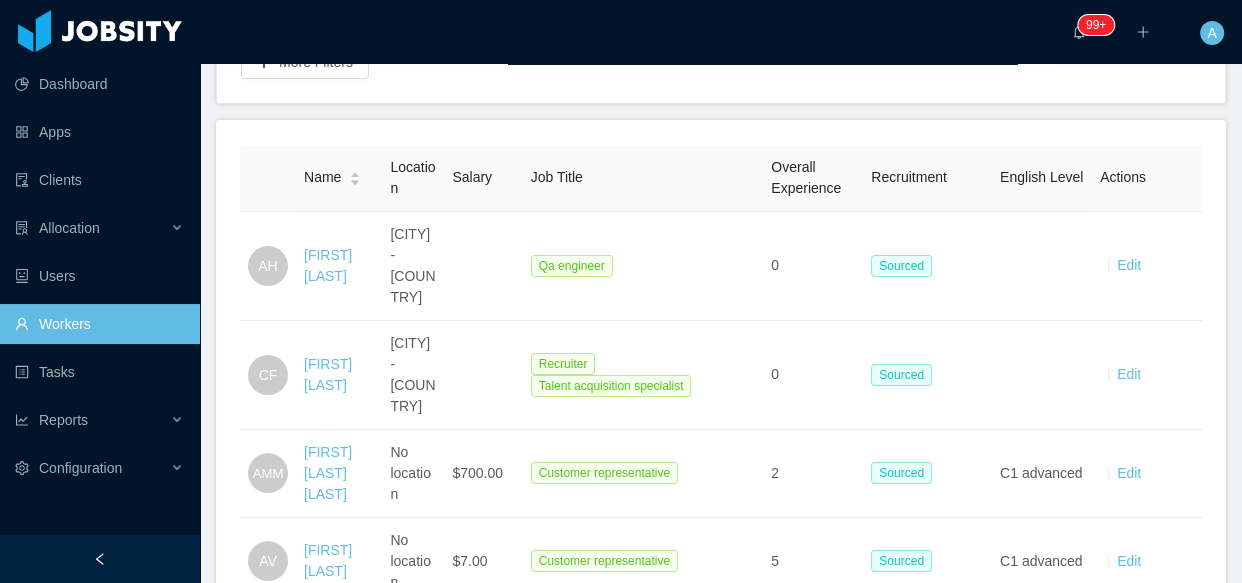 scroll, scrollTop: 150, scrollLeft: 0, axis: vertical 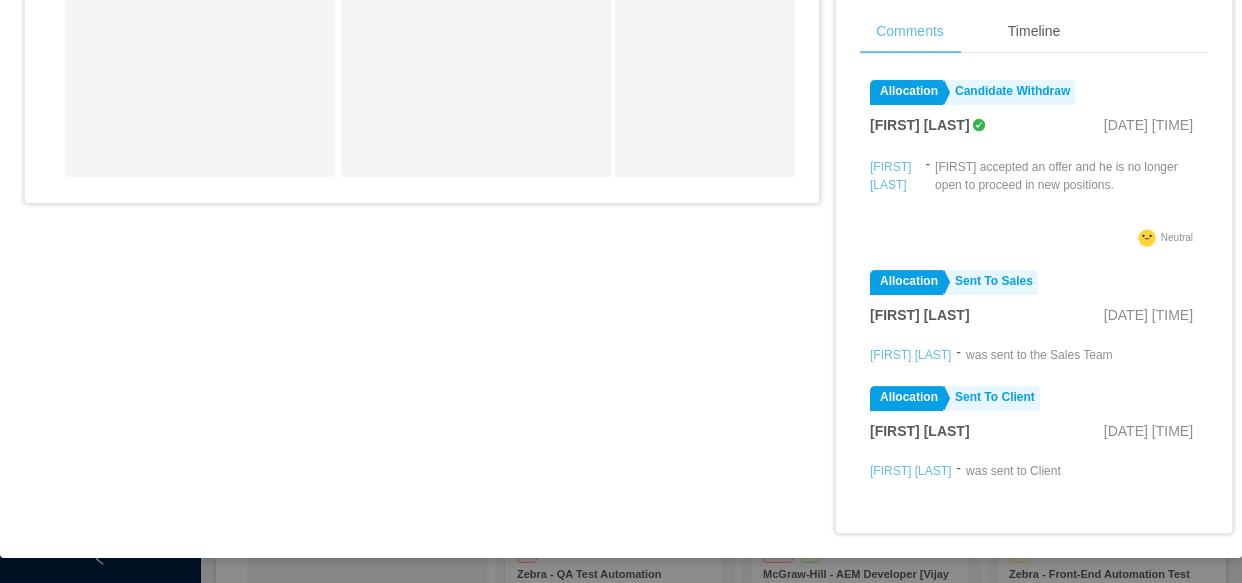 click on "**********" at bounding box center [621, -231] 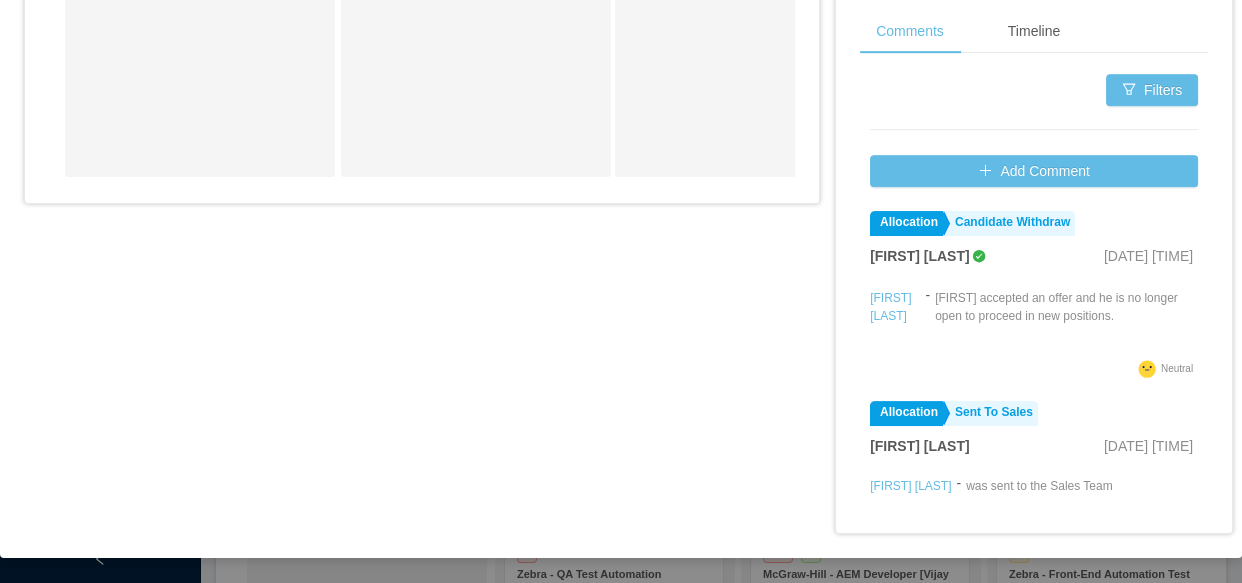 scroll, scrollTop: 0, scrollLeft: 0, axis: both 